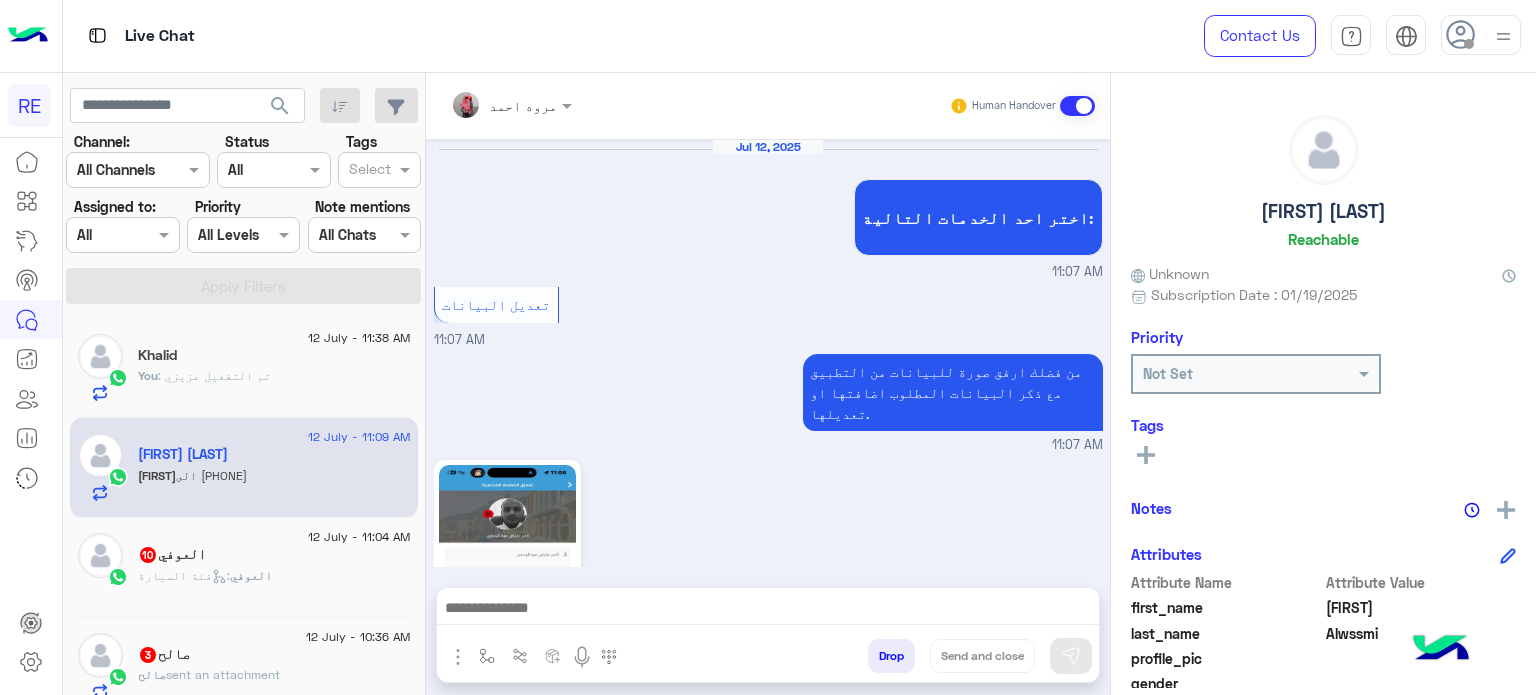 scroll, scrollTop: 0, scrollLeft: 0, axis: both 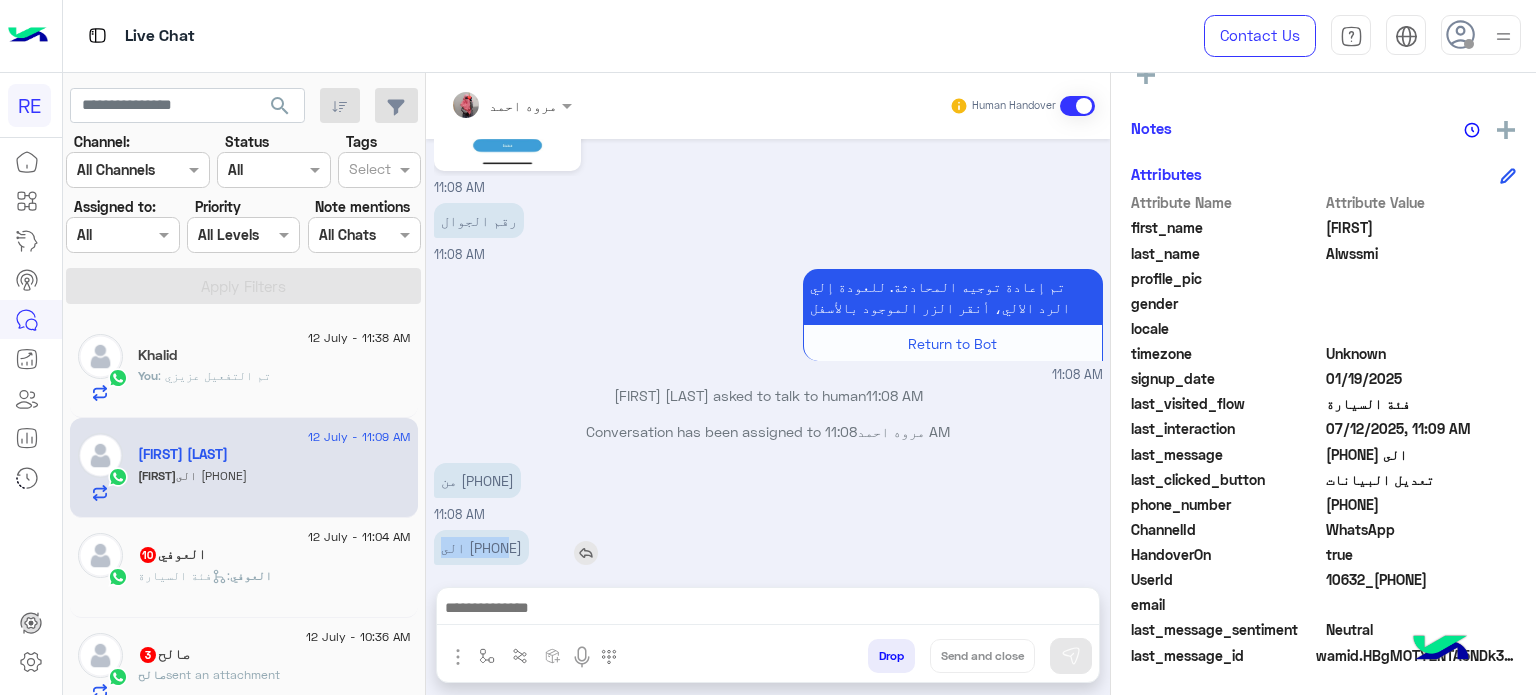 drag, startPoint x: 524, startPoint y: 525, endPoint x: 489, endPoint y: 530, distance: 35.35534 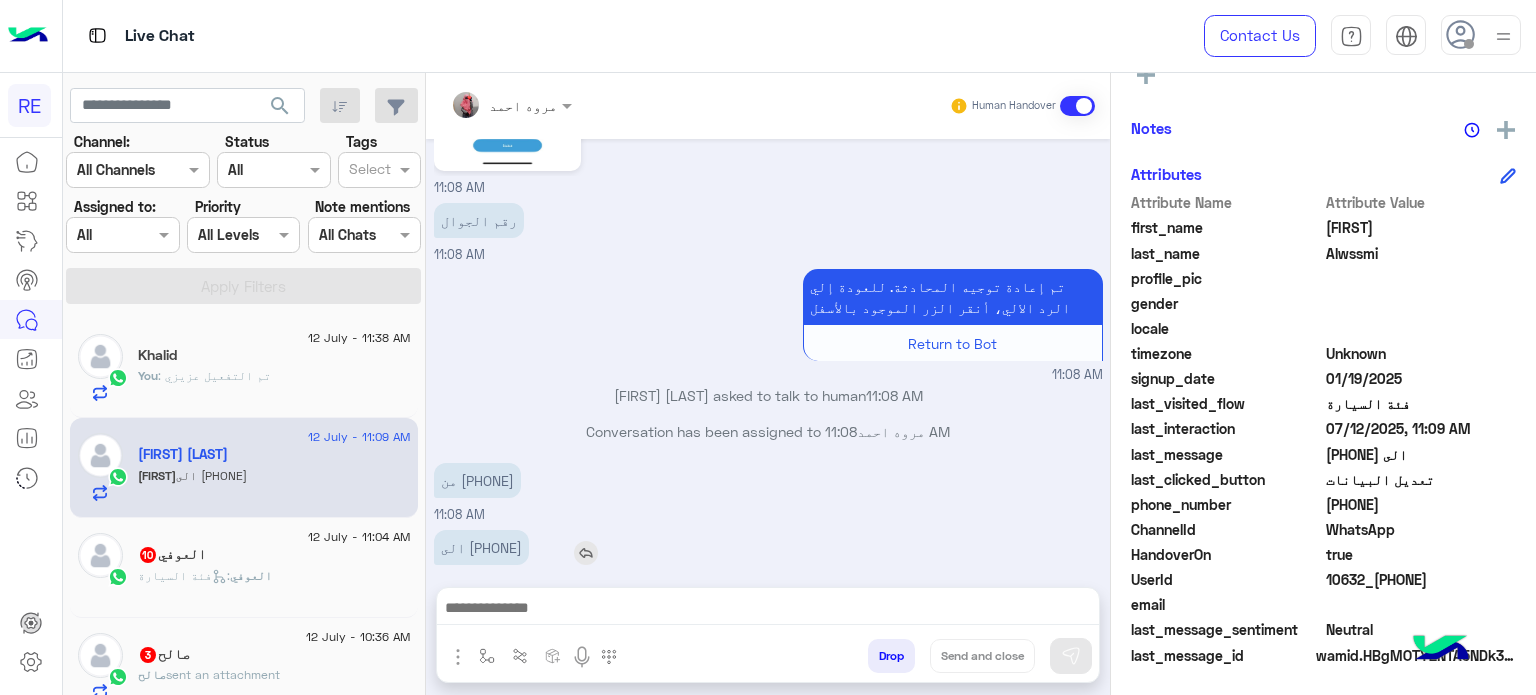 click on "الى [PHONE]" at bounding box center (481, 547) 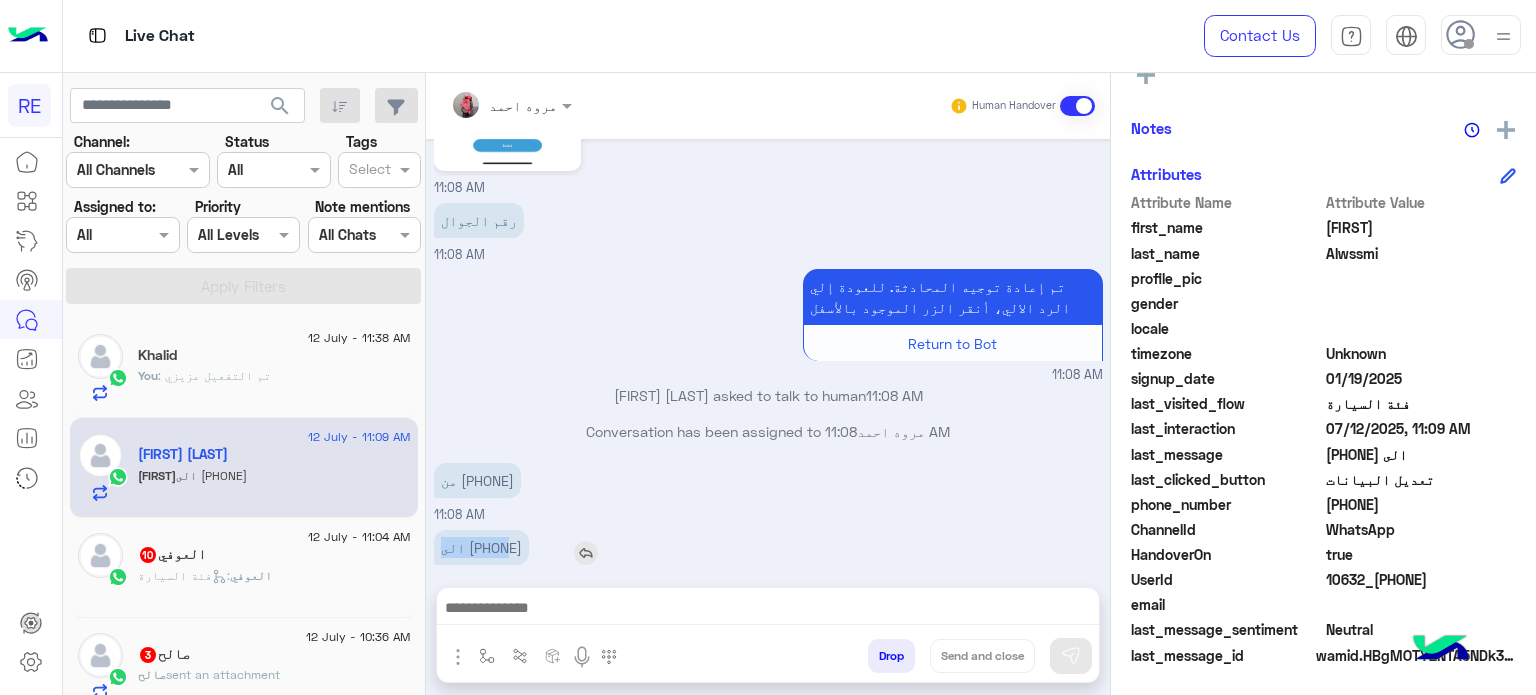 drag, startPoint x: 522, startPoint y: 523, endPoint x: 488, endPoint y: 527, distance: 34.234486 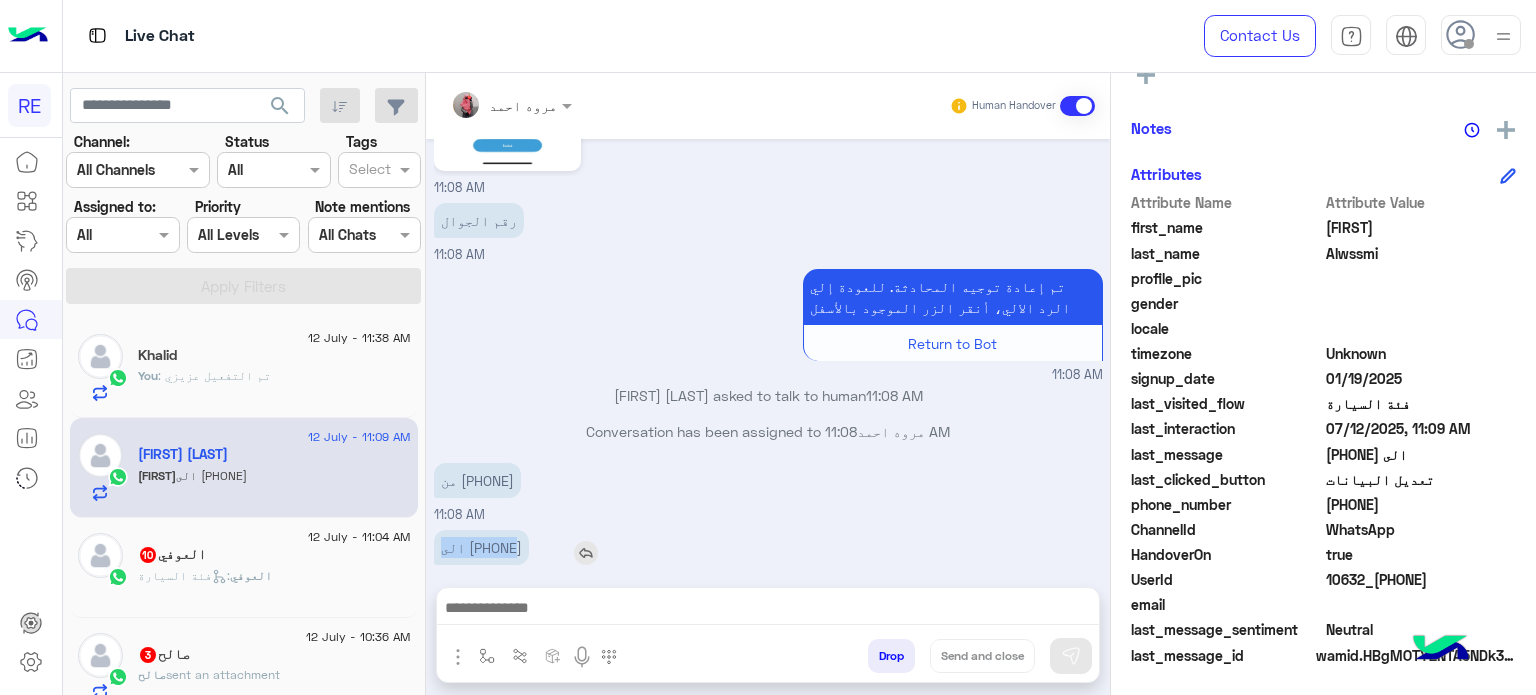 click on "الى [PHONE]" at bounding box center (481, 547) 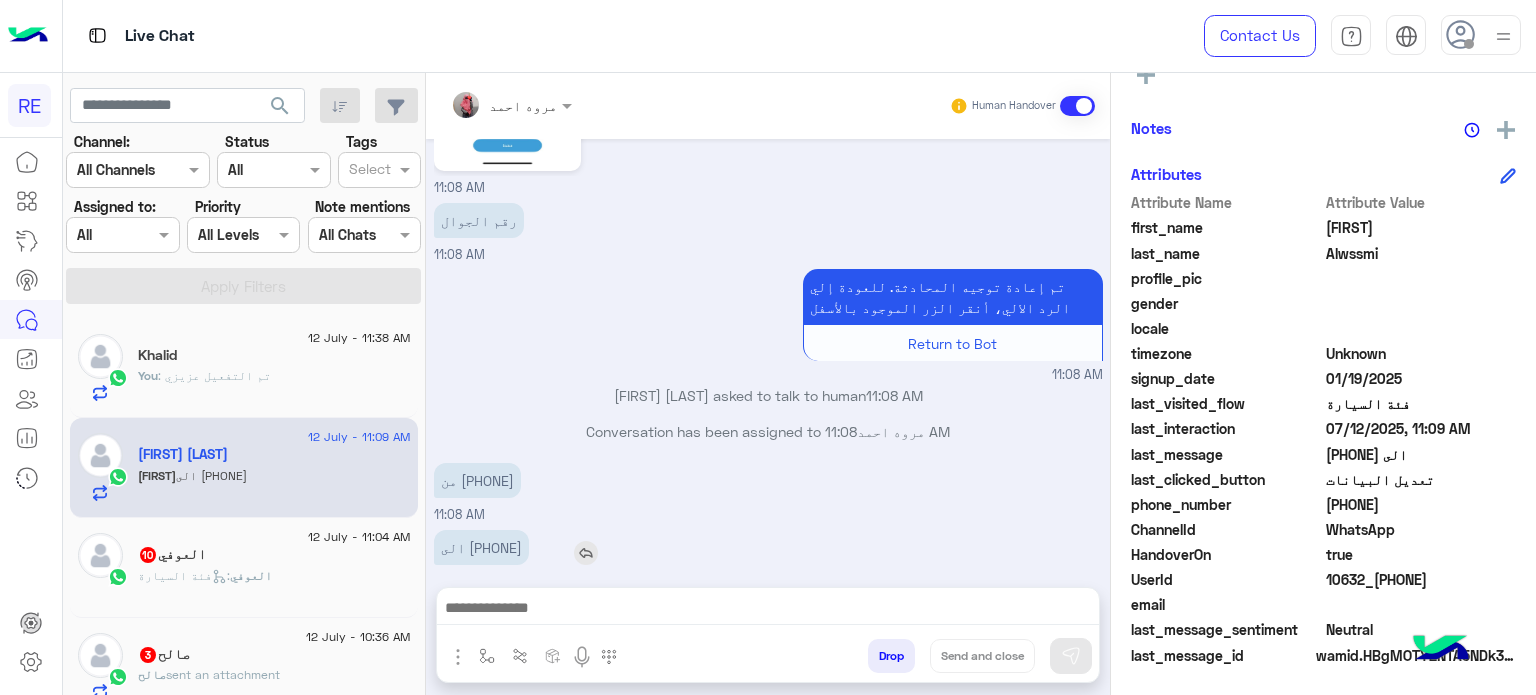 drag, startPoint x: 449, startPoint y: 525, endPoint x: 516, endPoint y: 531, distance: 67.26812 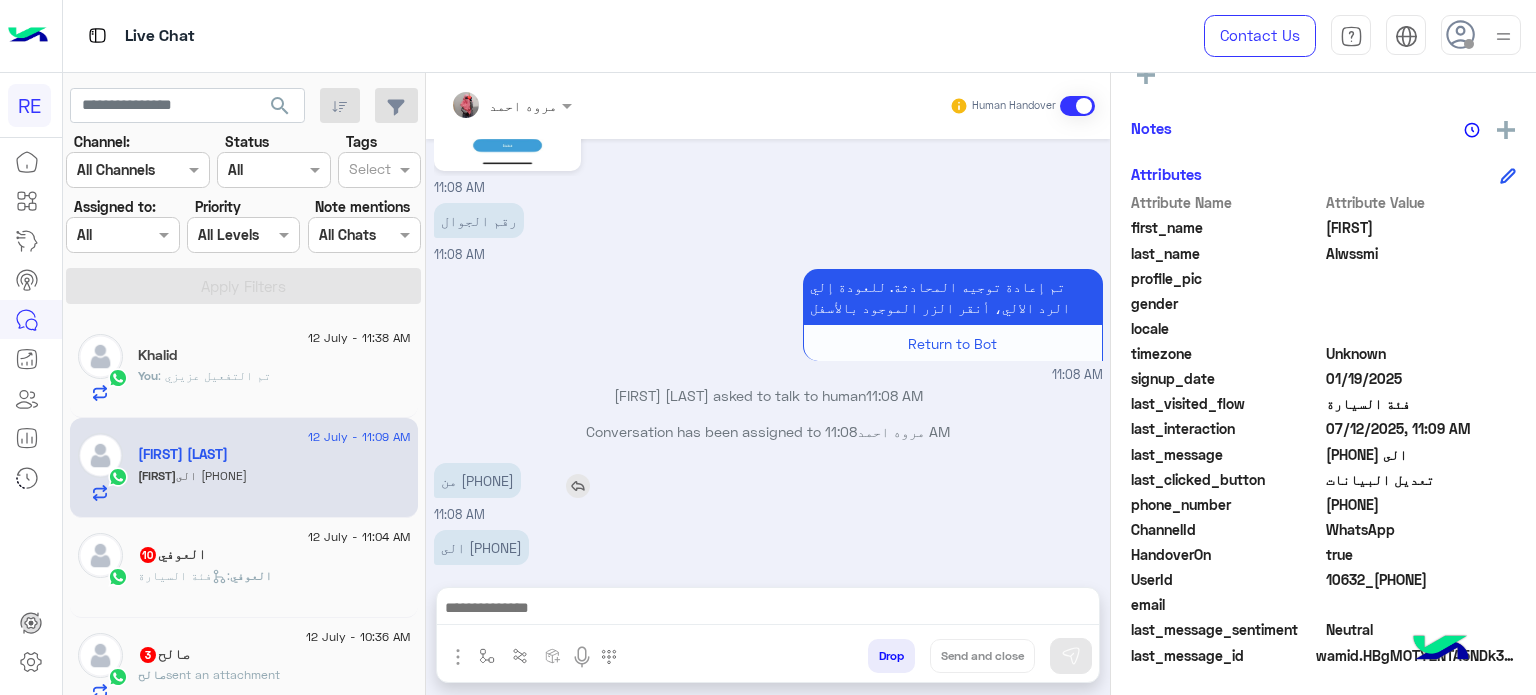 click on "من [PHONE]" at bounding box center [477, 480] 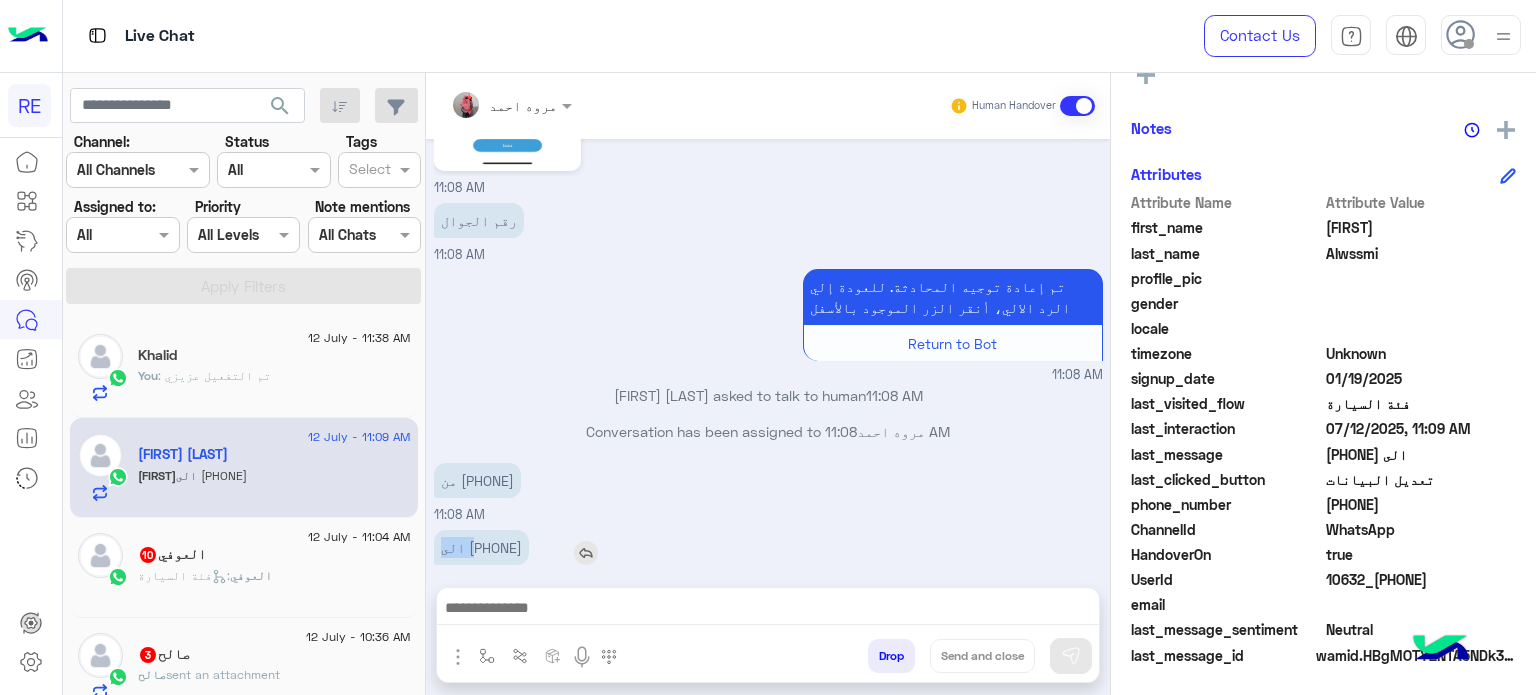 drag, startPoint x: 451, startPoint y: 529, endPoint x: 521, endPoint y: 531, distance: 70.028564 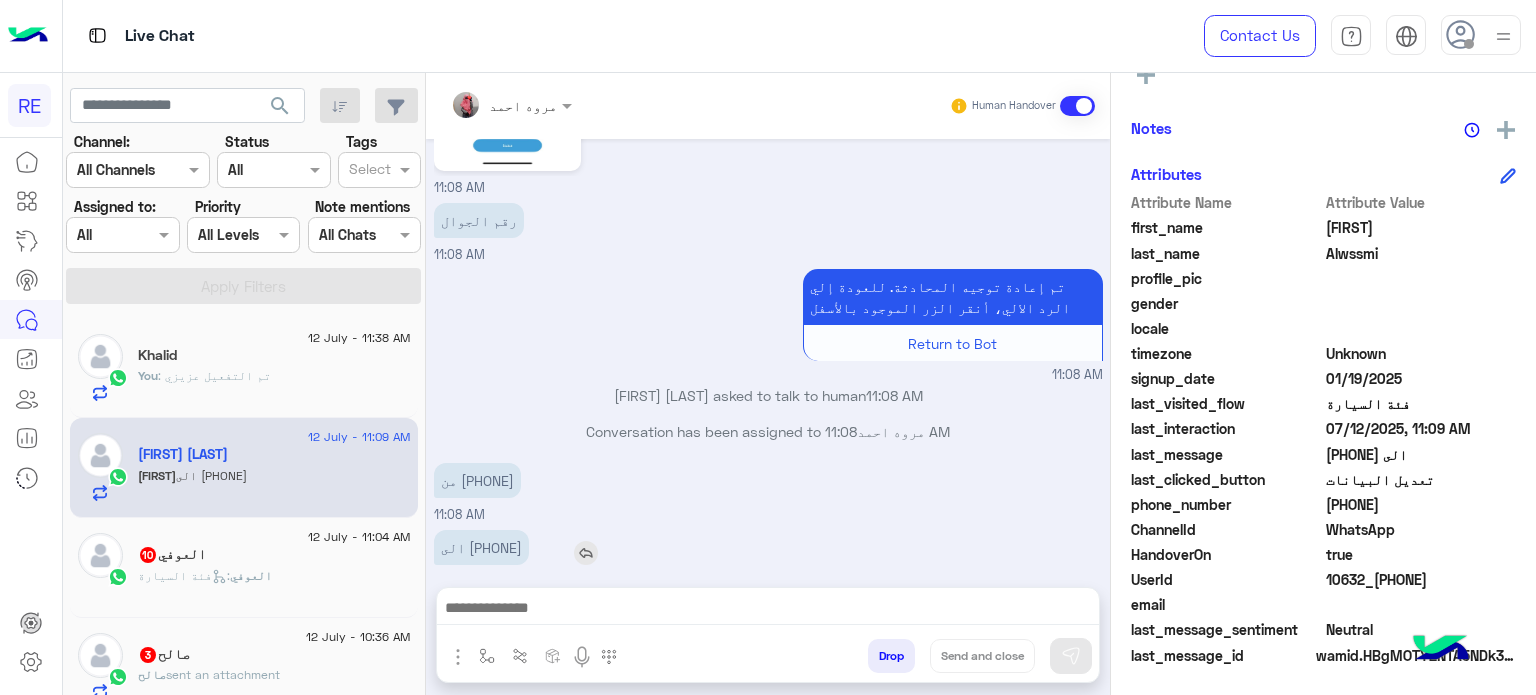 click on "الى [PHONE]" at bounding box center [481, 547] 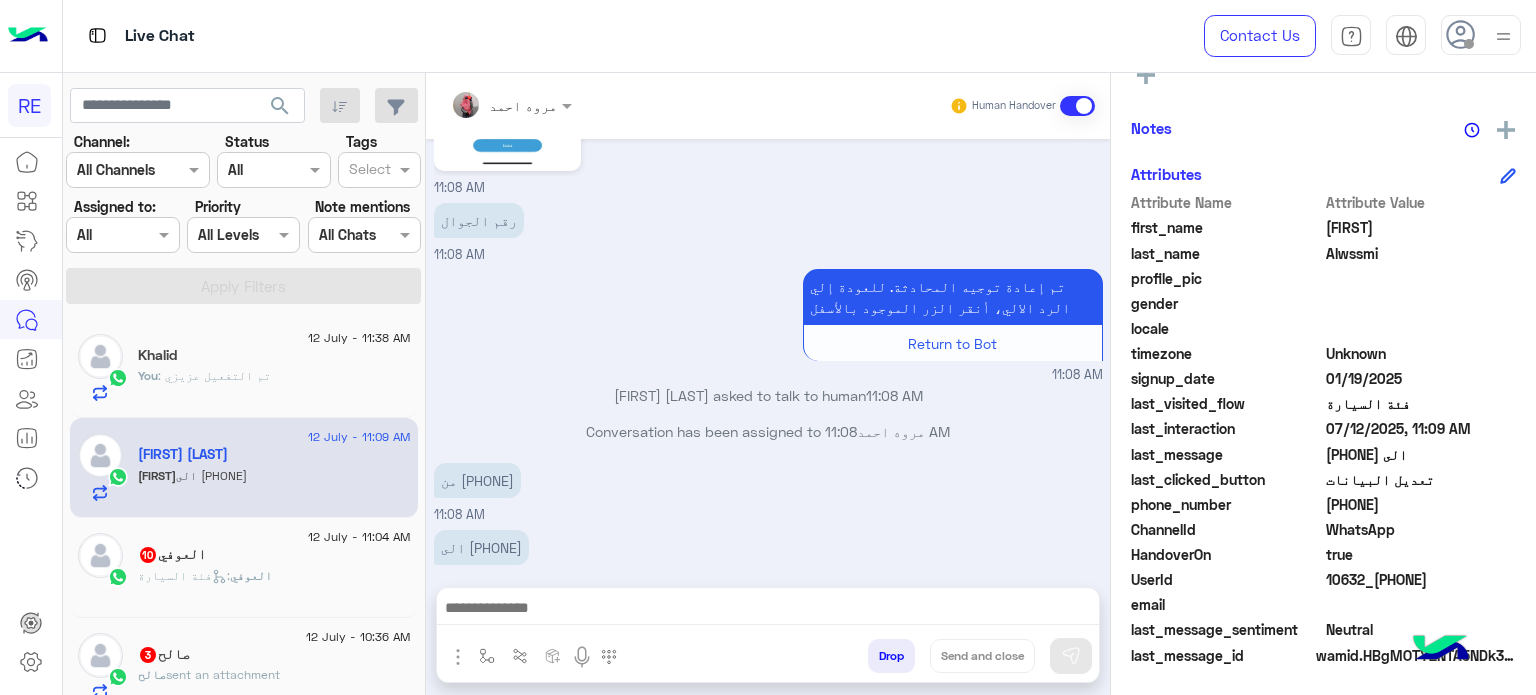 copy on "[PHONE]" 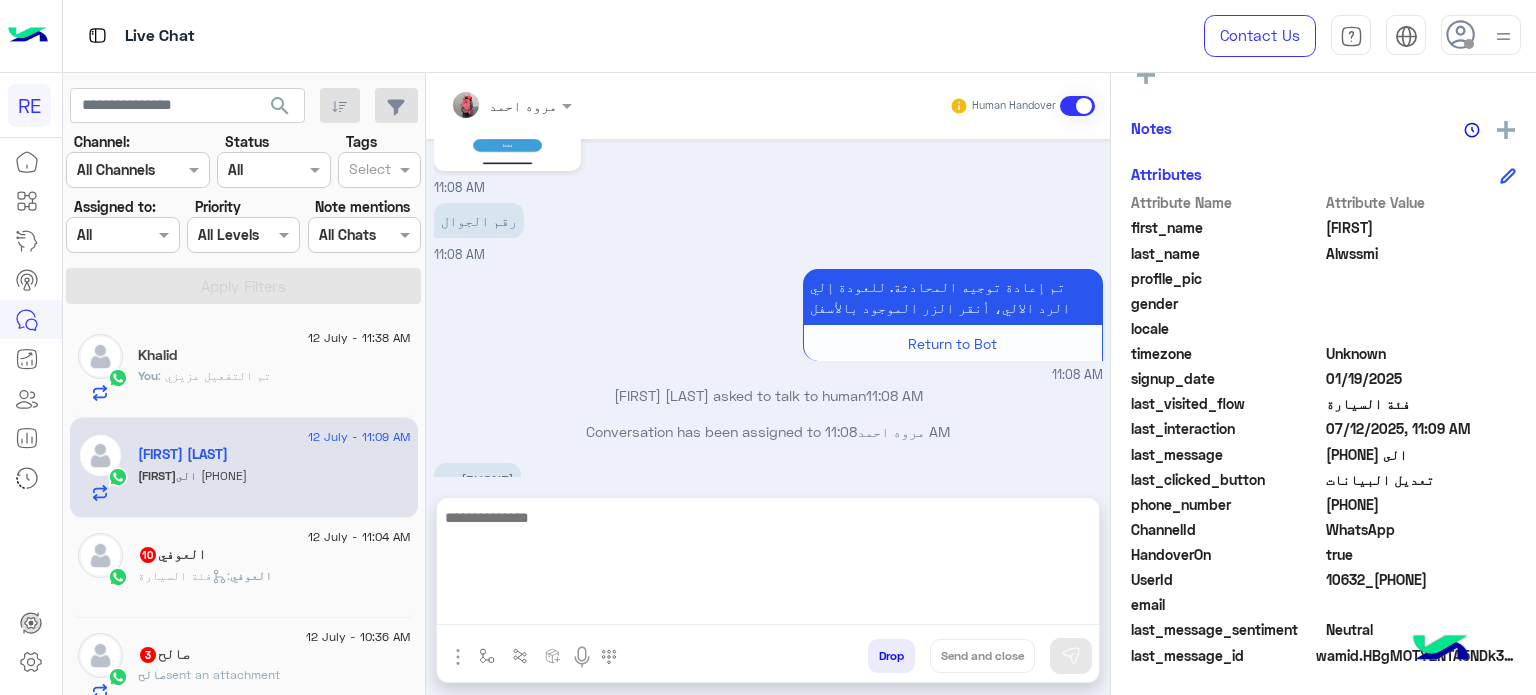 click at bounding box center (768, 565) 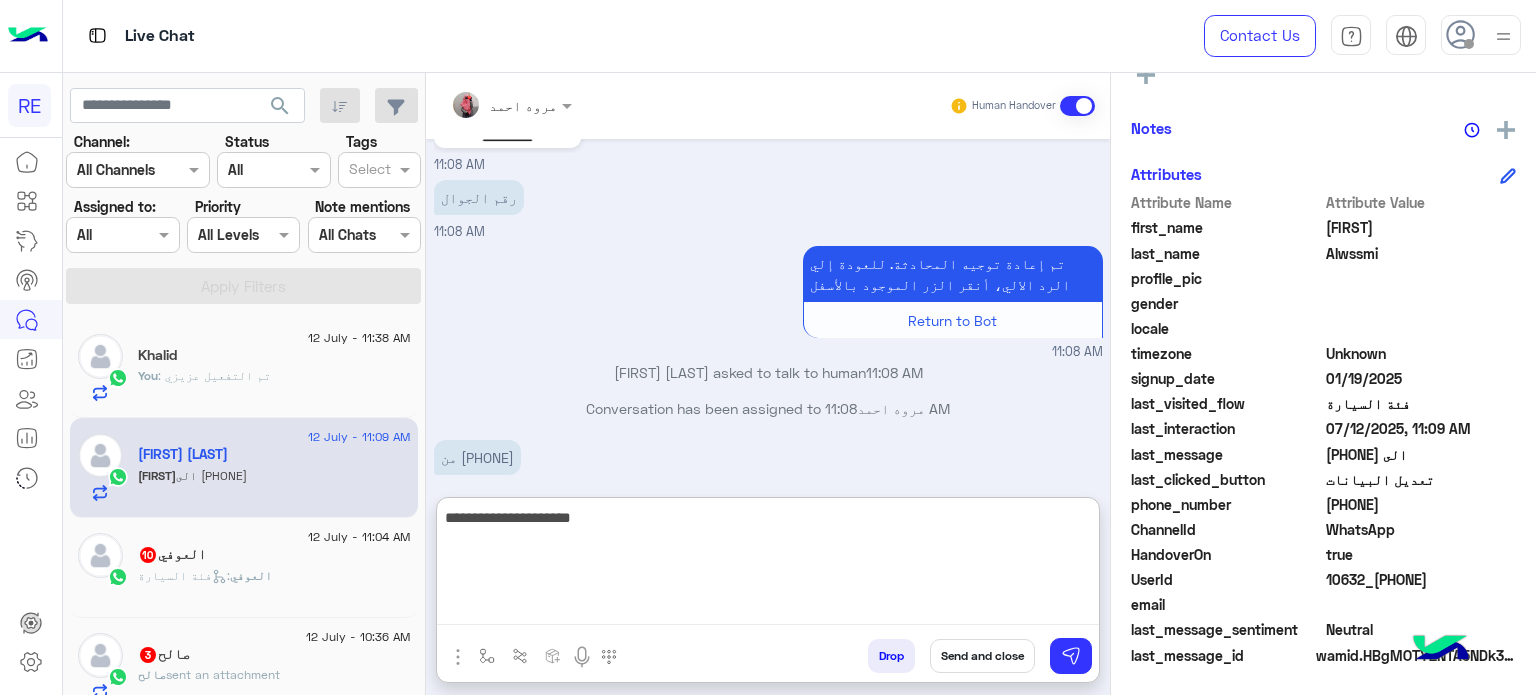 type on "**********" 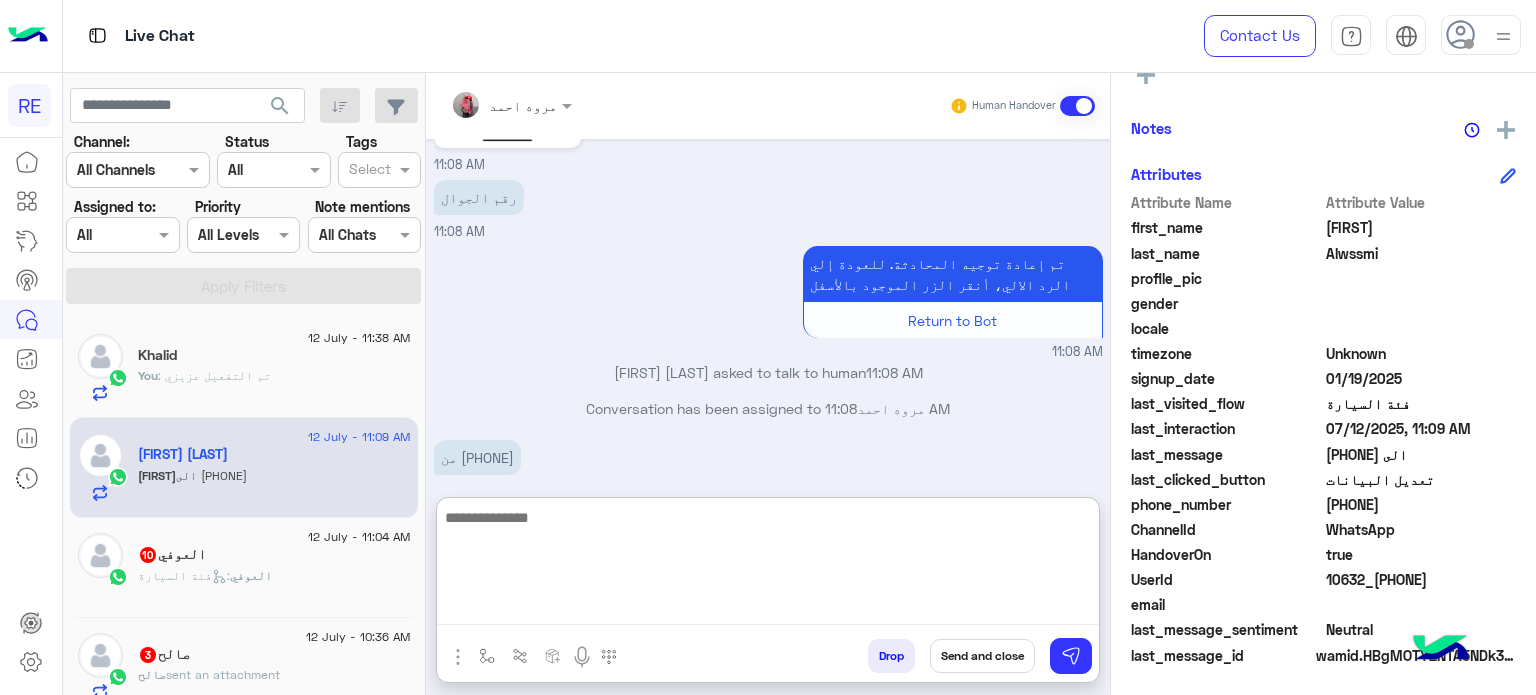 scroll, scrollTop: 696, scrollLeft: 0, axis: vertical 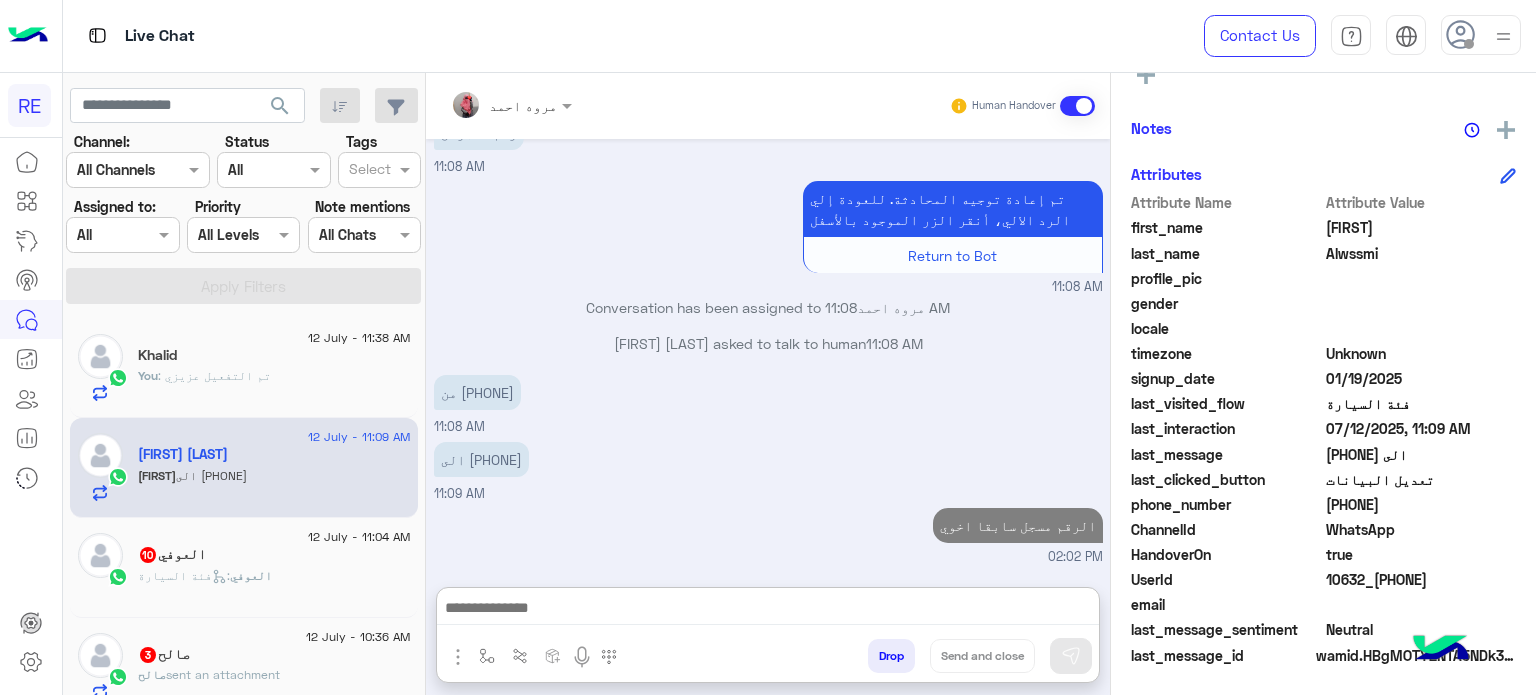 click on ":   فئة السيارة" 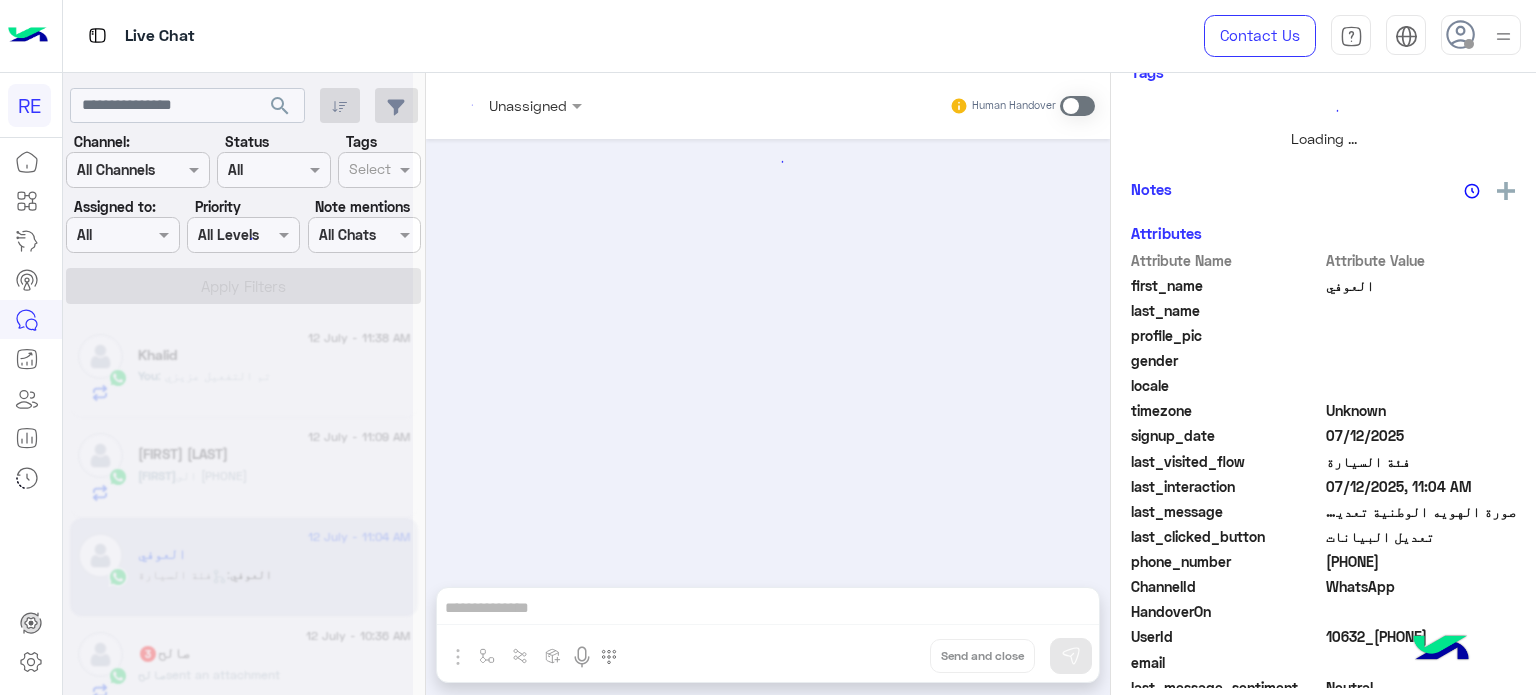 scroll, scrollTop: 438, scrollLeft: 0, axis: vertical 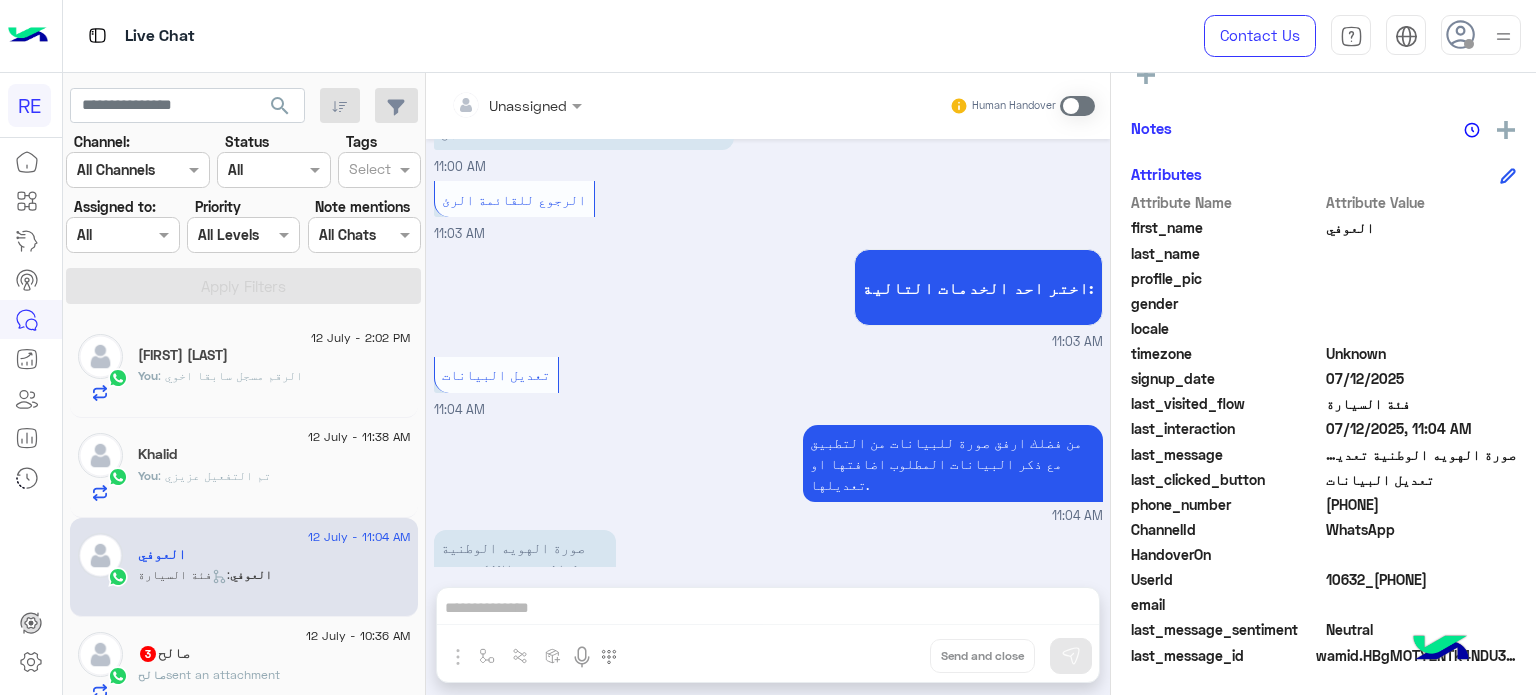drag, startPoint x: 1417, startPoint y: 503, endPoint x: 1348, endPoint y: 508, distance: 69.18092 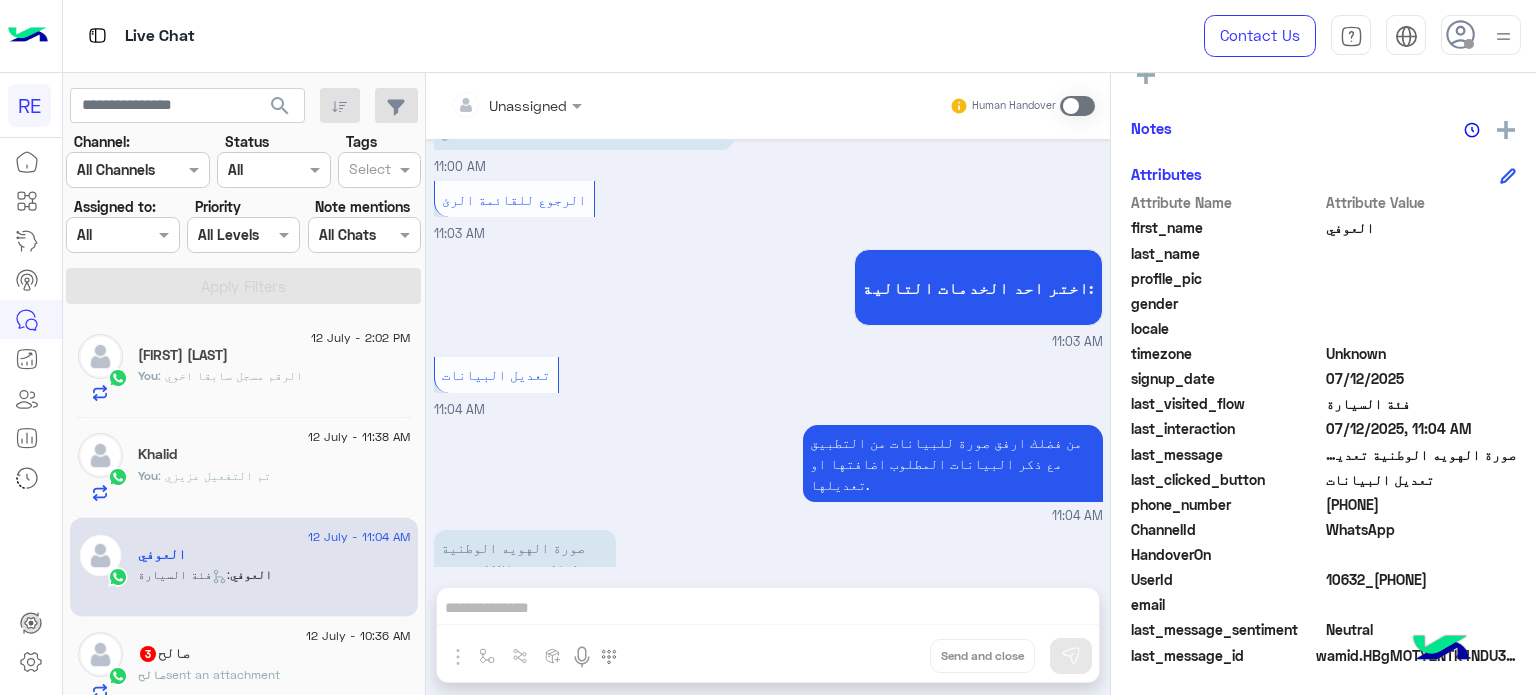click on "صورة الهويه الوطنية تعديل البريد الالكتروني  [EMAIL]" at bounding box center (525, 568) 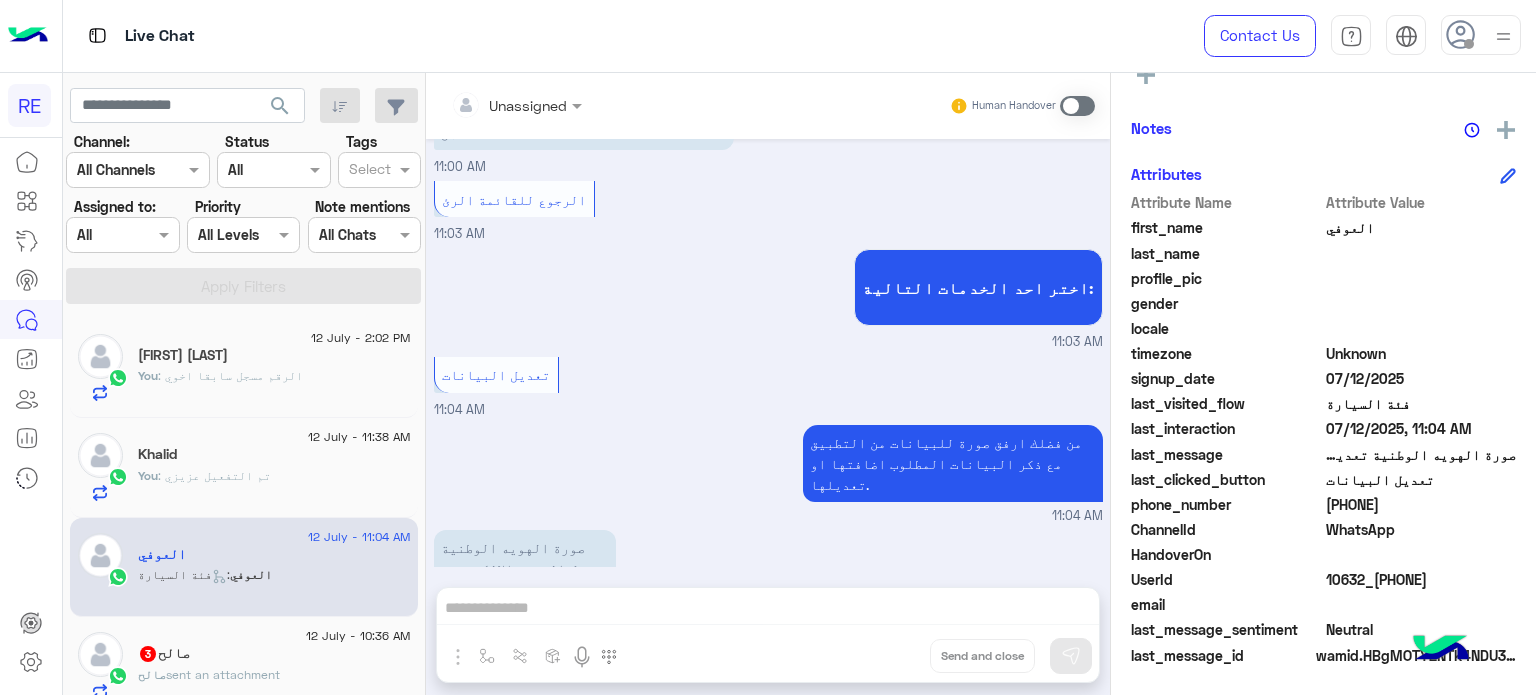 click on "صورة الهويه الوطنية تعديل البريد الالكتروني  [EMAIL]" at bounding box center (525, 568) 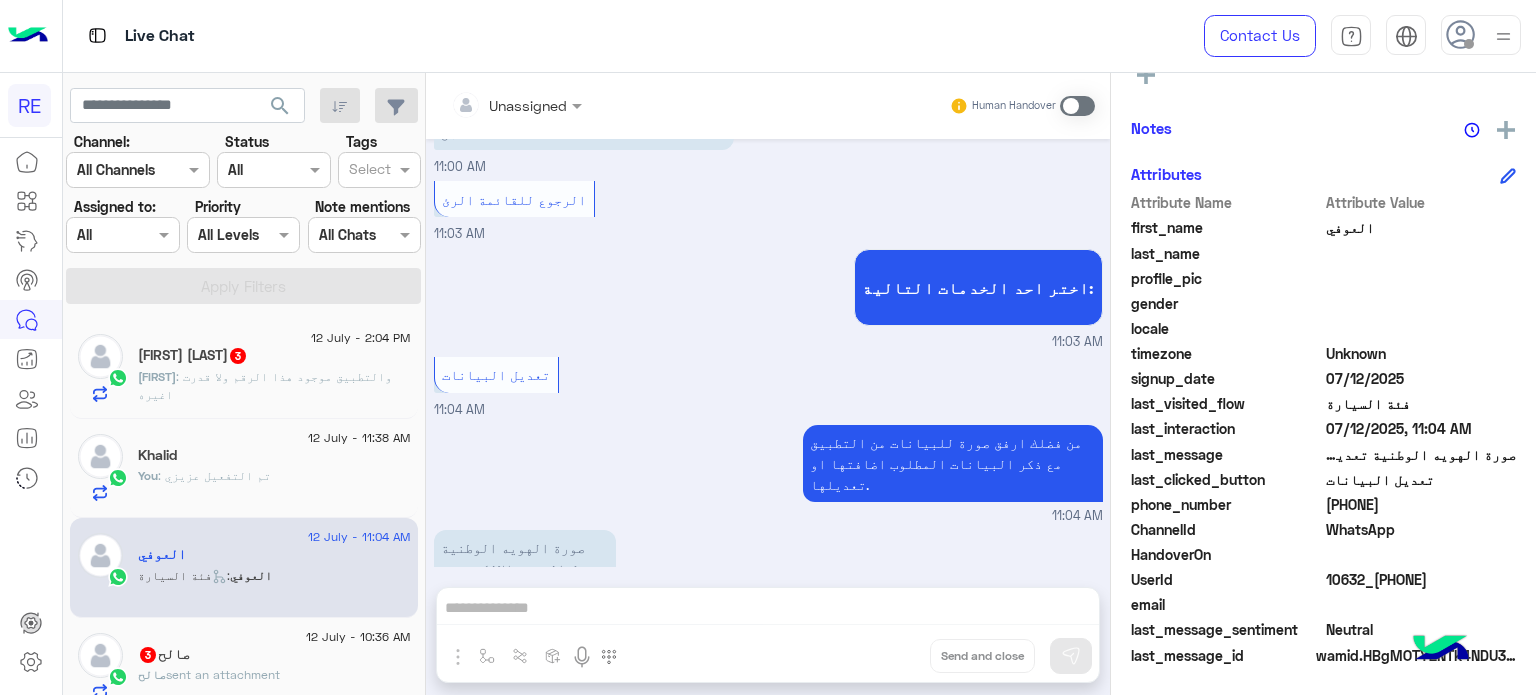 click on "Unassigned Human Handover     Jul 12, 2025   تفعيل حساب    10:59 AM  يمكنك الاطلاع على شروط الانضمام لرحلة ك (كابتن ) الموجودة بالصورة أعلاه،
لتحميل التطبيق عبر الرابط التالي : 📲
http://onelink.to/Rehla    يسعدنا انضمامك لتطبيق رحلة يمكنك اتباع الخطوات الموضحة لتسجيل بيانات سيارتك بالفيديو التالي  : عزيزي الكابتن، فضلًا ، للرغبة بتفعيل الحساب قم برفع البيانات عبر التطبيق والتواصل معنا  تم تسجيل السيارة   اواجه صعوبة بالتسجيل  اي خدمة اخرى ؟  الرجوع للقائمة الرئ   لا     10:59 AM   تم تسجيل السيارة    10:59 AM  اهلا بك عزيزنا الكابتن، سيتم مراجعة حسابك وابلاغك في اقرب وقت    10:59 AM    11:00 AM   الرجوع للقائمة الرئ" at bounding box center [768, 388] 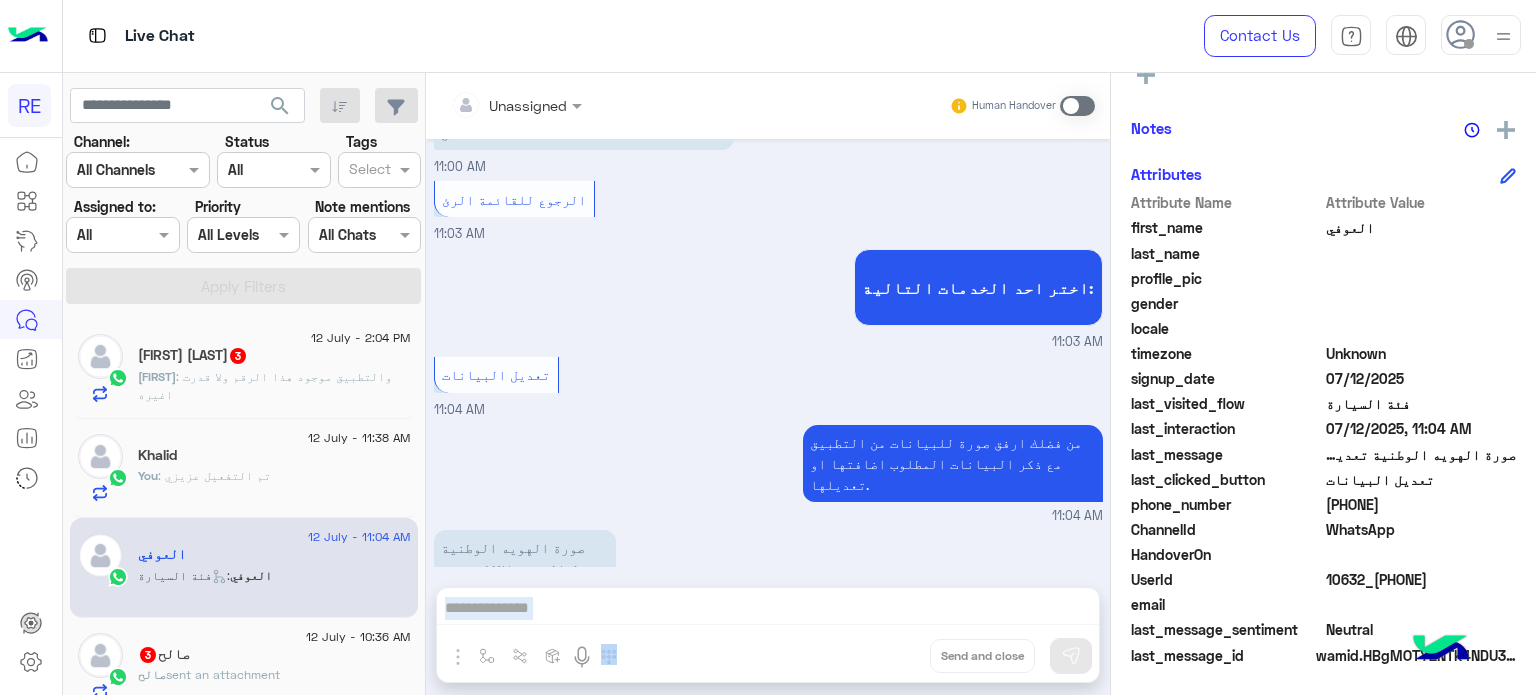 click on "Unassigned Human Handover     Jul 12, 2025   تفعيل حساب    10:59 AM  يمكنك الاطلاع على شروط الانضمام لرحلة ك (كابتن ) الموجودة بالصورة أعلاه،
لتحميل التطبيق عبر الرابط التالي : 📲
http://onelink.to/Rehla    يسعدنا انضمامك لتطبيق رحلة يمكنك اتباع الخطوات الموضحة لتسجيل بيانات سيارتك بالفيديو التالي  : عزيزي الكابتن، فضلًا ، للرغبة بتفعيل الحساب قم برفع البيانات عبر التطبيق والتواصل معنا  تم تسجيل السيارة   اواجه صعوبة بالتسجيل  اي خدمة اخرى ؟  الرجوع للقائمة الرئ   لا     10:59 AM   تم تسجيل السيارة    10:59 AM  اهلا بك عزيزنا الكابتن، سيتم مراجعة حسابك وابلاغك في اقرب وقت    10:59 AM    11:00 AM   الرجوع للقائمة الرئ" at bounding box center [768, 388] 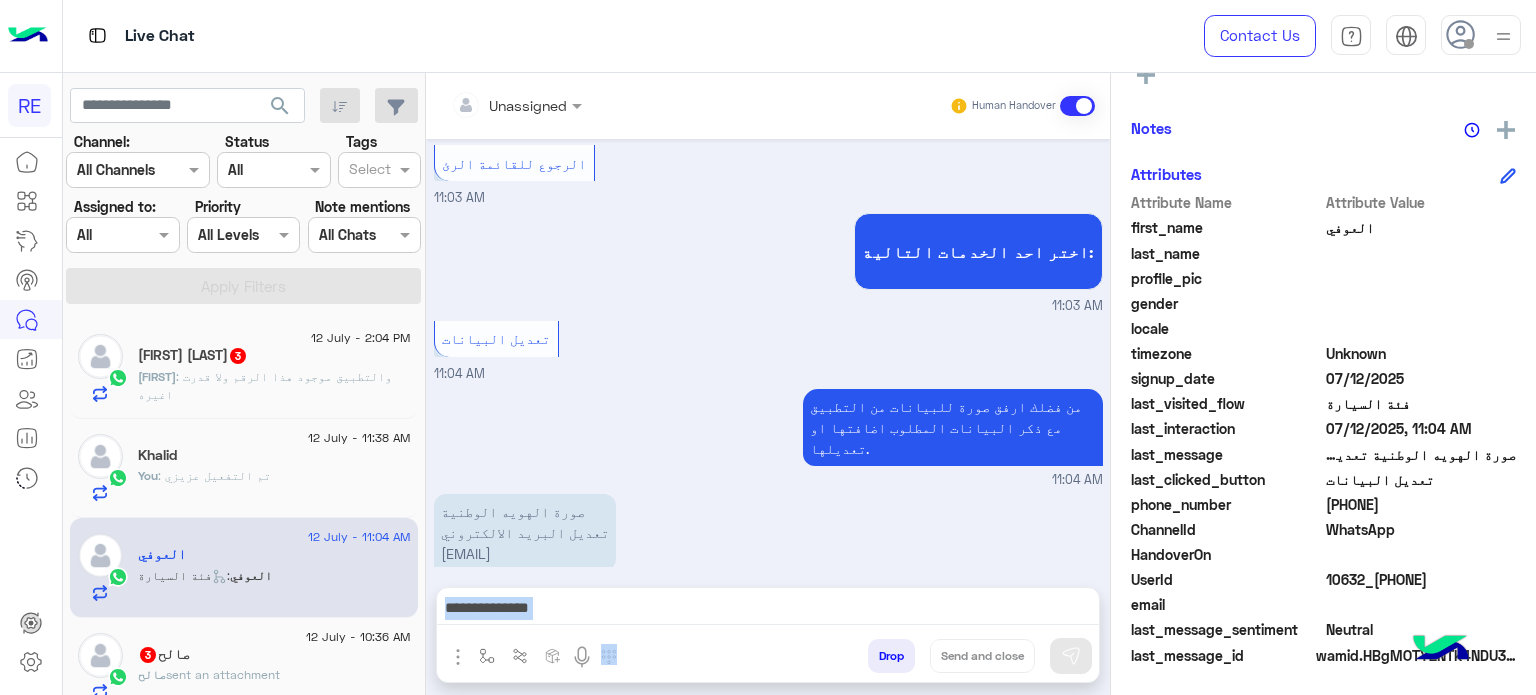 click at bounding box center (768, 613) 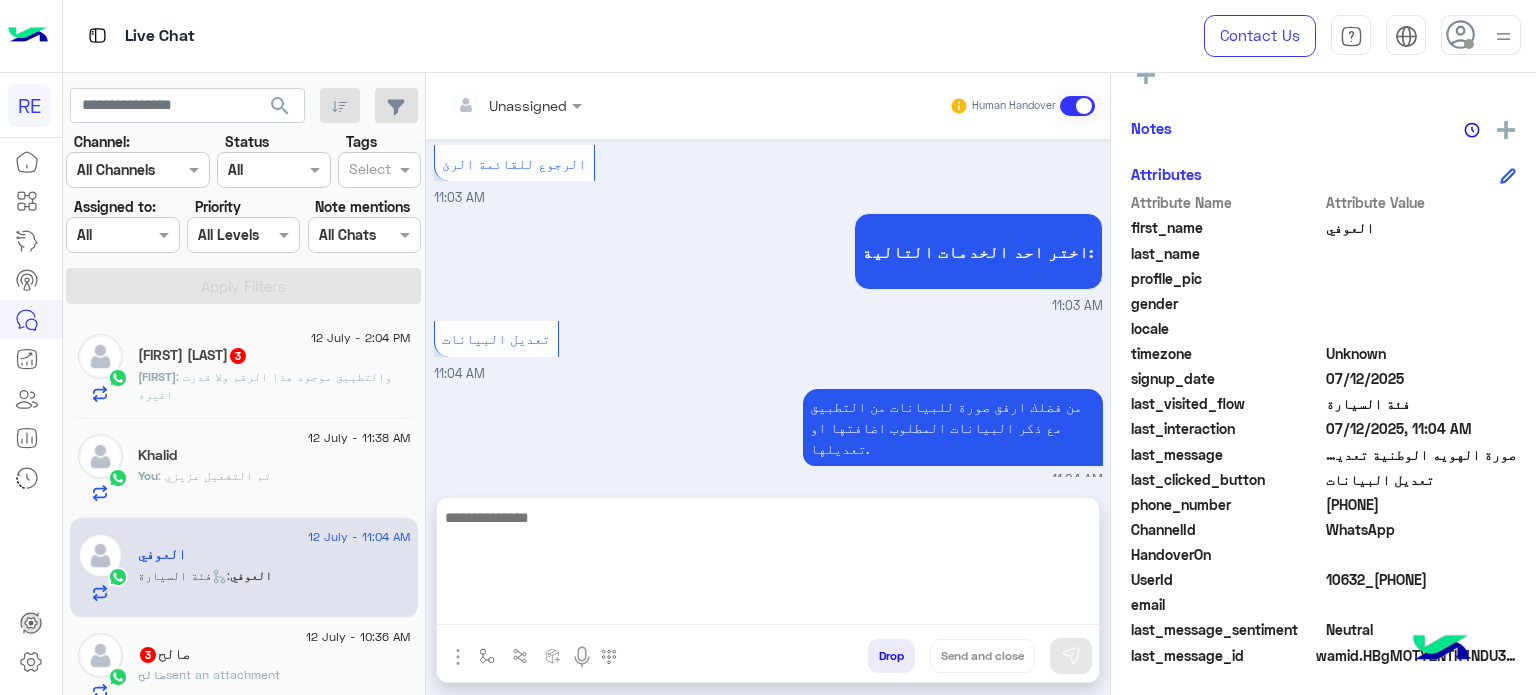 click at bounding box center [768, 565] 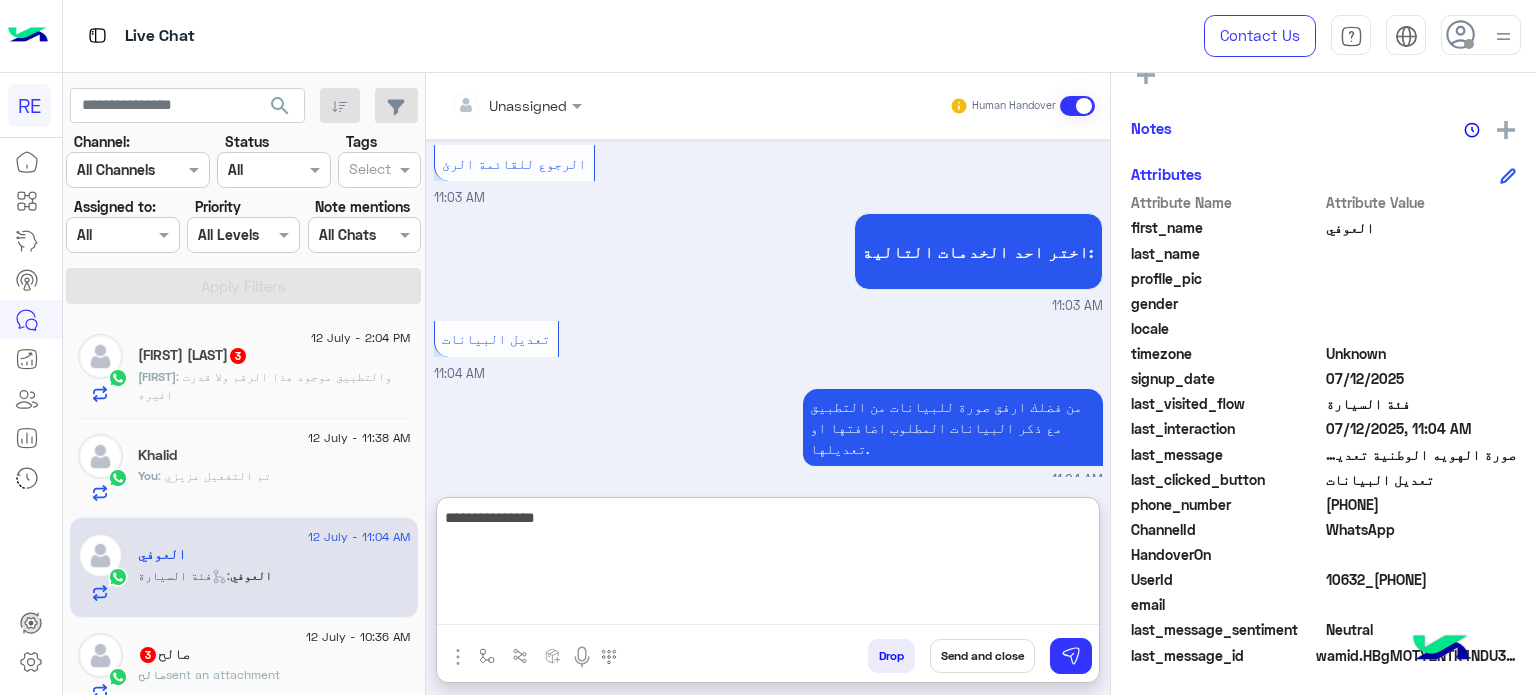 type on "**********" 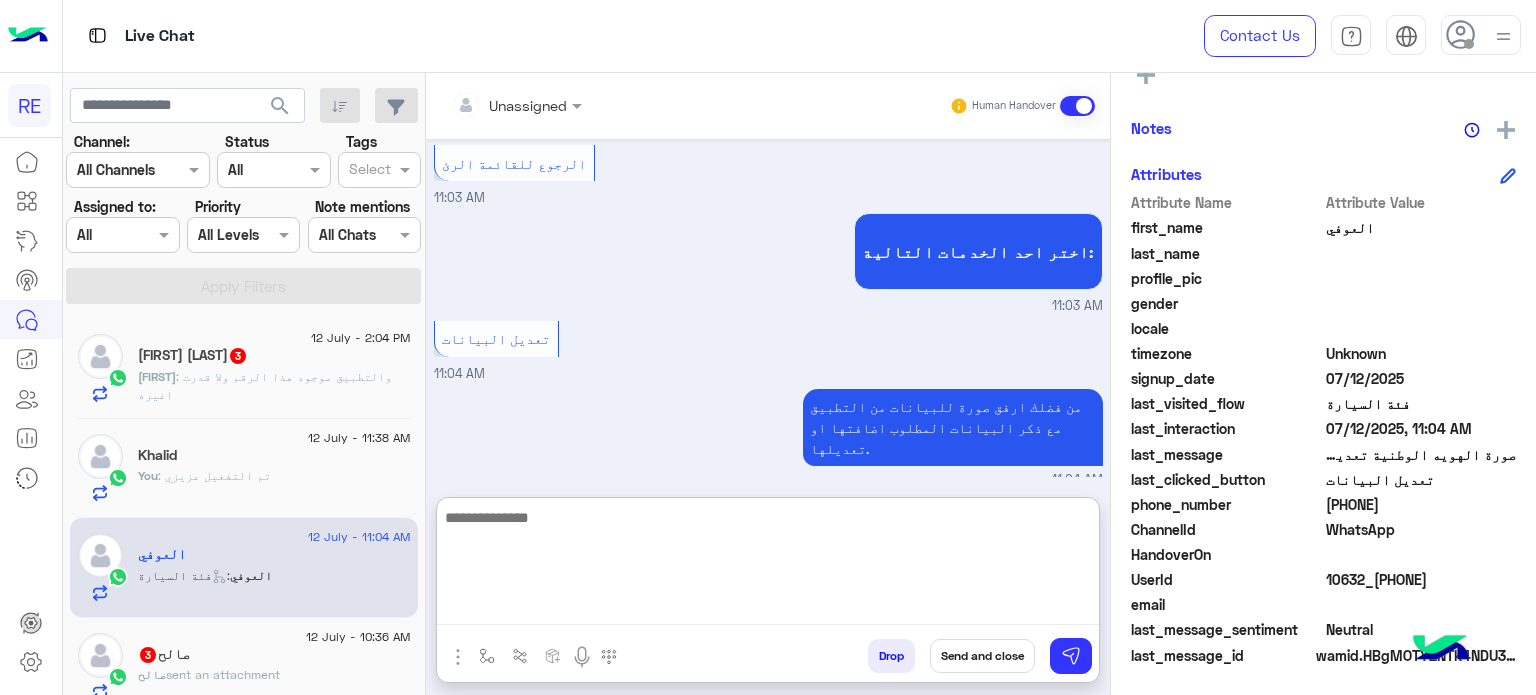scroll, scrollTop: 1480, scrollLeft: 0, axis: vertical 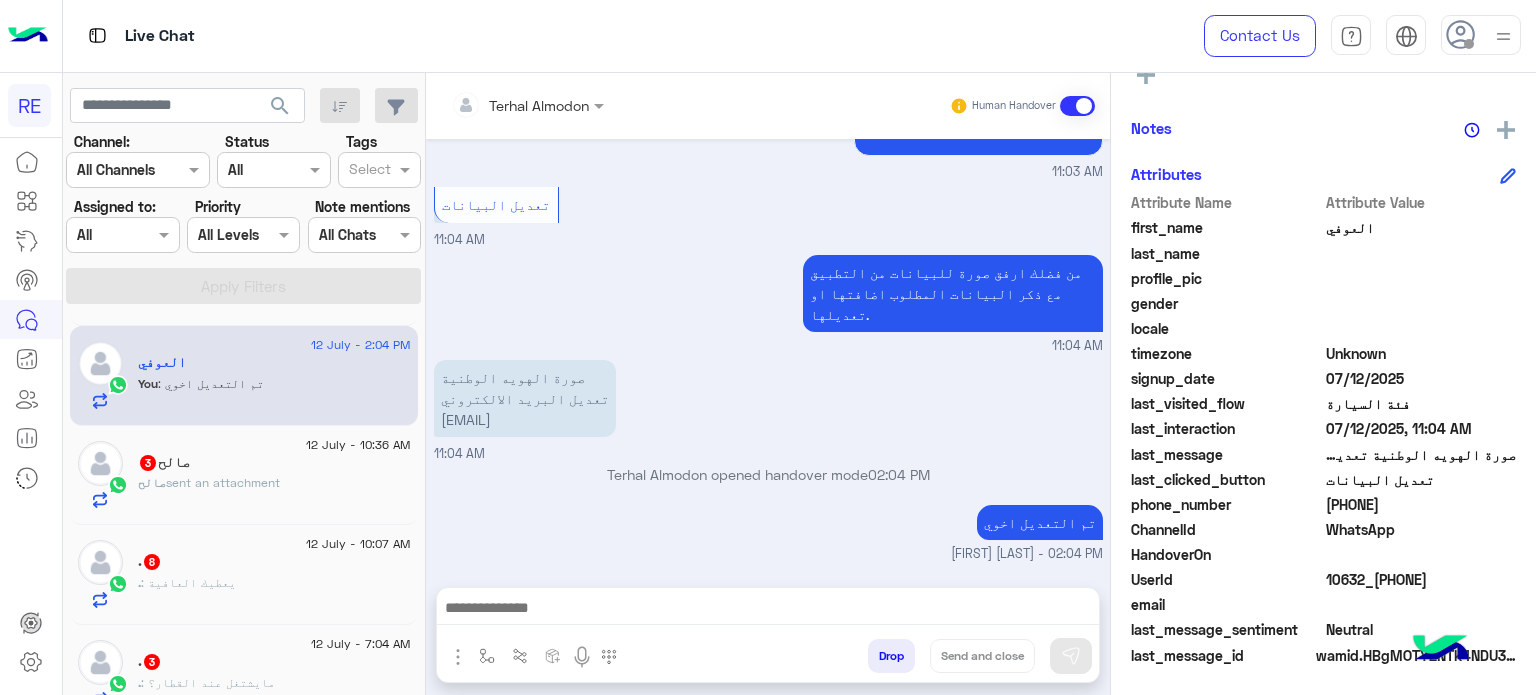 click on "[FIRST]   3" 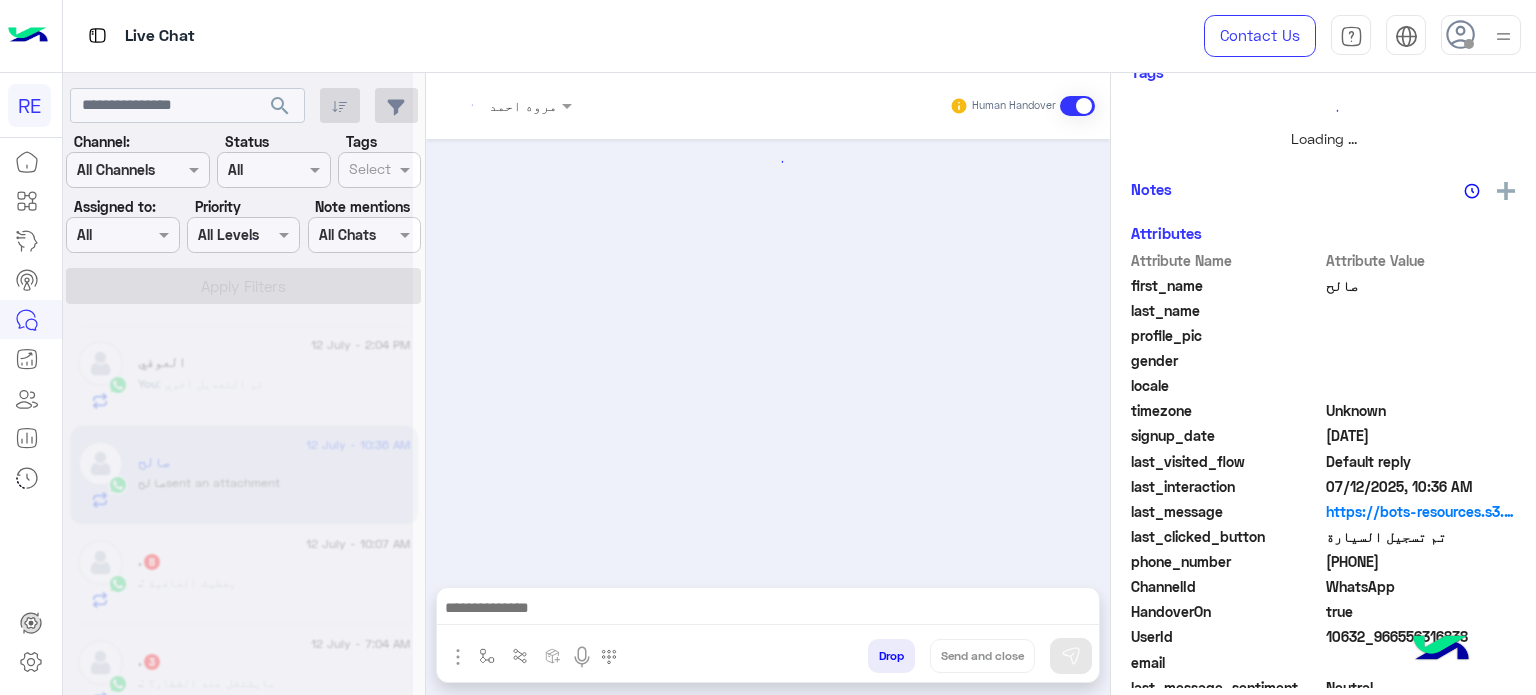 scroll, scrollTop: 438, scrollLeft: 0, axis: vertical 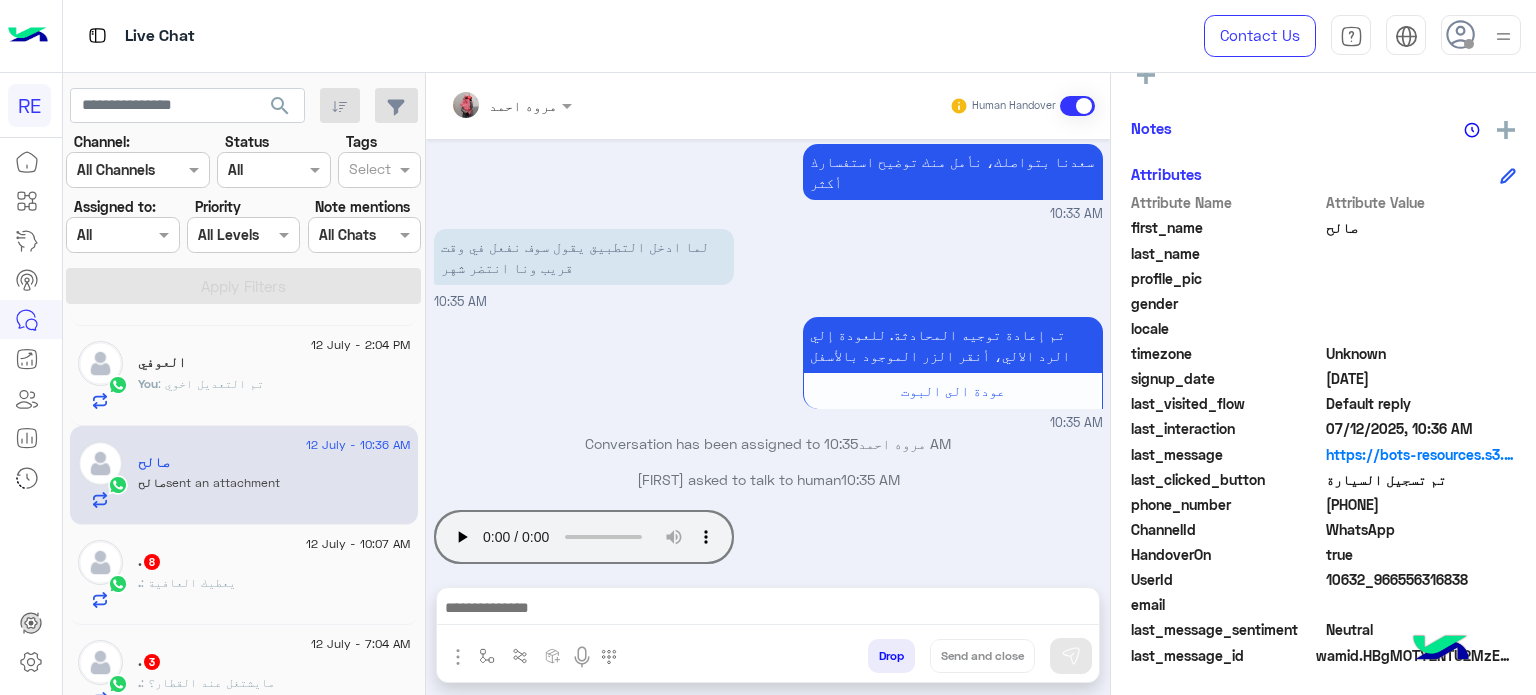 drag, startPoint x: 1415, startPoint y: 503, endPoint x: 1346, endPoint y: 509, distance: 69.260376 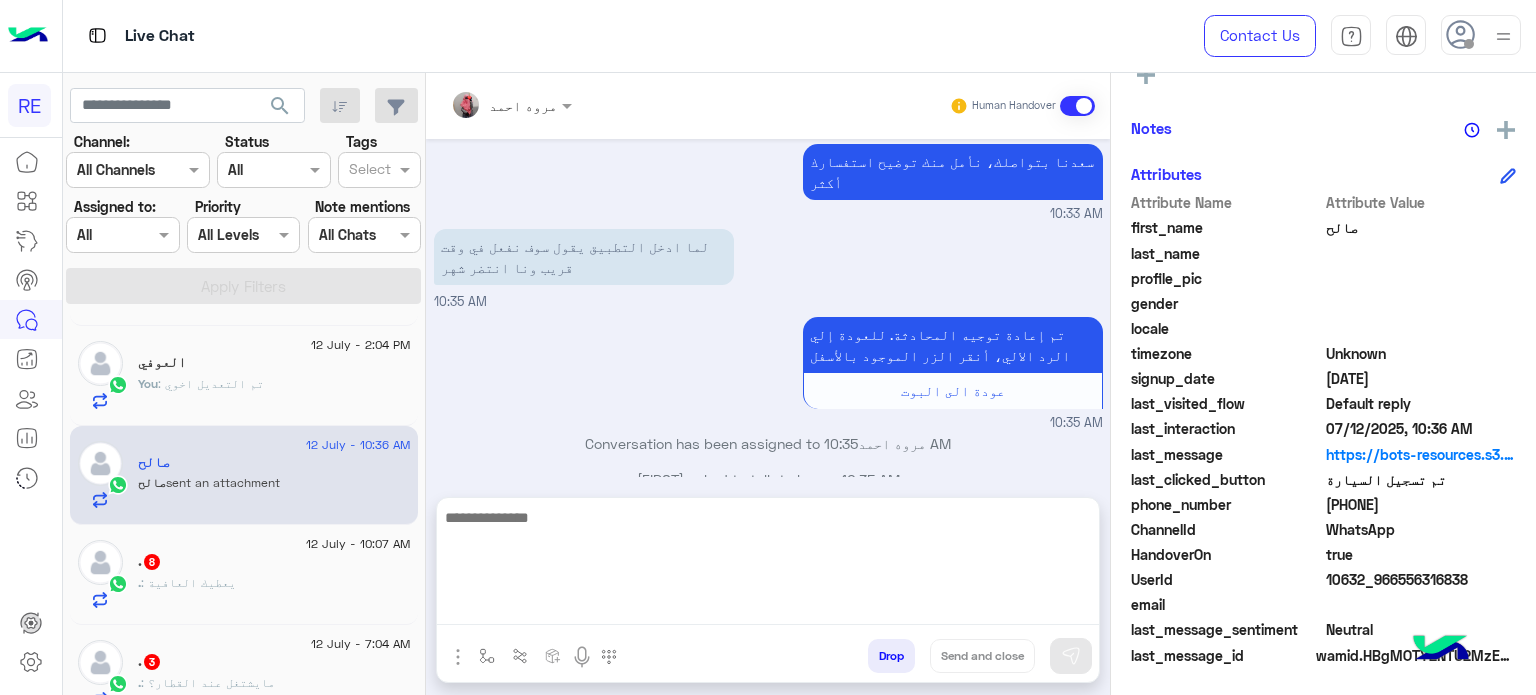 click at bounding box center [768, 565] 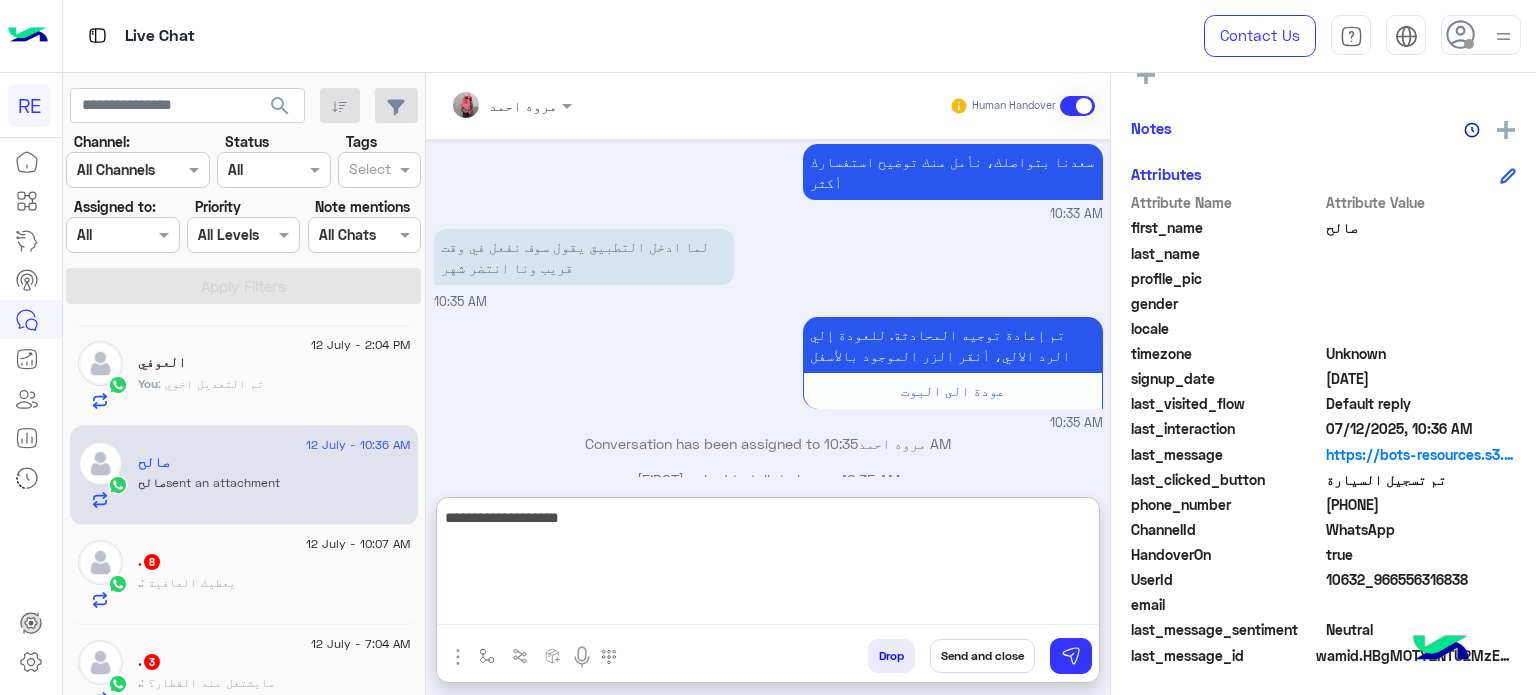 type on "**********" 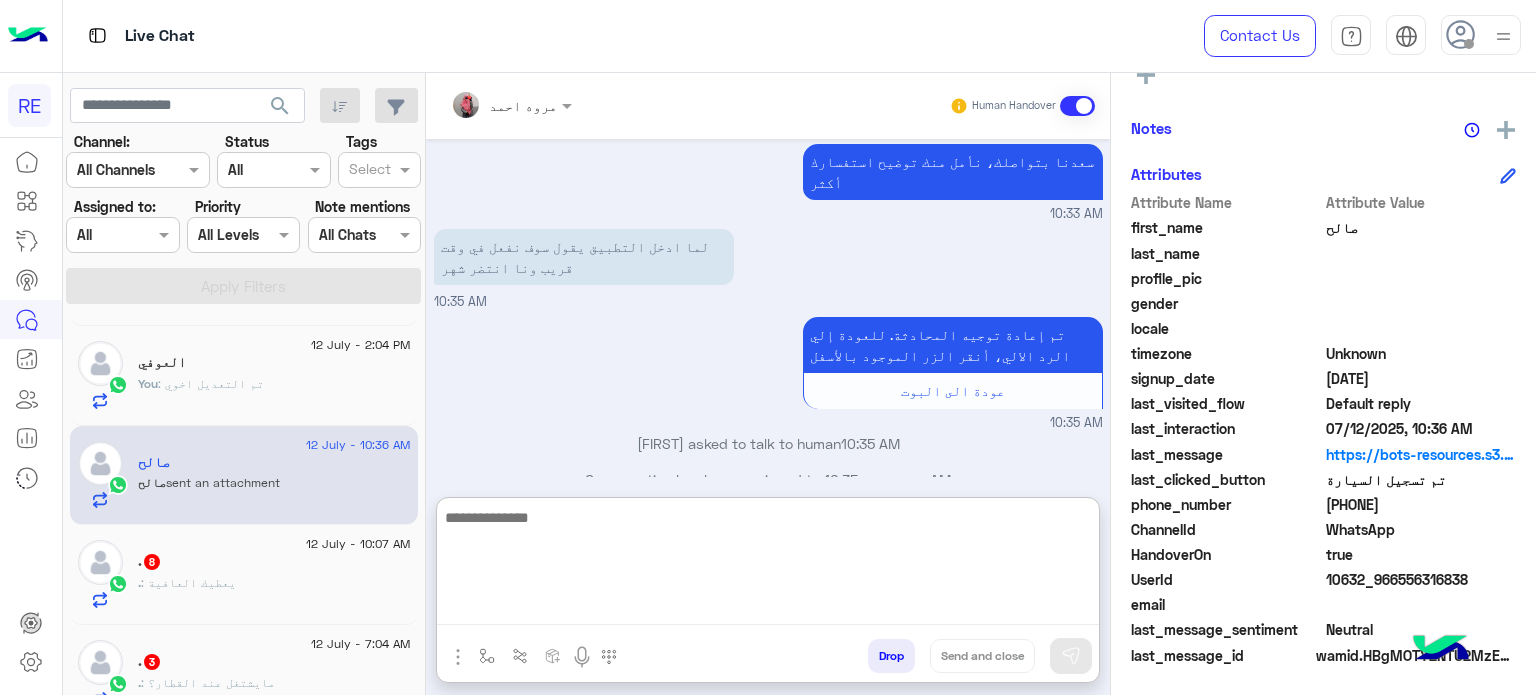 scroll, scrollTop: 431, scrollLeft: 0, axis: vertical 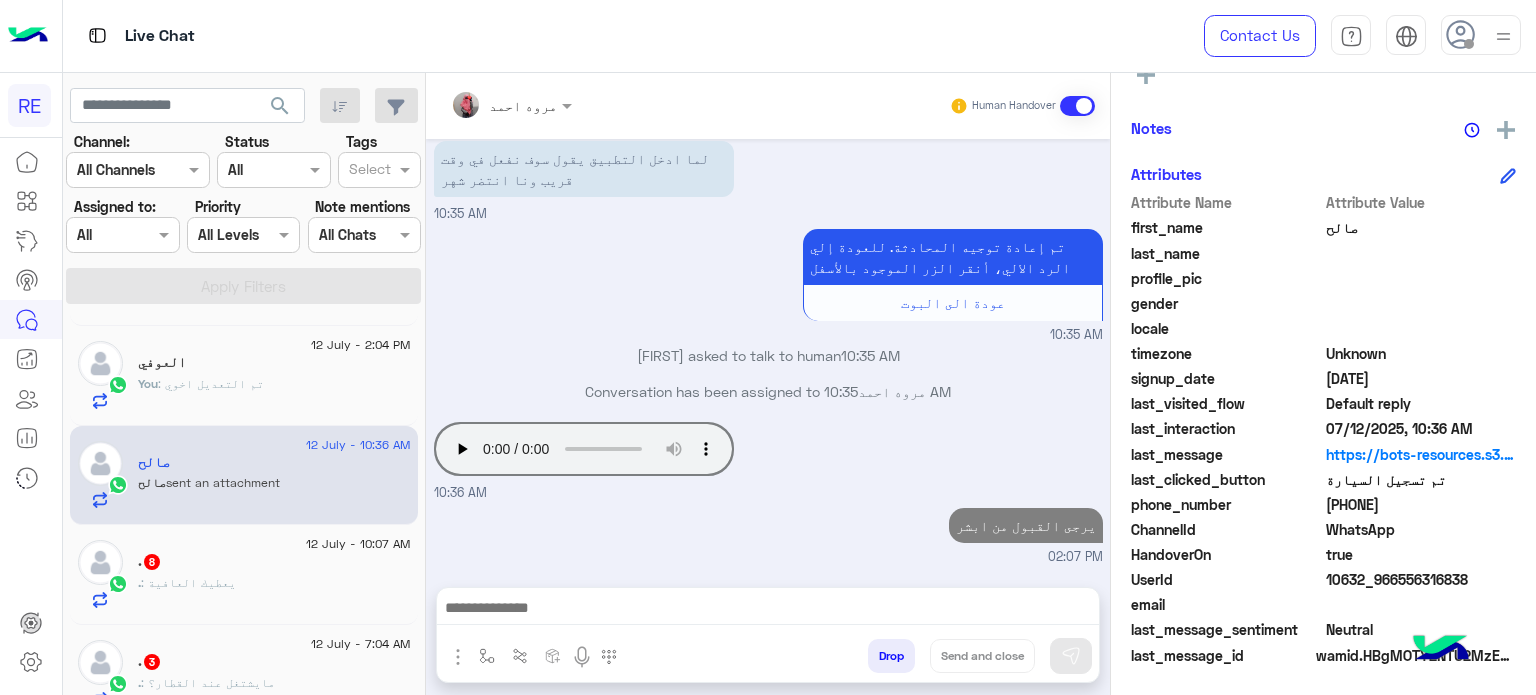 click on ". : يعطيك العافية" 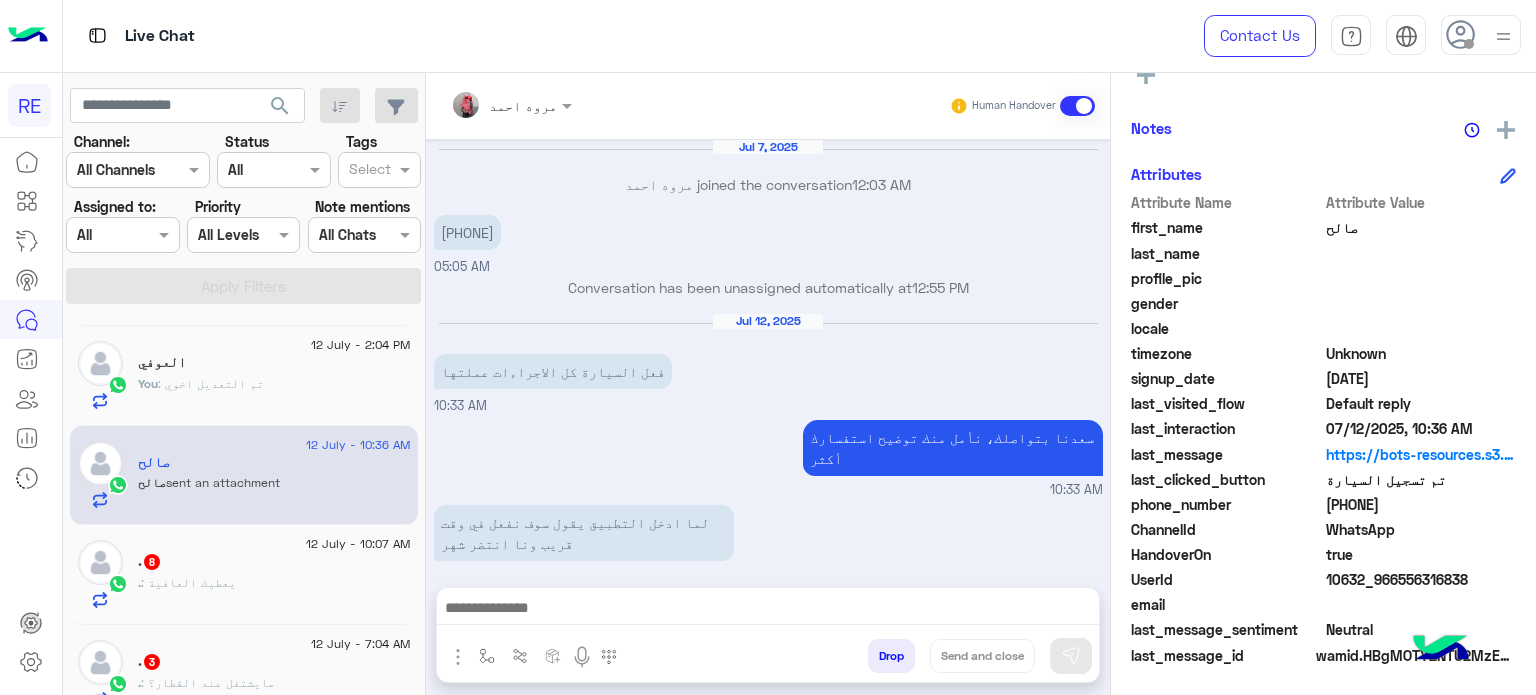 scroll, scrollTop: 438, scrollLeft: 0, axis: vertical 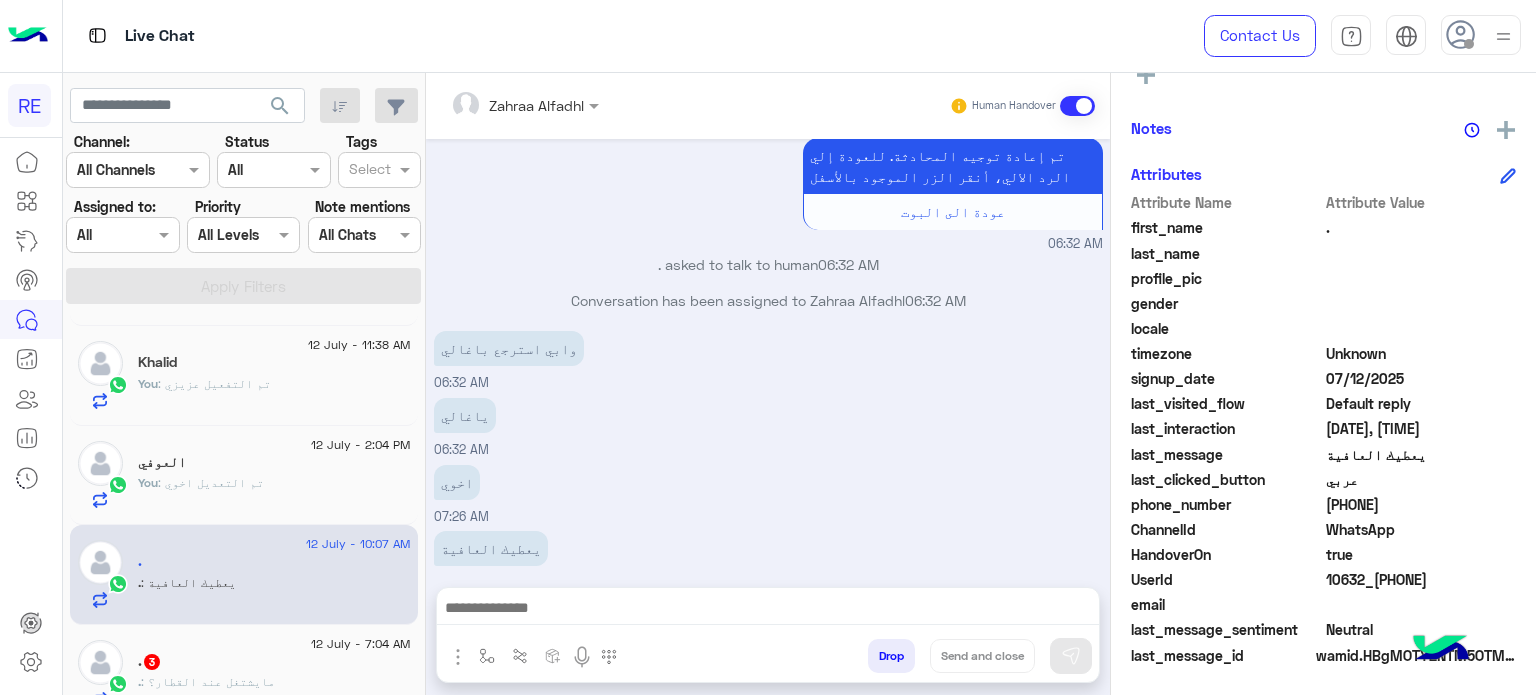 click at bounding box center (768, 613) 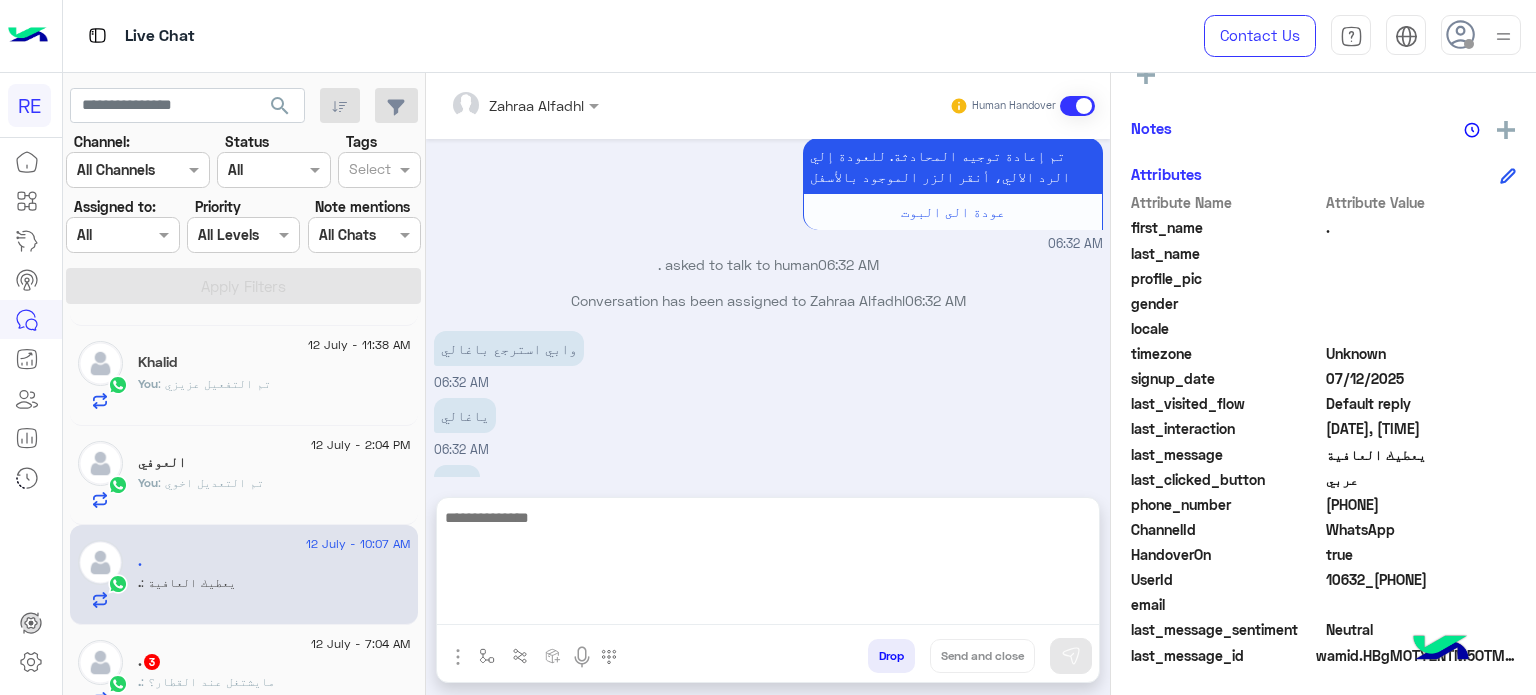 click at bounding box center [768, 565] 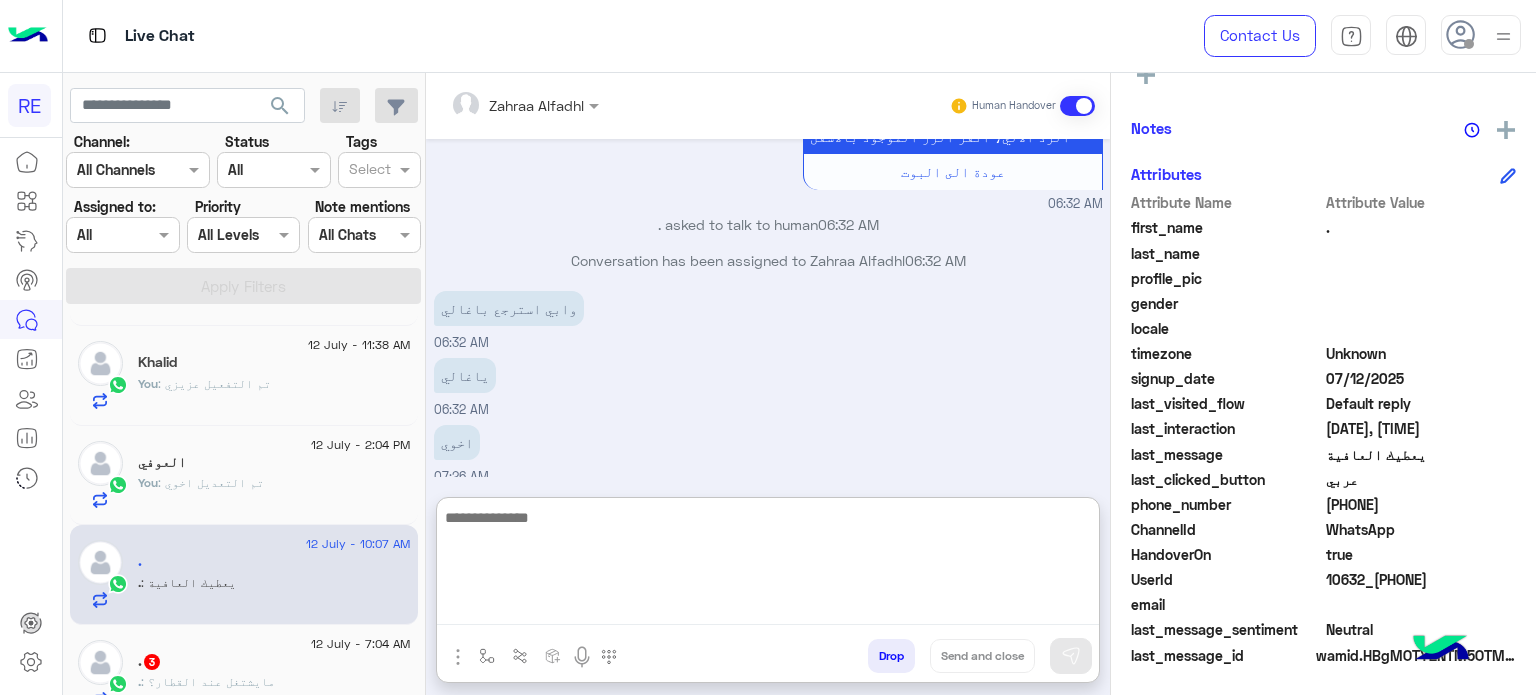 scroll, scrollTop: 1184, scrollLeft: 0, axis: vertical 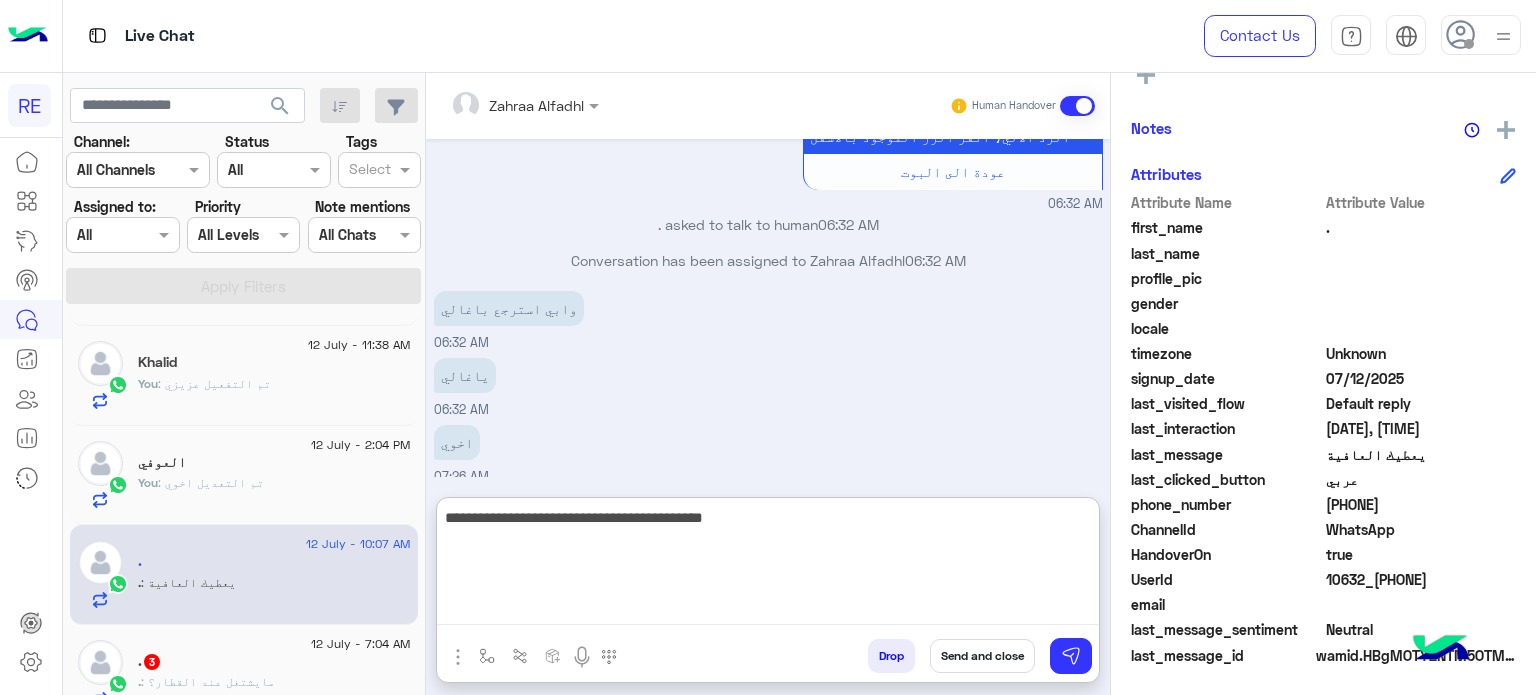 type on "**********" 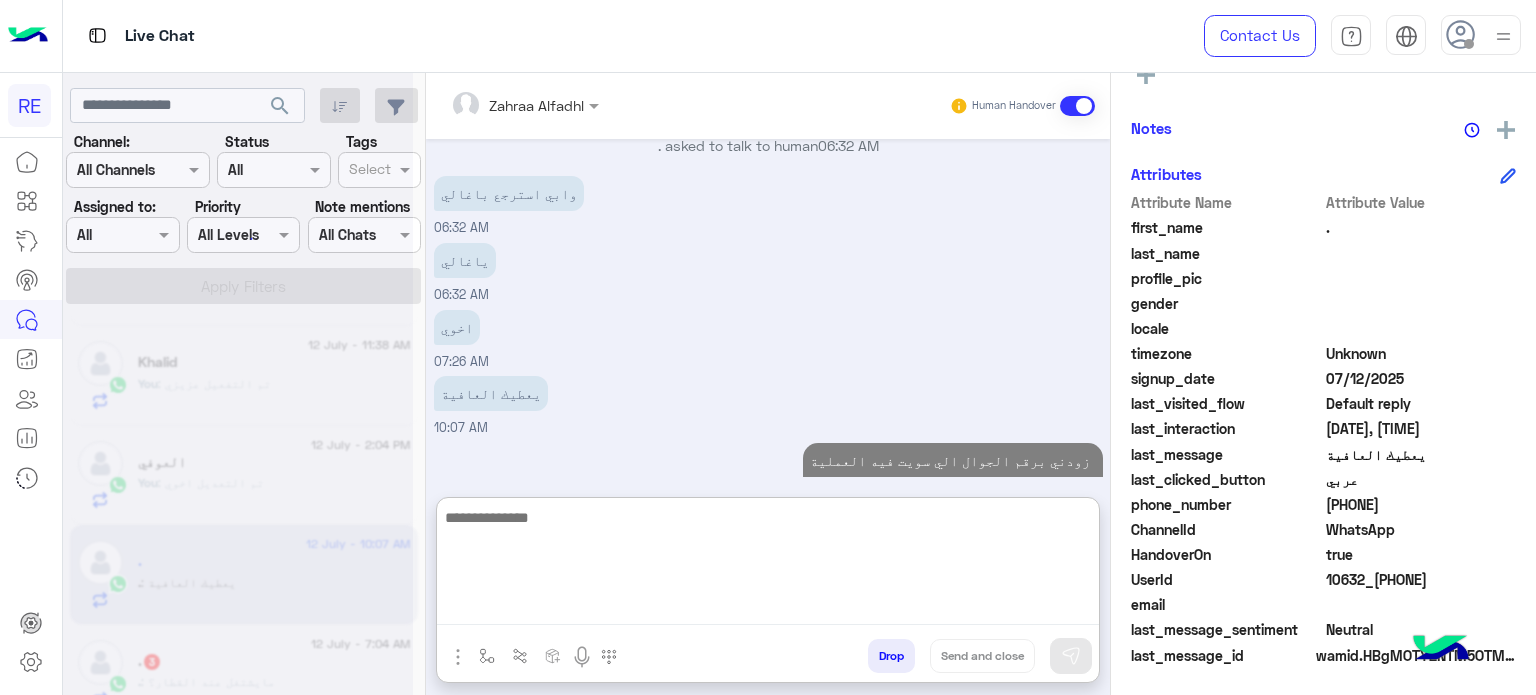 scroll, scrollTop: 0, scrollLeft: 0, axis: both 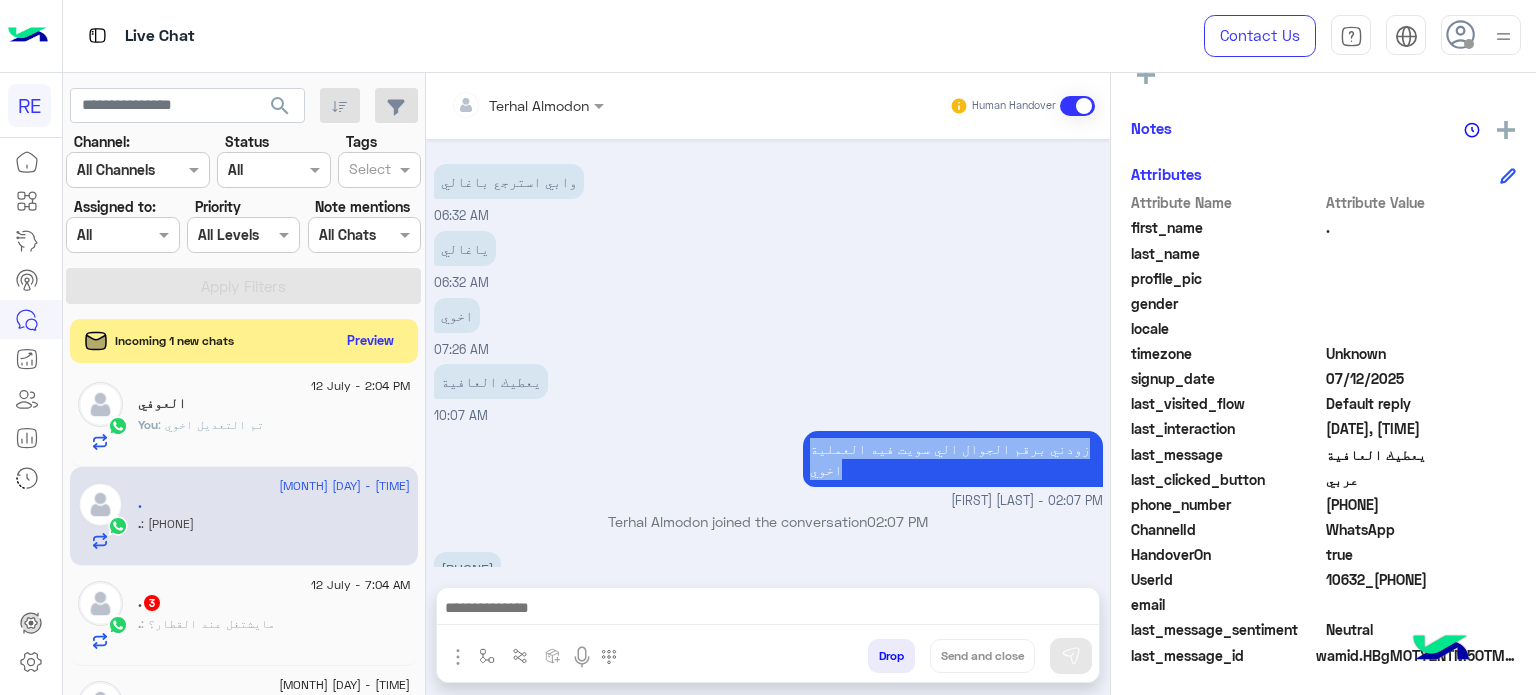 drag, startPoint x: 519, startPoint y: 430, endPoint x: 452, endPoint y: 449, distance: 69.641945 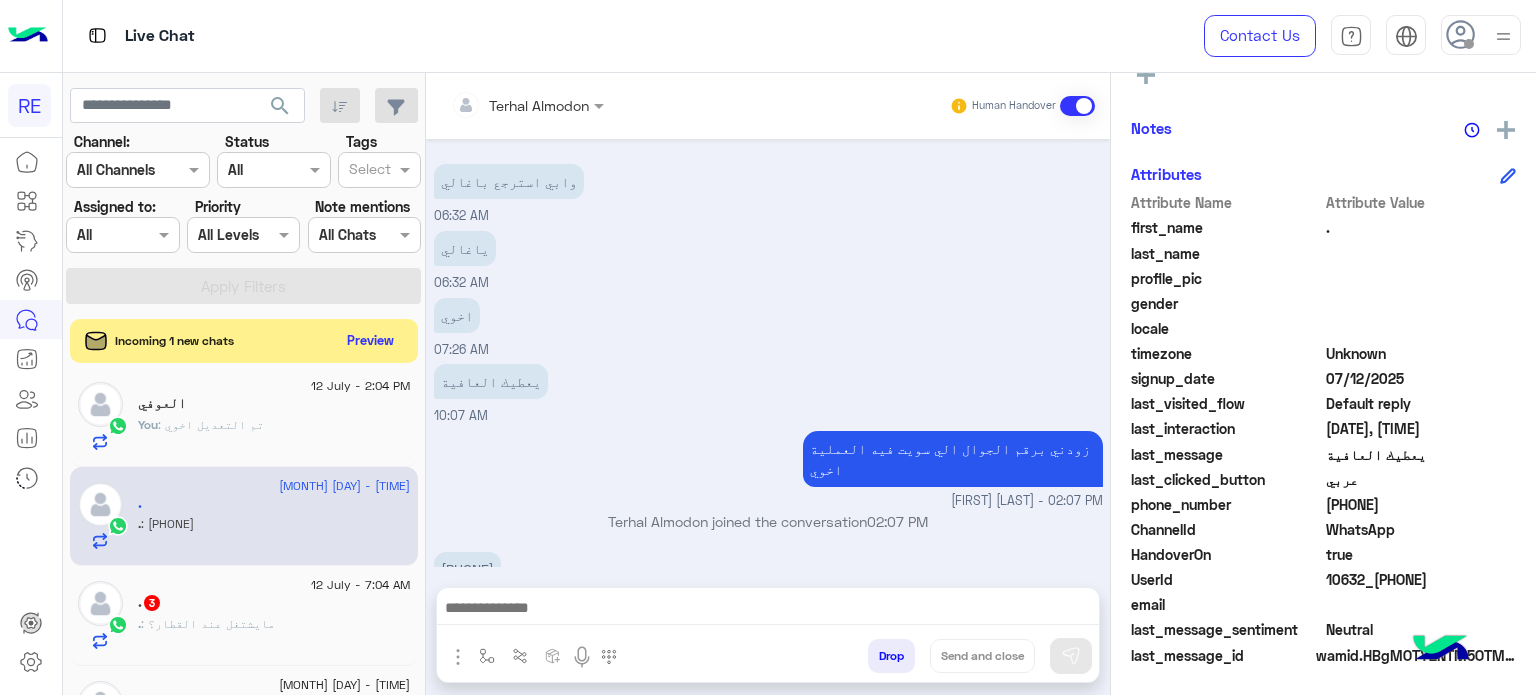 click on ". : مايشتغل عند القطار؟" 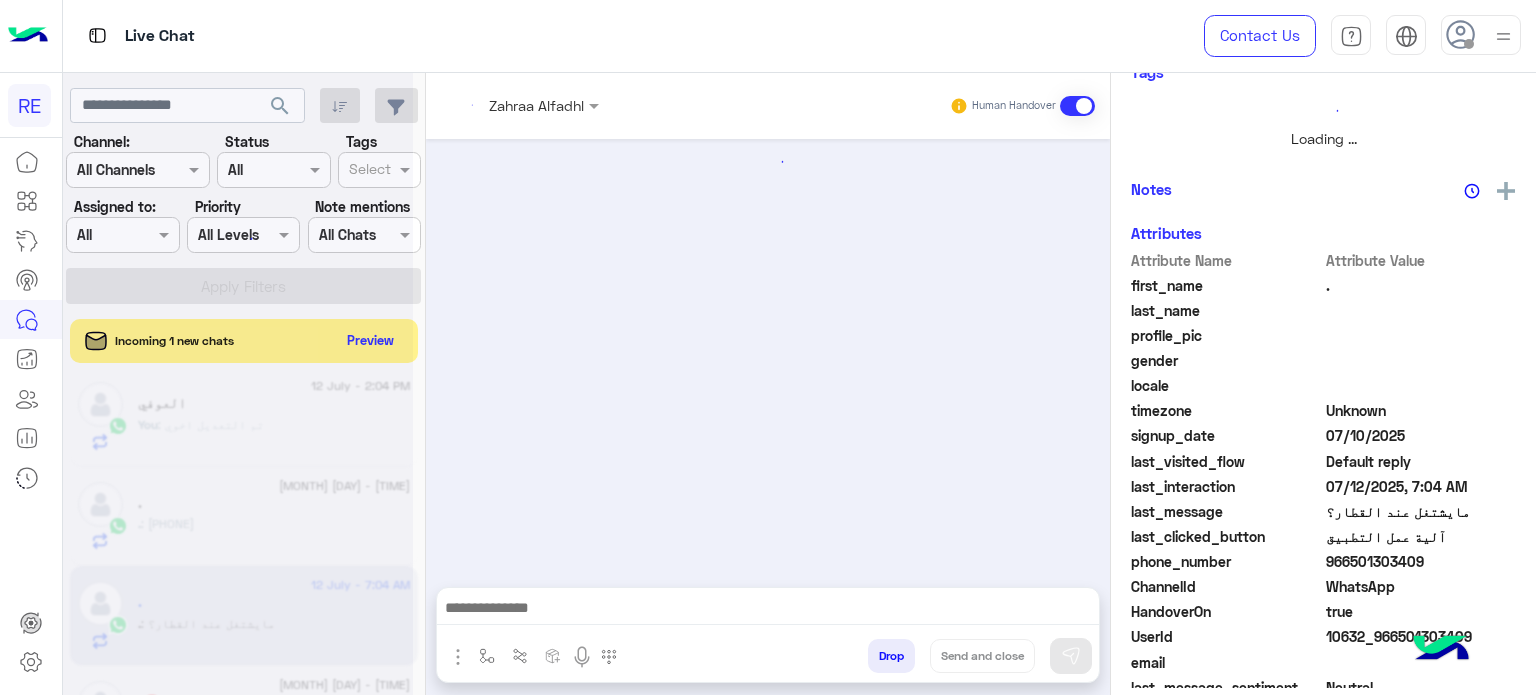 scroll, scrollTop: 438, scrollLeft: 0, axis: vertical 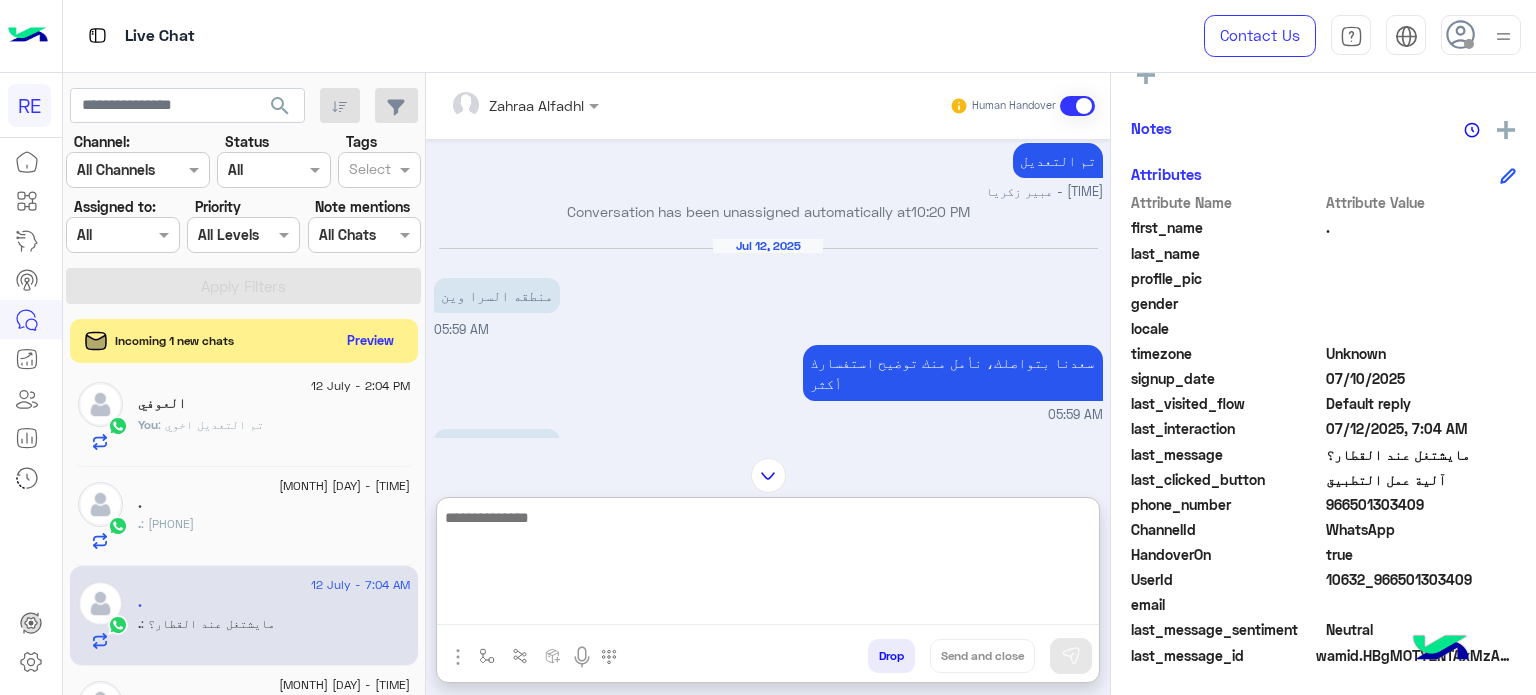 click at bounding box center [768, 565] 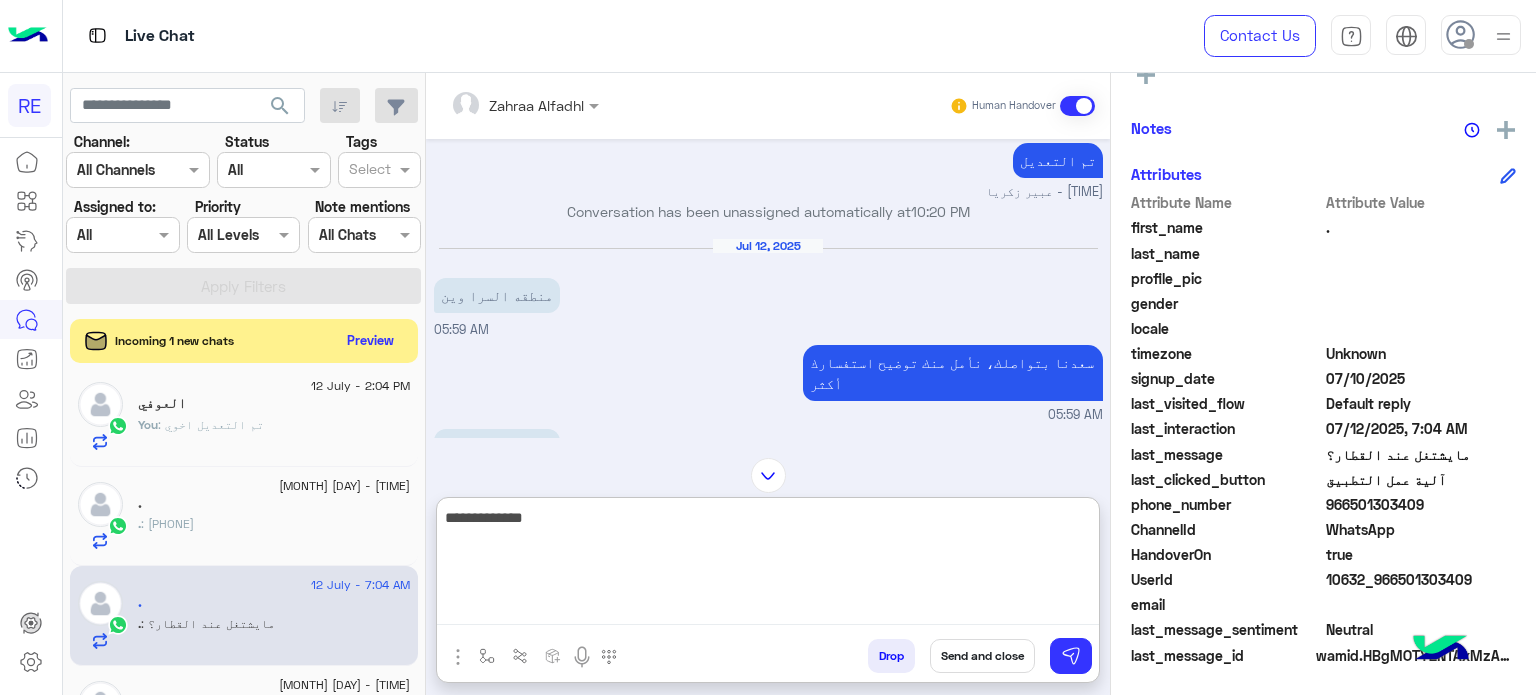 type on "**********" 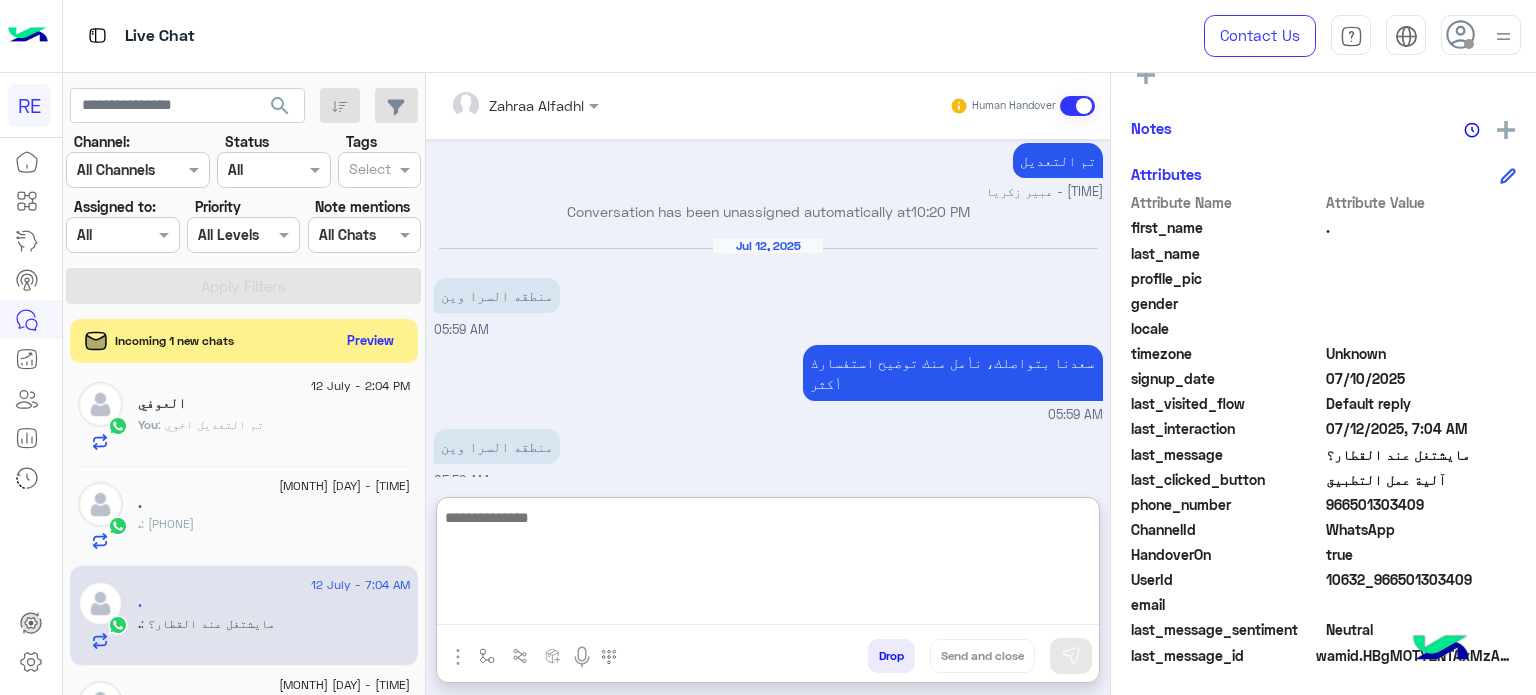 scroll, scrollTop: 418, scrollLeft: 0, axis: vertical 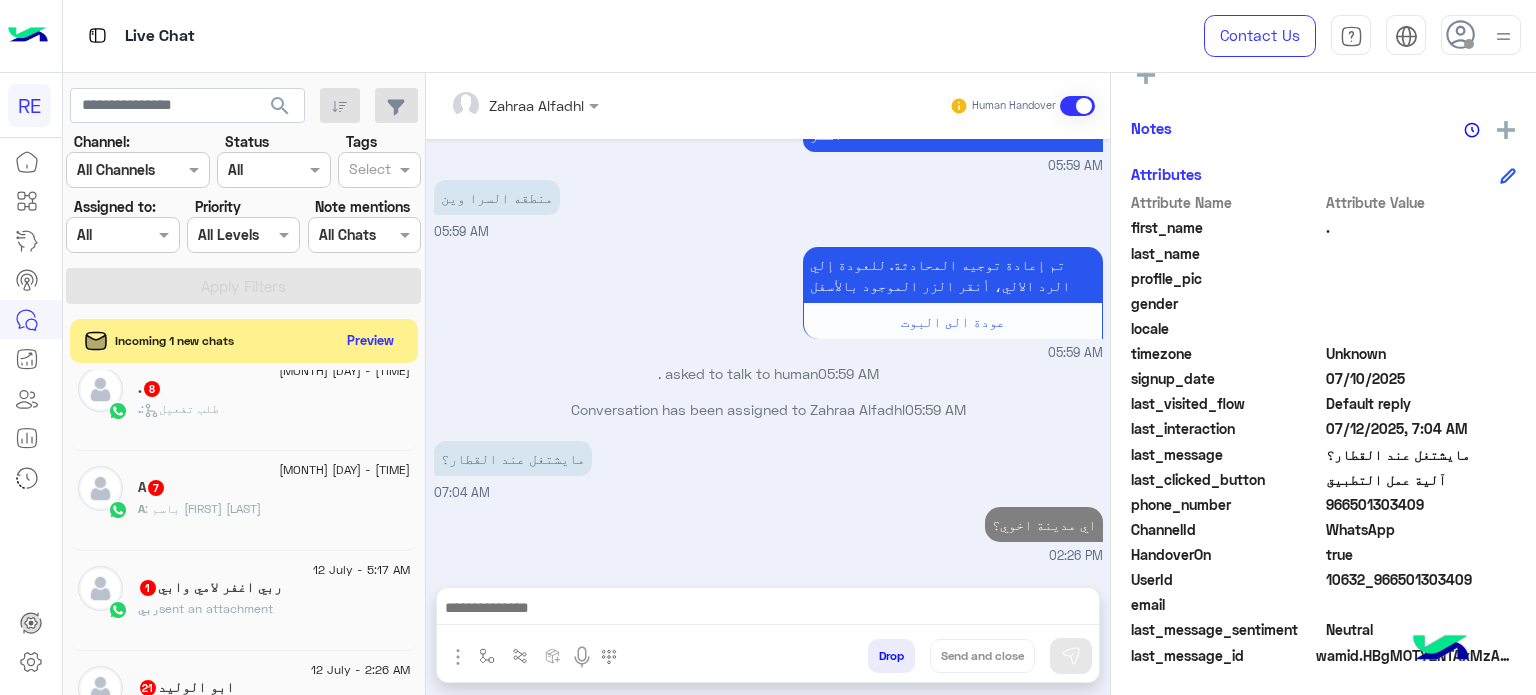 click on ".   8" 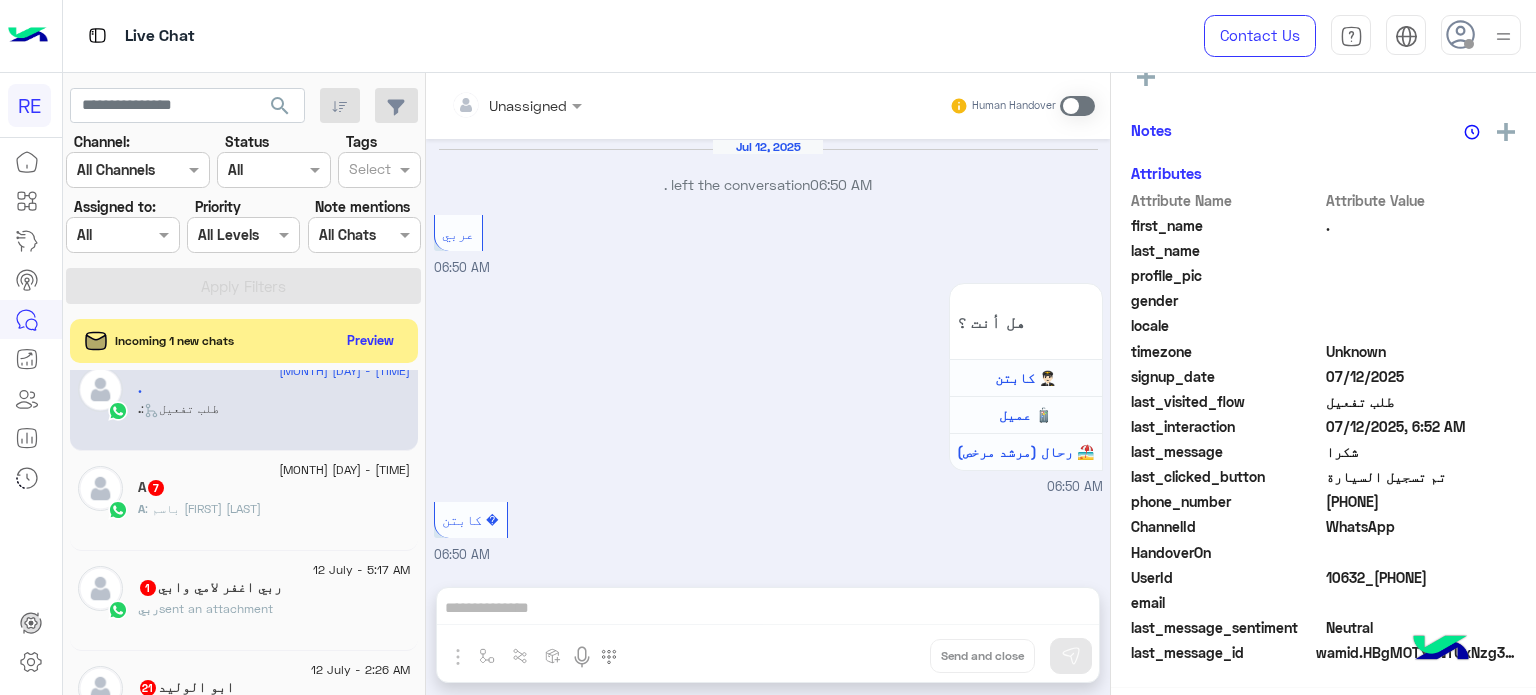 scroll, scrollTop: 376, scrollLeft: 0, axis: vertical 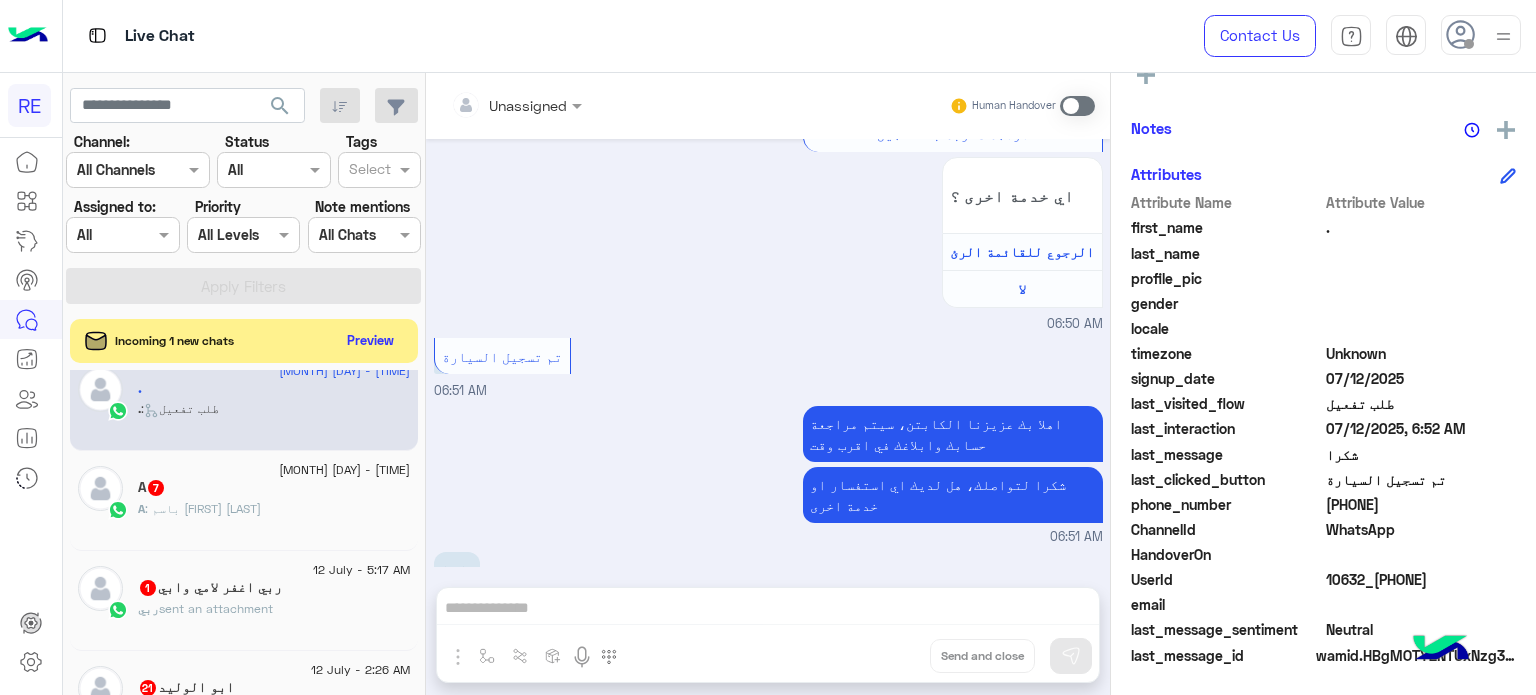 drag, startPoint x: 1457, startPoint y: 575, endPoint x: 1393, endPoint y: 582, distance: 64.381676 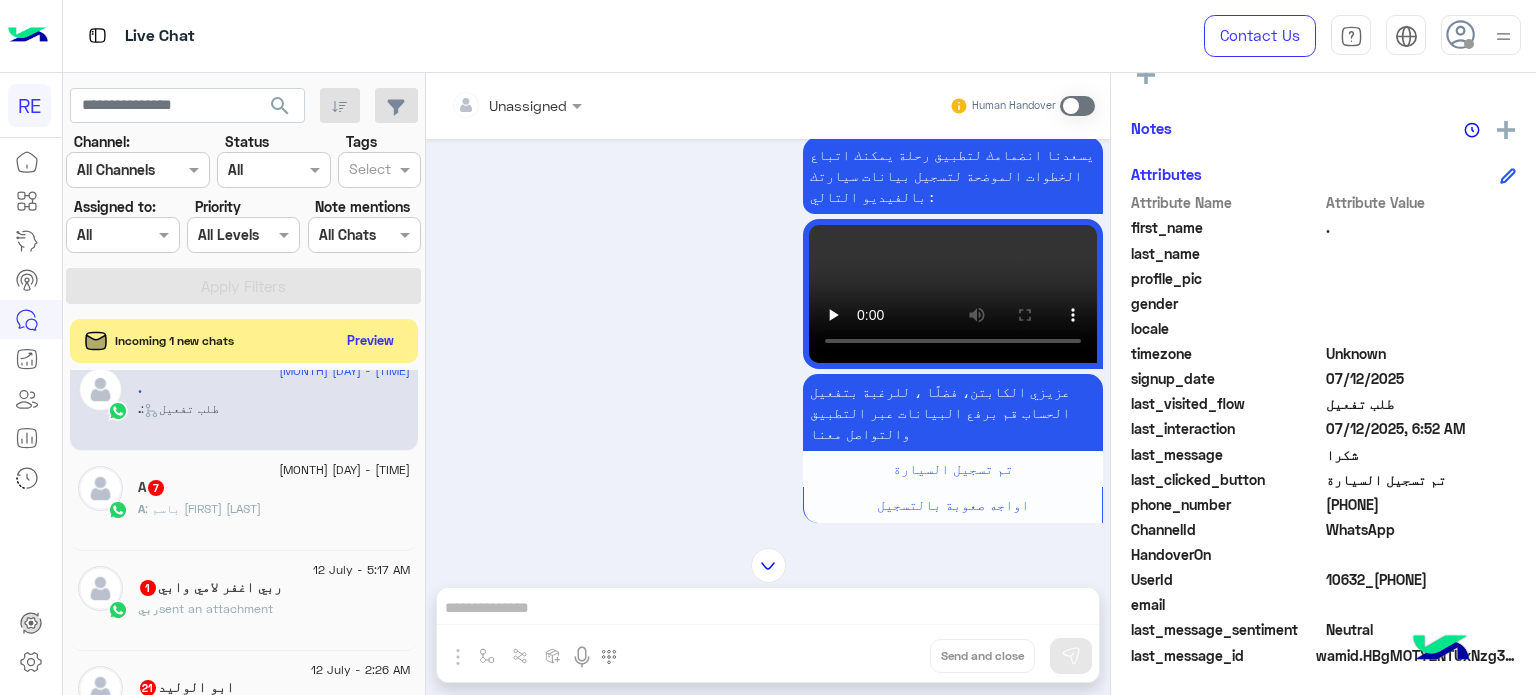 scroll, scrollTop: 922, scrollLeft: 0, axis: vertical 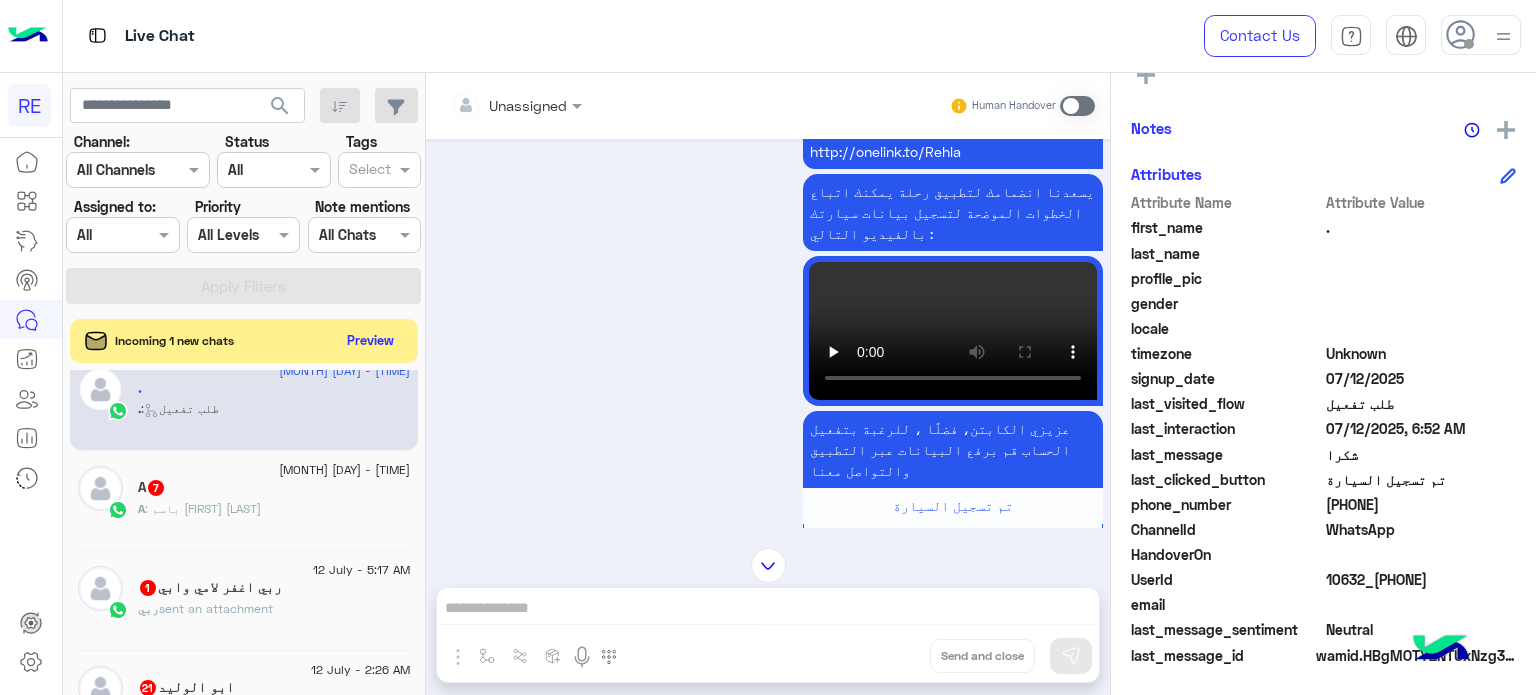 click at bounding box center [1077, 106] 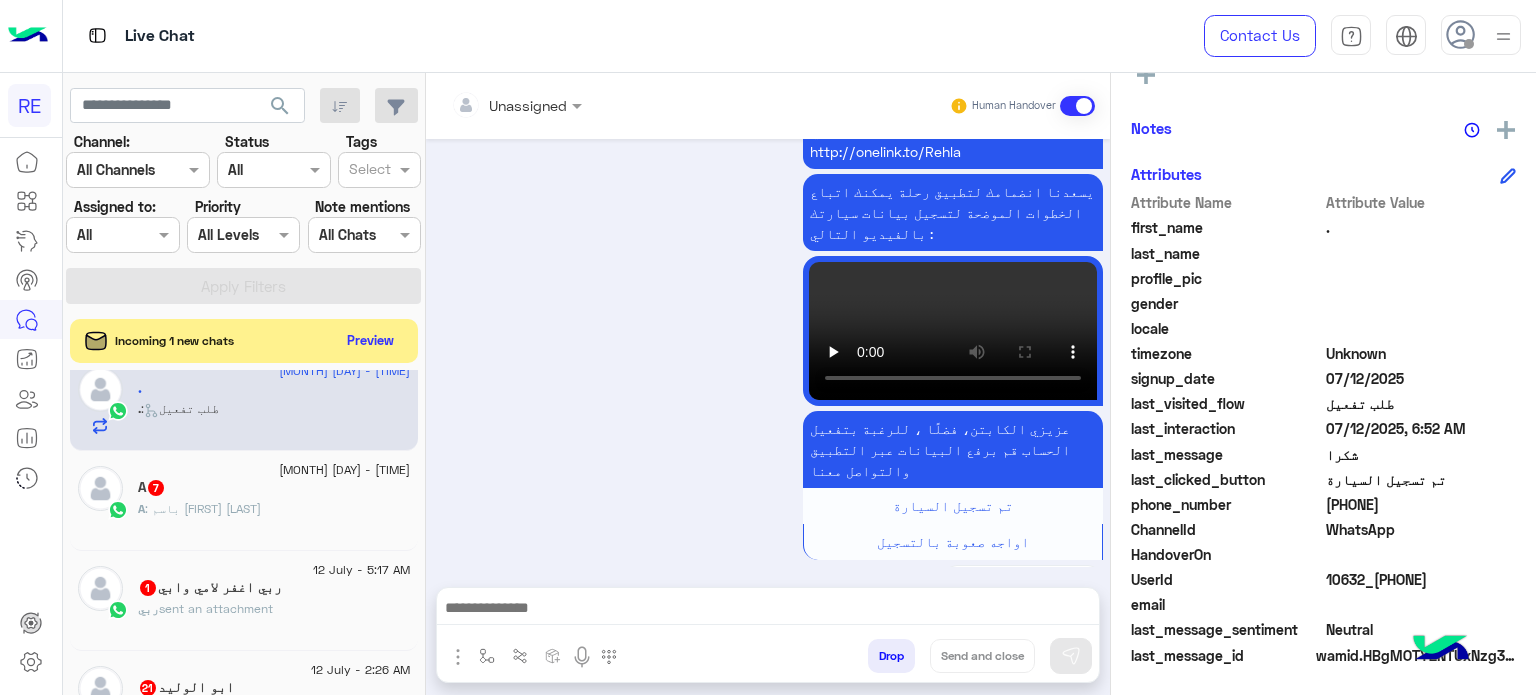 scroll, scrollTop: 1366, scrollLeft: 0, axis: vertical 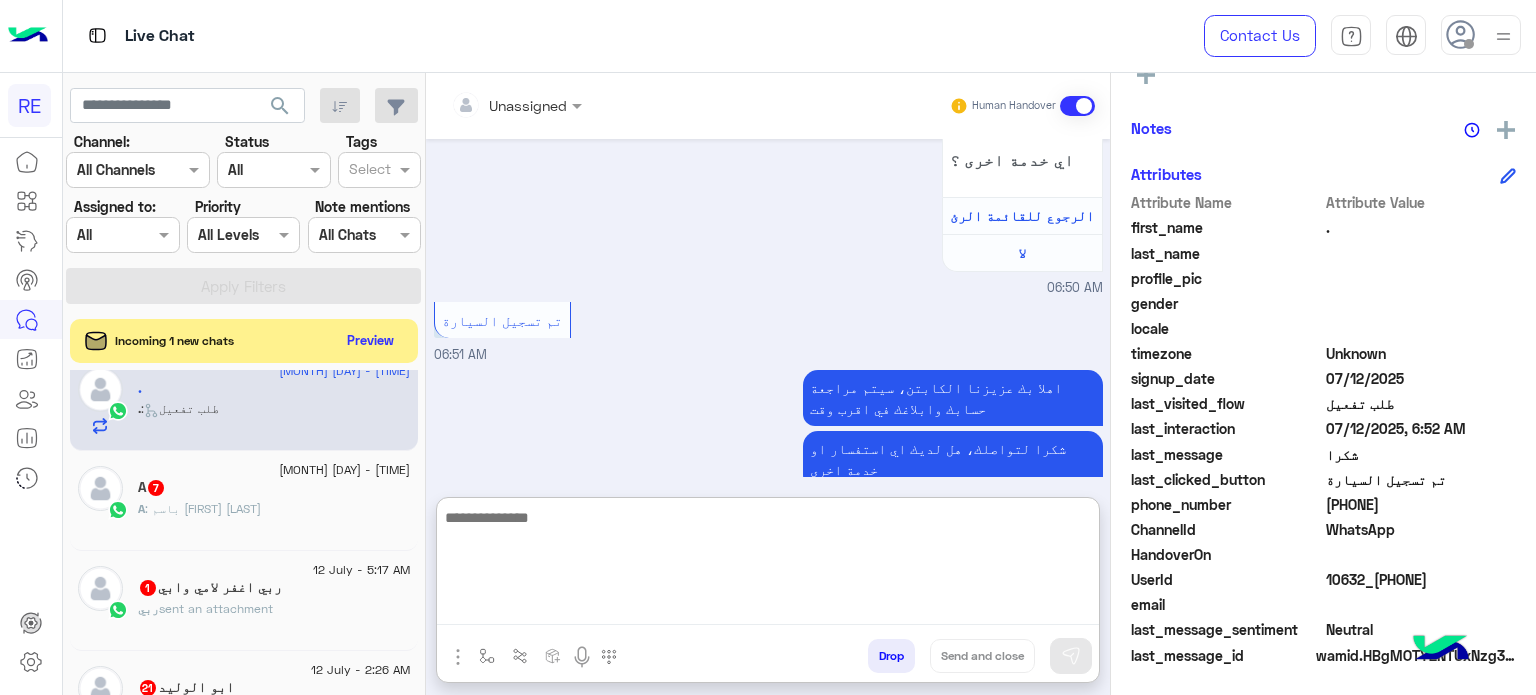 click at bounding box center [768, 565] 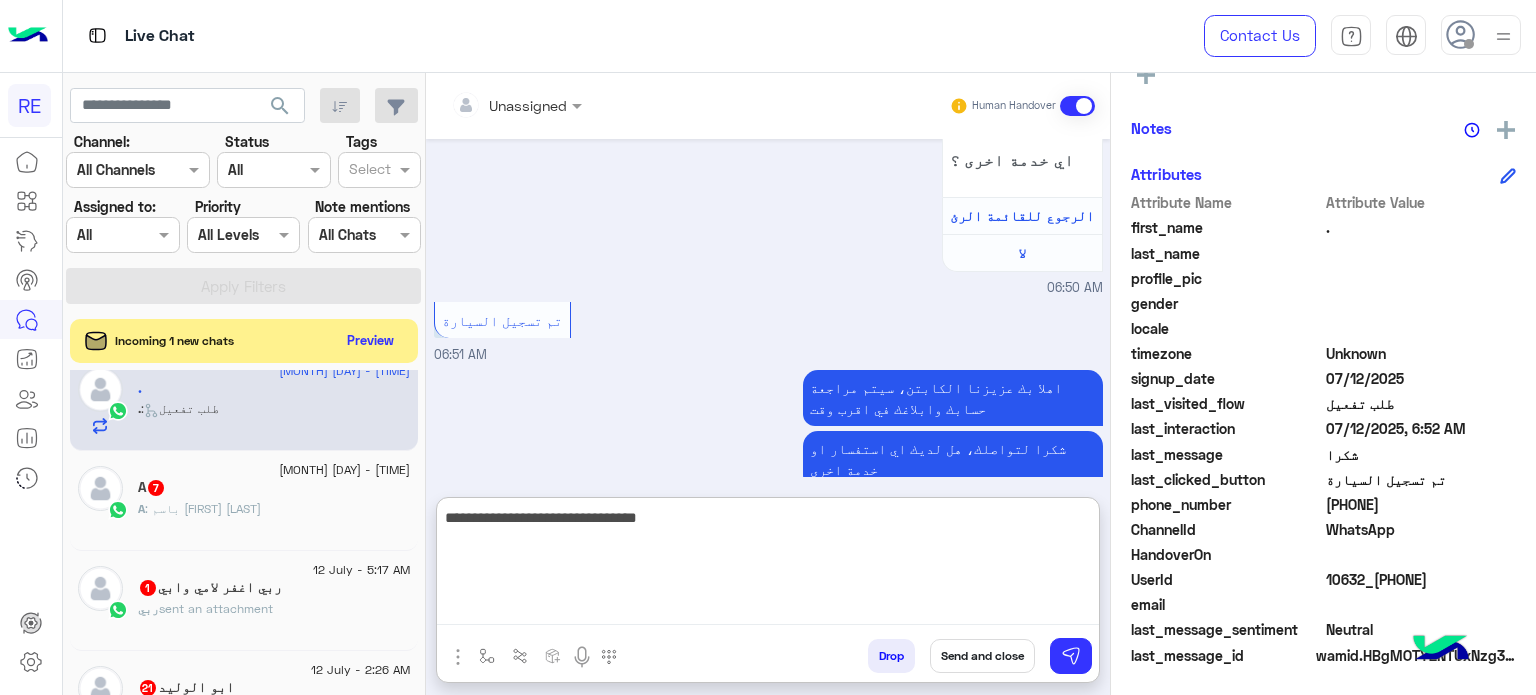 type on "**********" 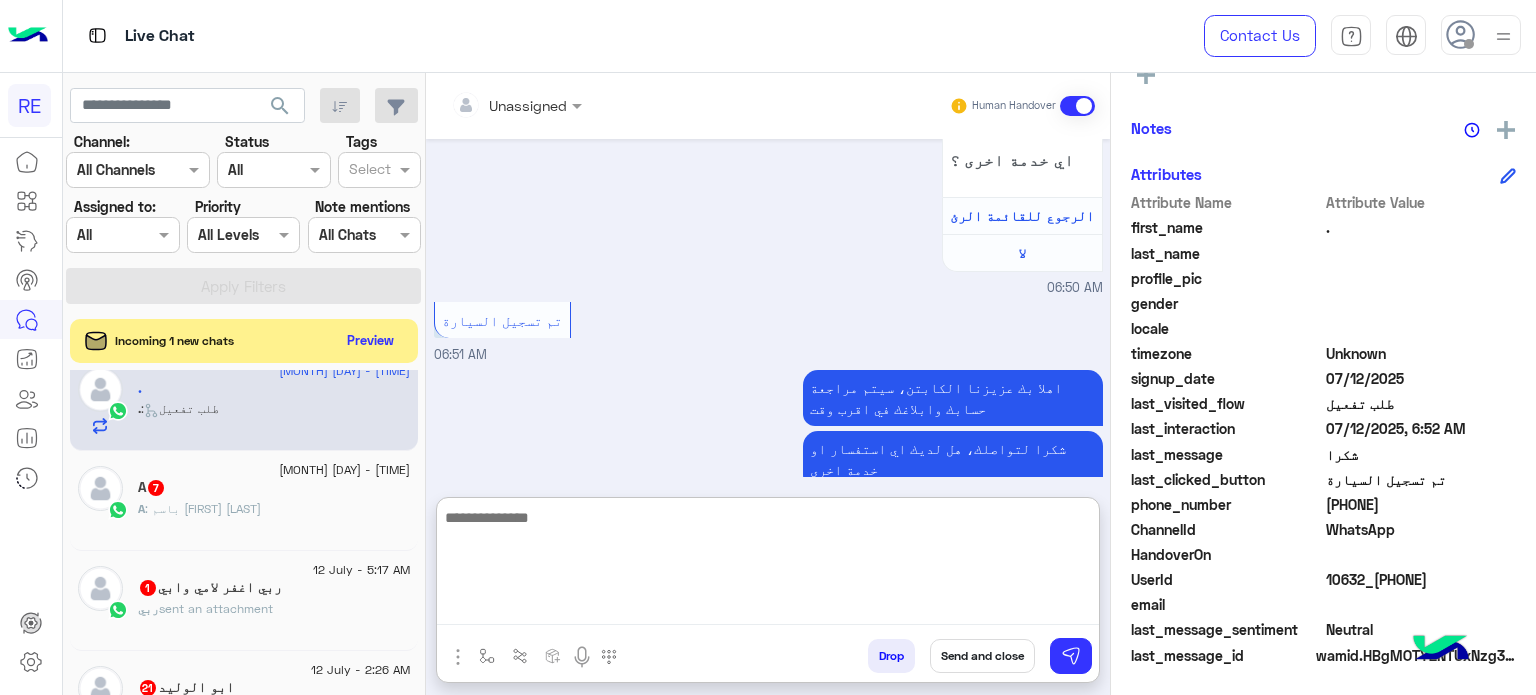 scroll, scrollTop: 1520, scrollLeft: 0, axis: vertical 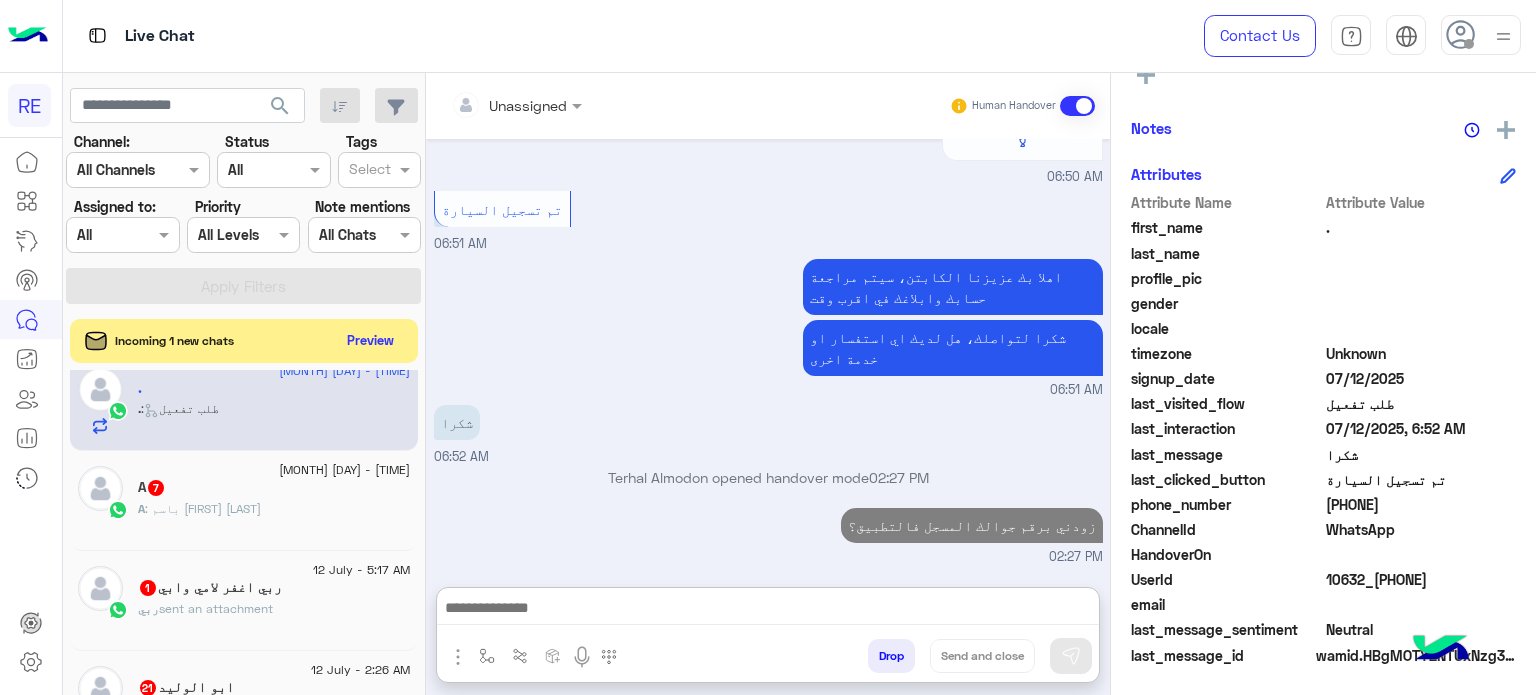 click on "[FIRST] : [FIRST] [LAST] [LAST]" 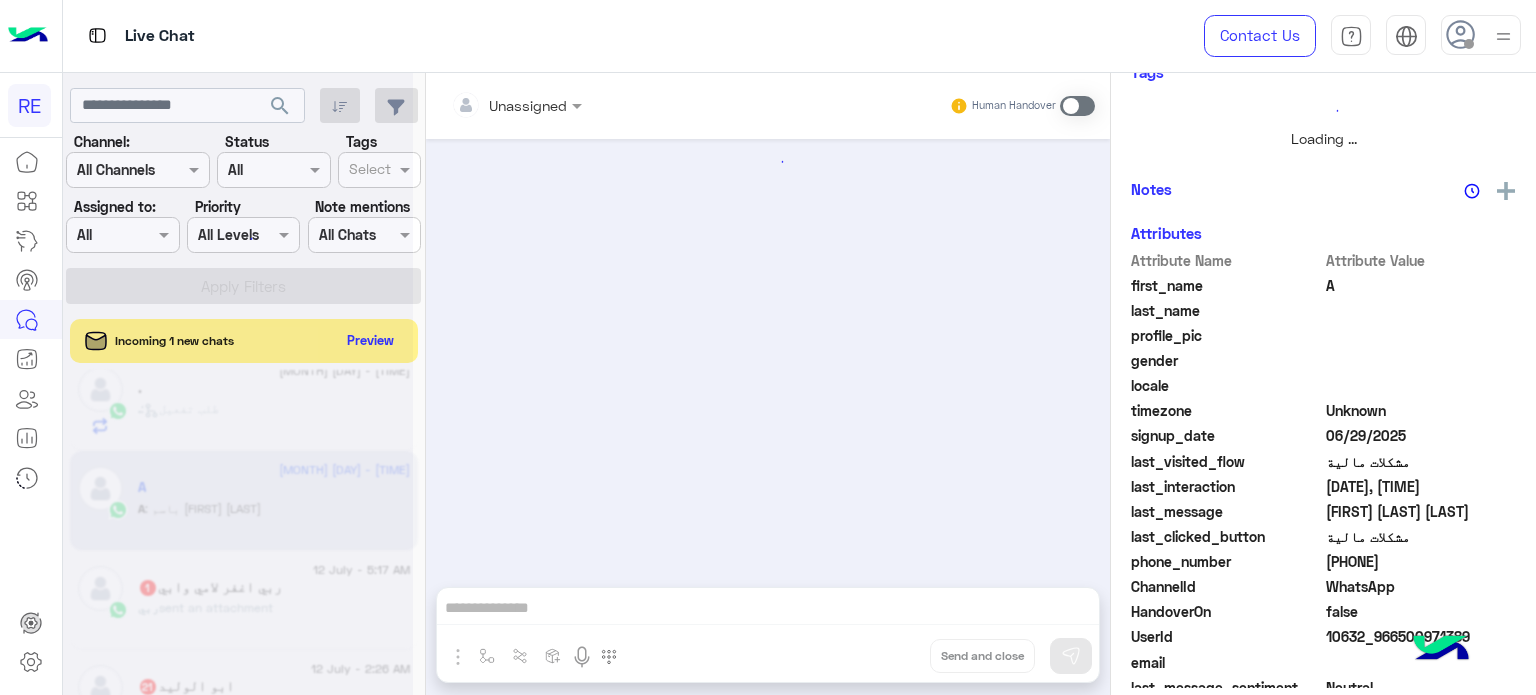 scroll, scrollTop: 0, scrollLeft: 0, axis: both 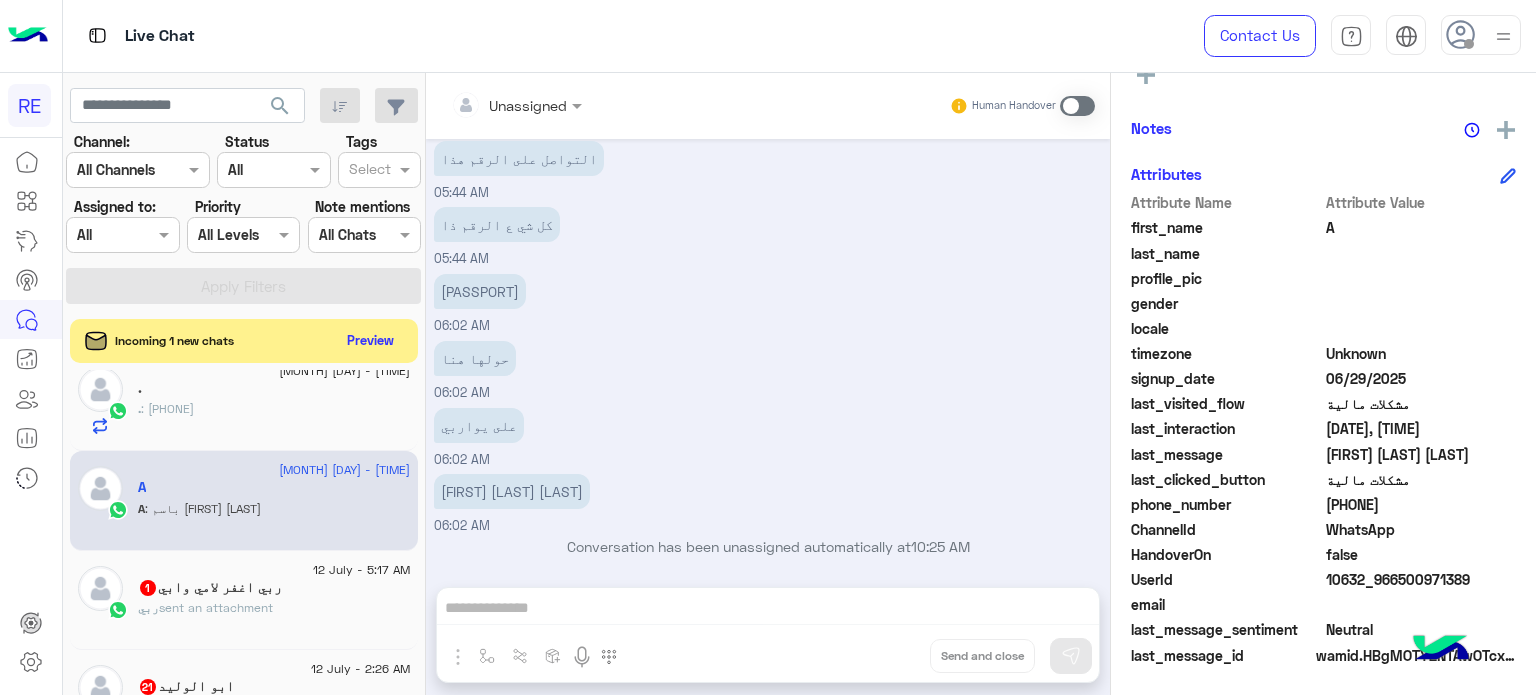 click at bounding box center (1077, 106) 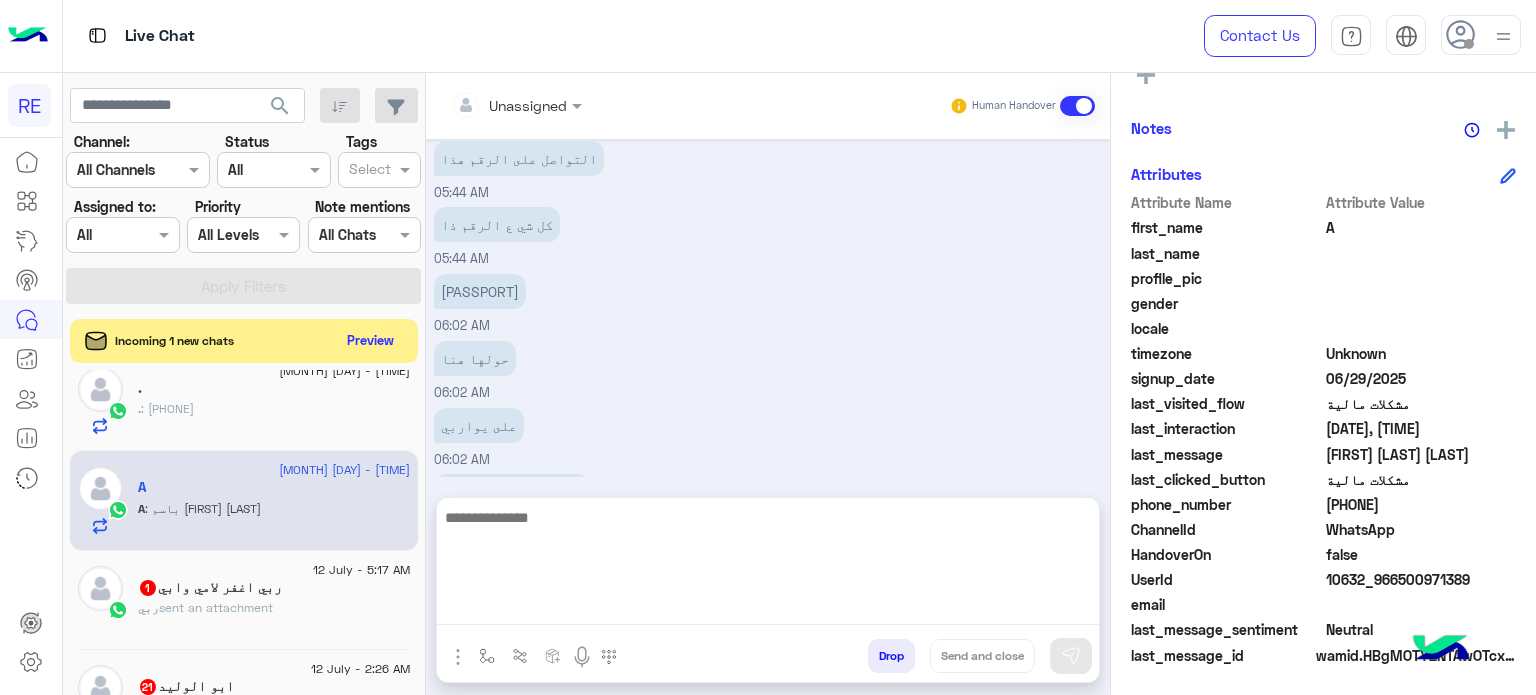 scroll, scrollTop: 840, scrollLeft: 0, axis: vertical 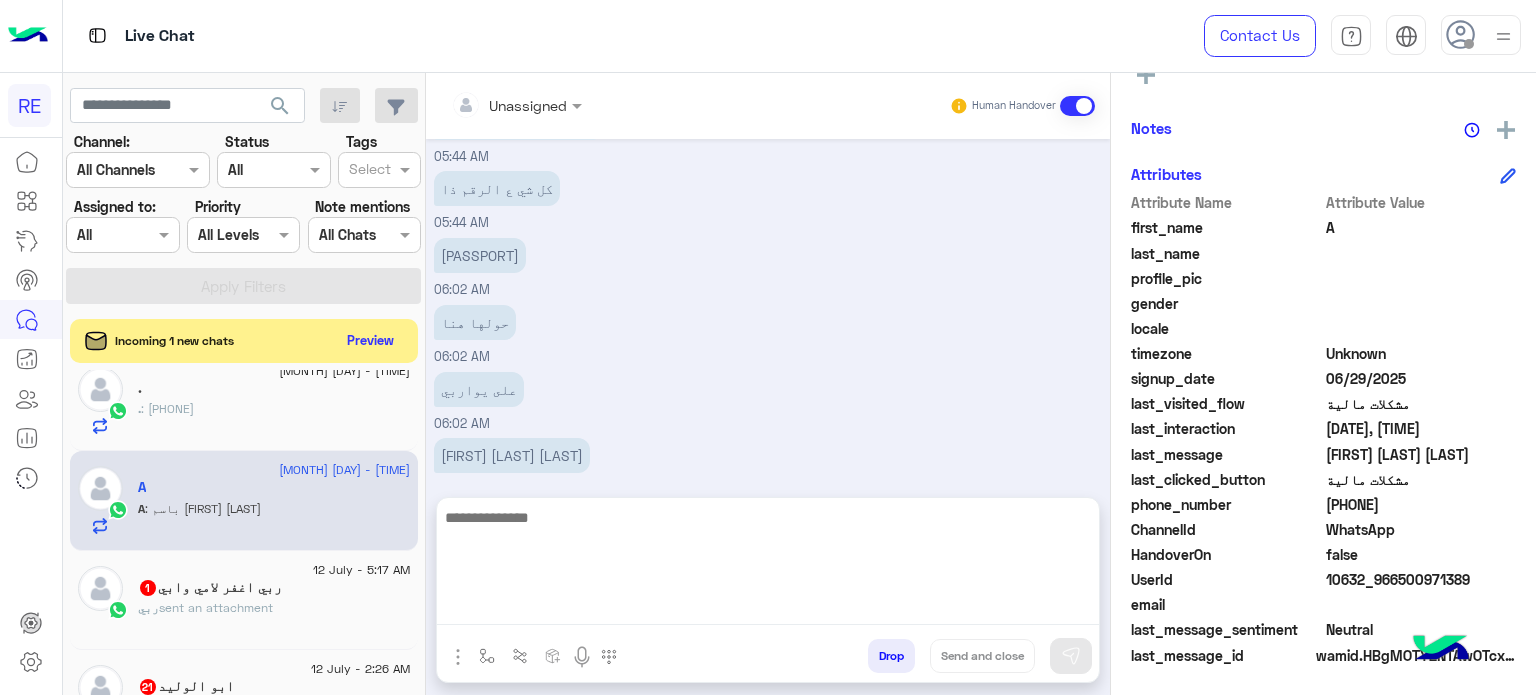 click at bounding box center [768, 565] 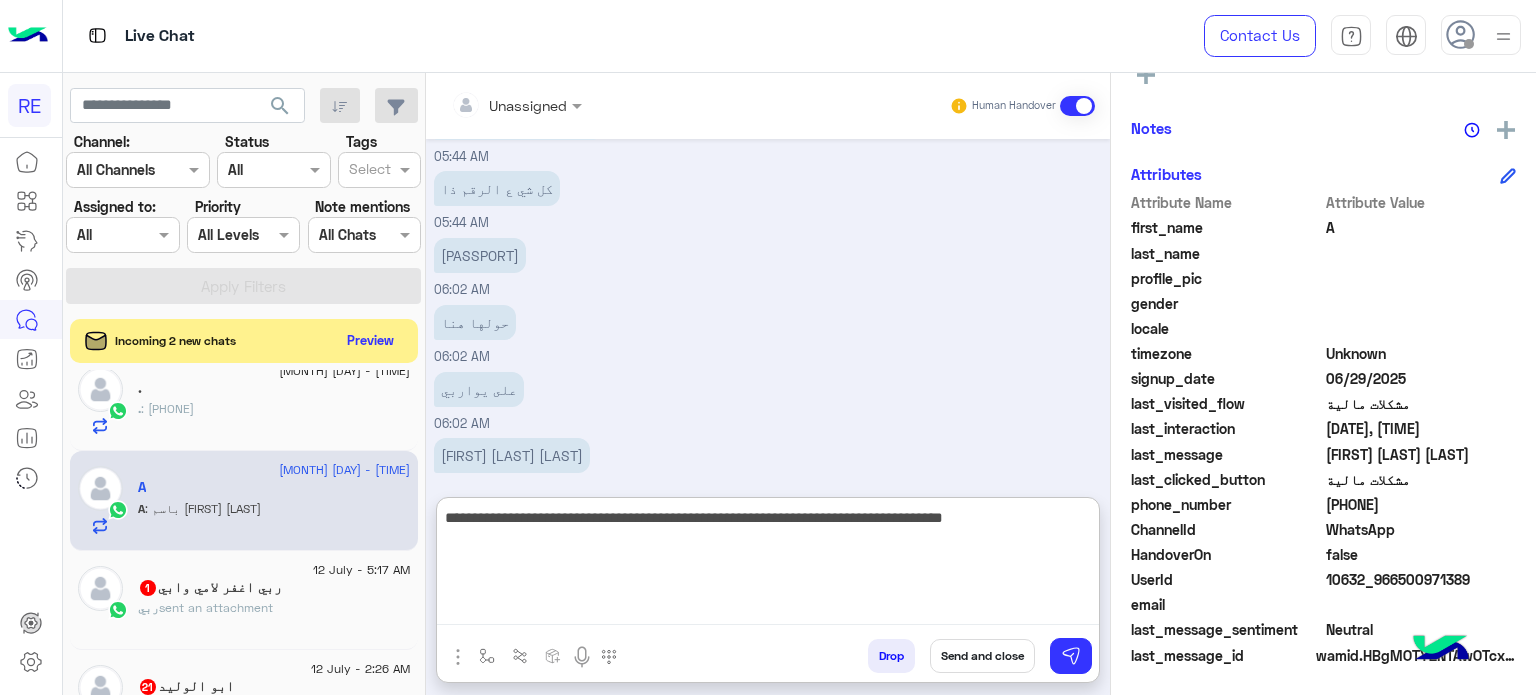 type on "**********" 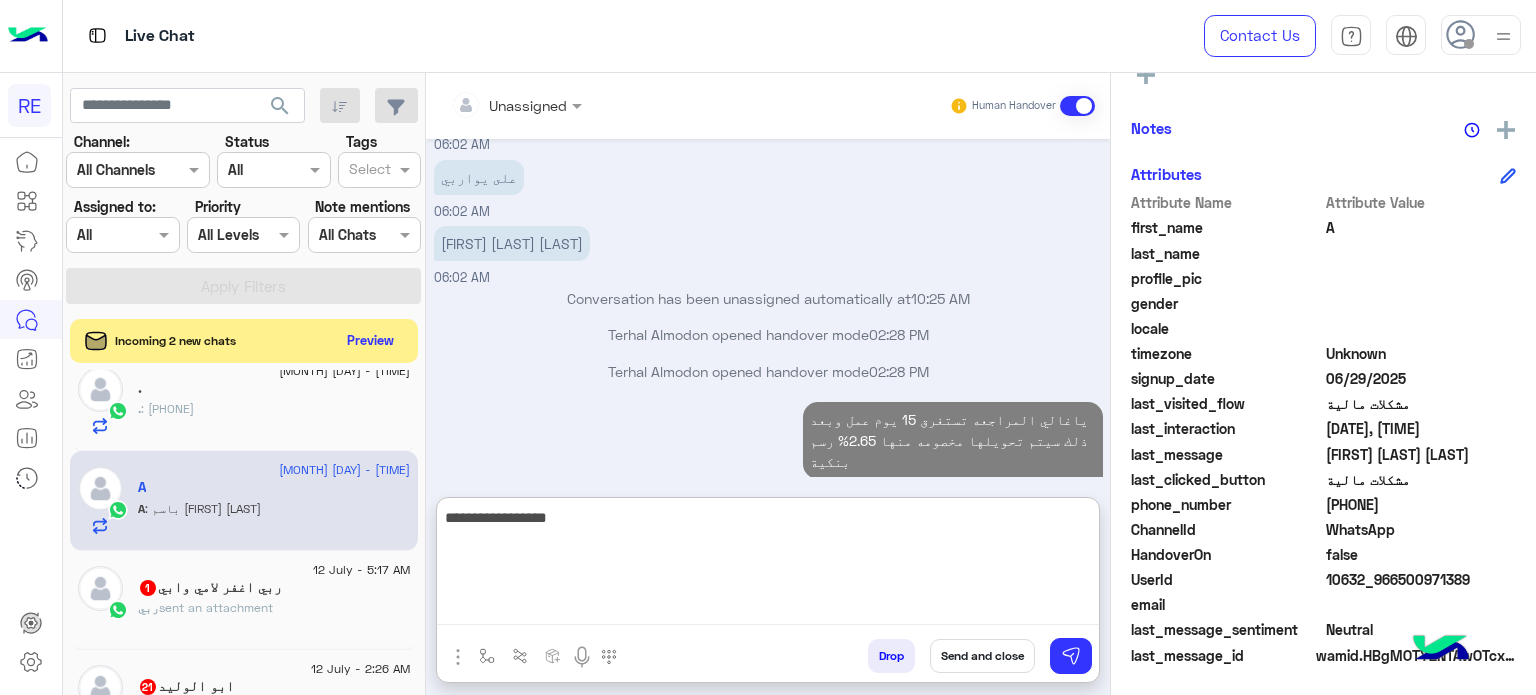 scroll, scrollTop: 1088, scrollLeft: 0, axis: vertical 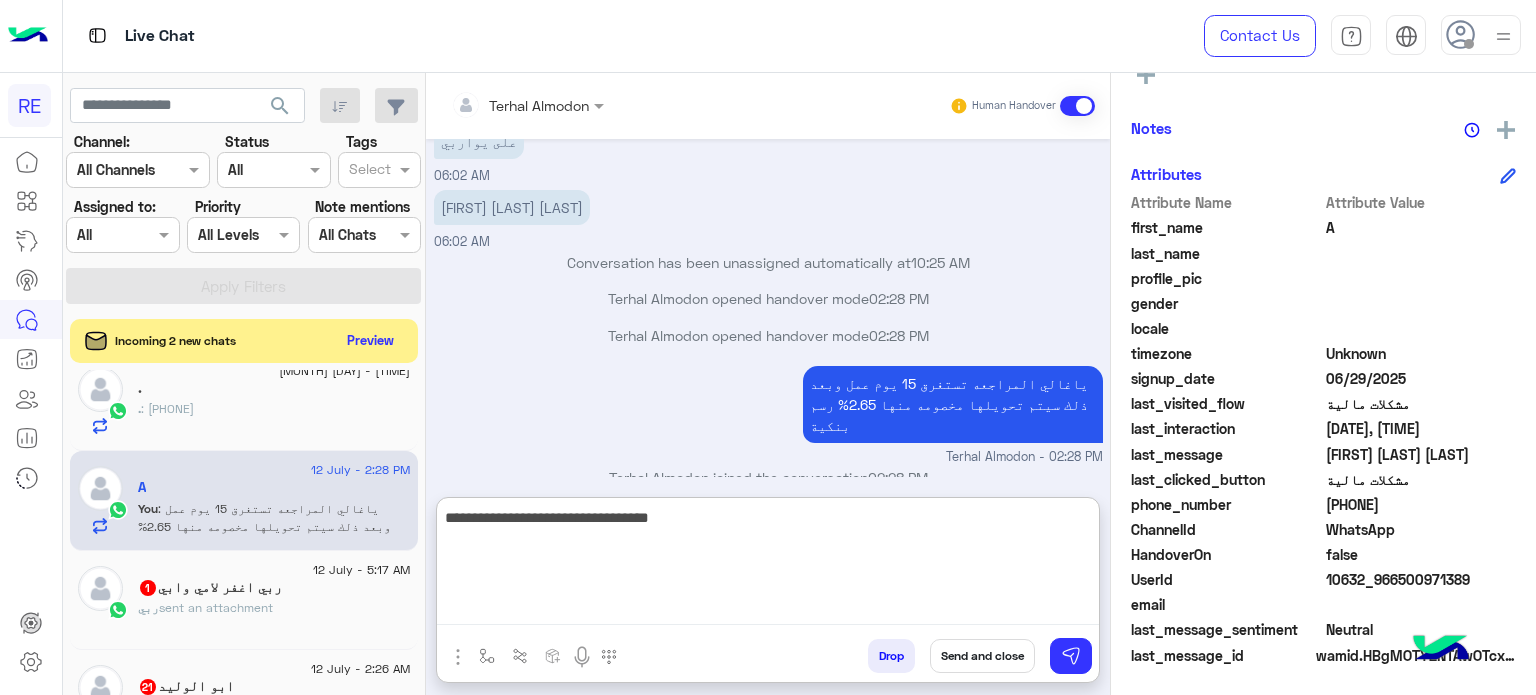 type on "**********" 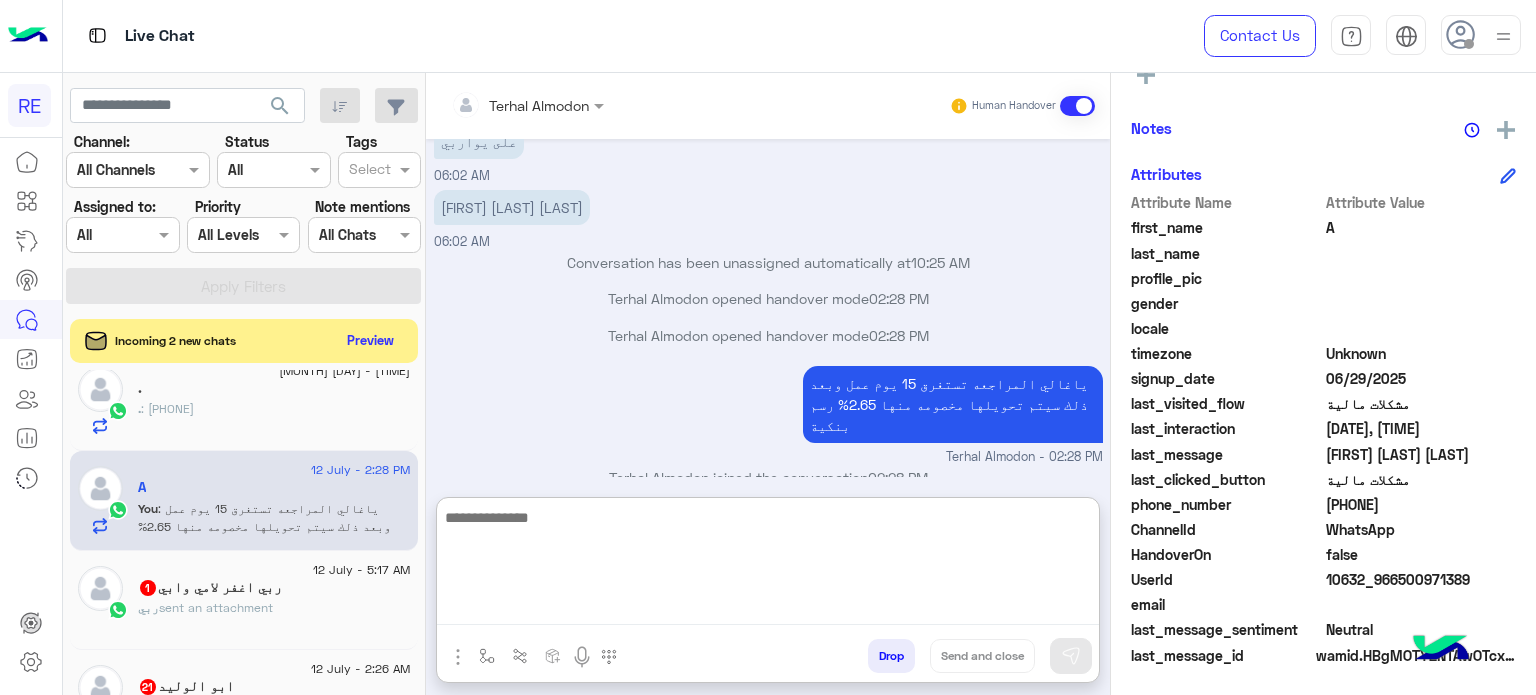 scroll, scrollTop: 1152, scrollLeft: 0, axis: vertical 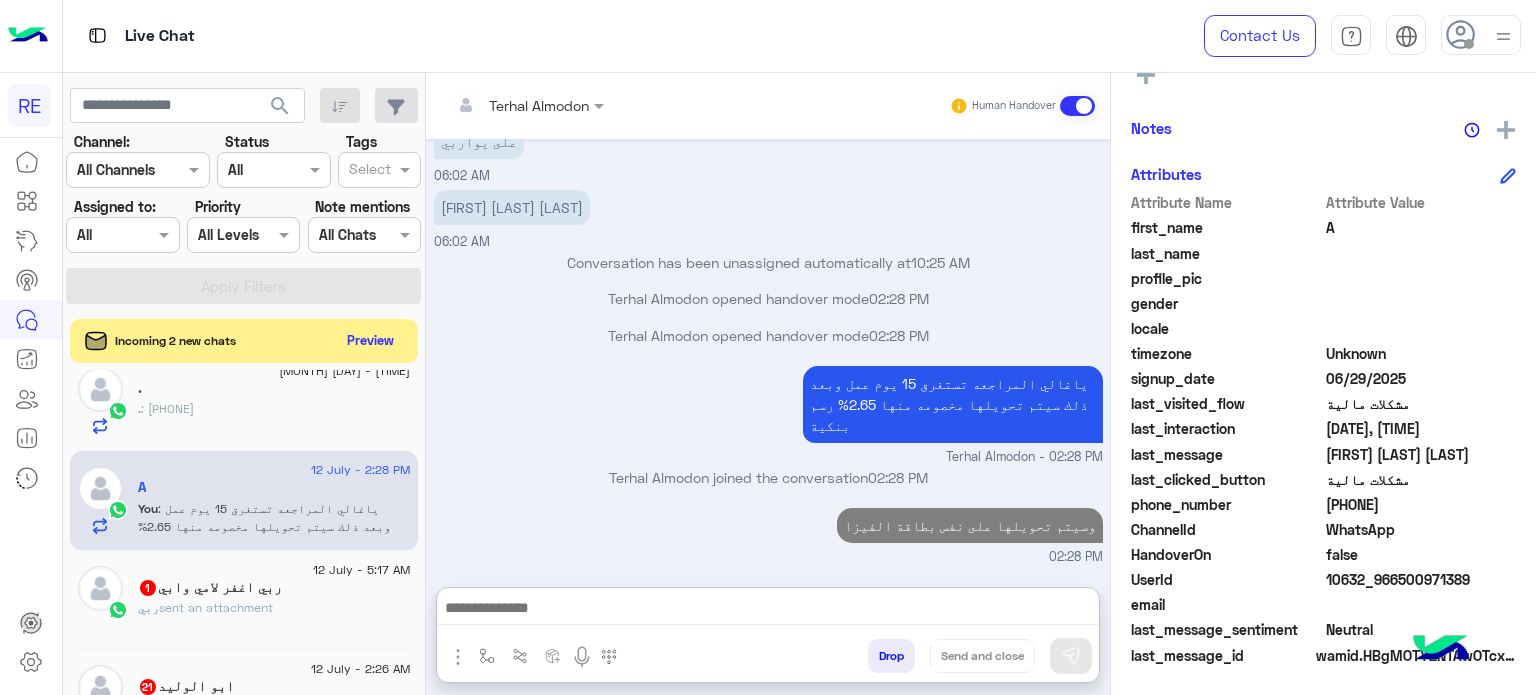 click on "sent an attachment" 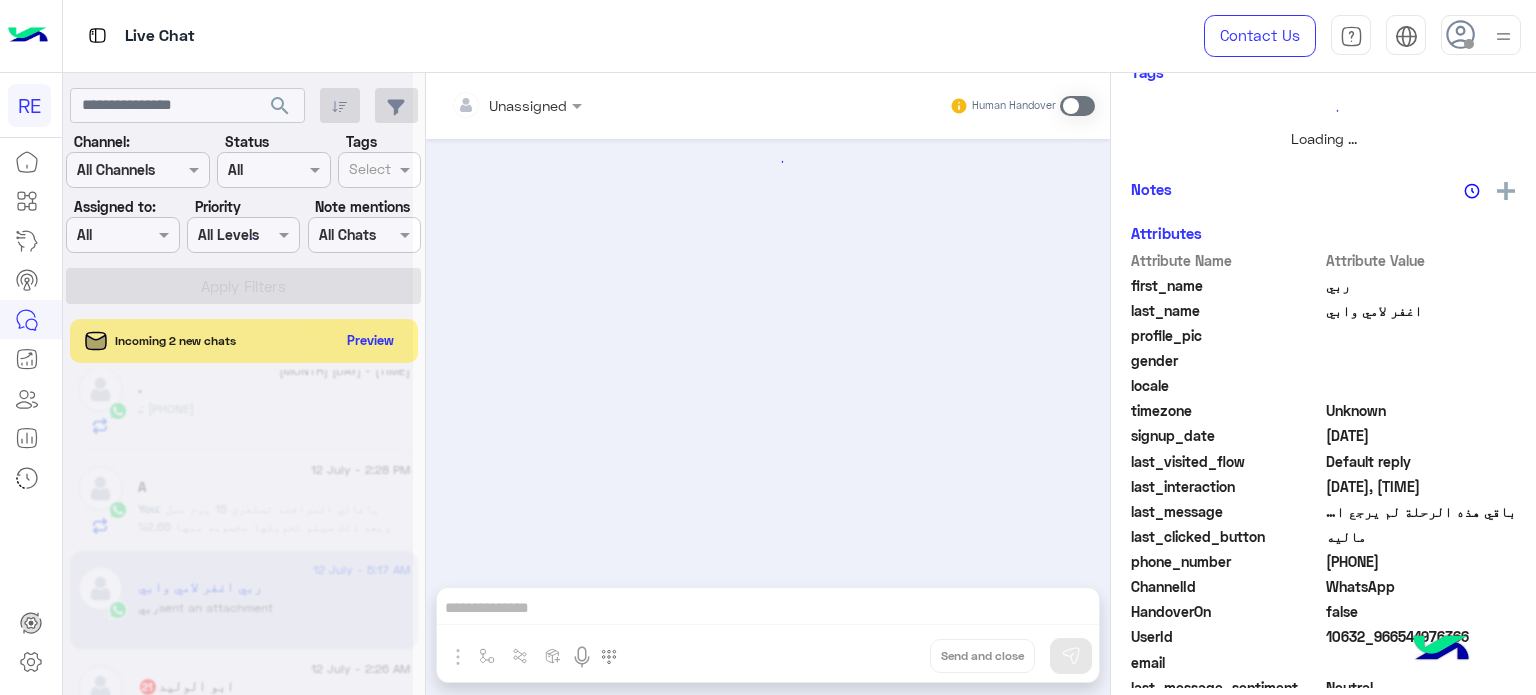scroll, scrollTop: 0, scrollLeft: 0, axis: both 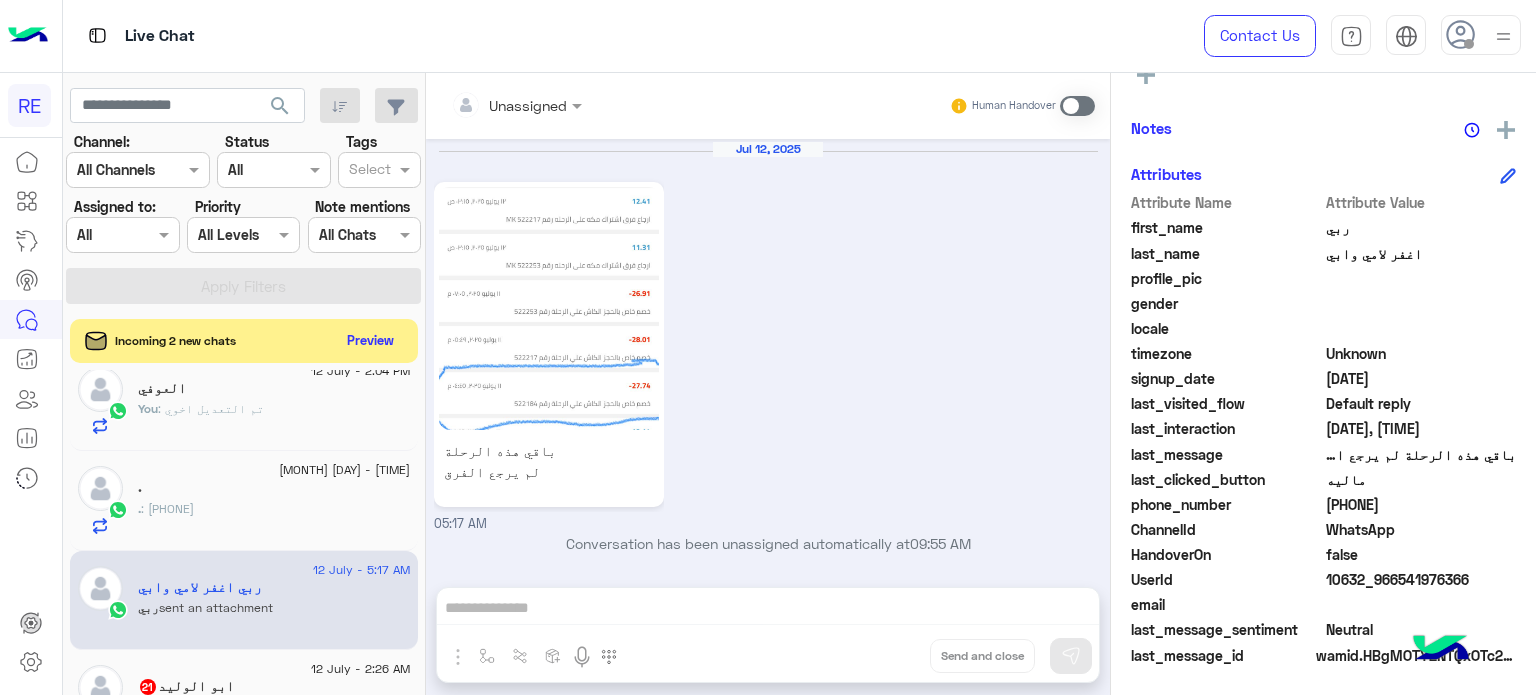 drag, startPoint x: 1464, startPoint y: 580, endPoint x: 1396, endPoint y: 591, distance: 68.88396 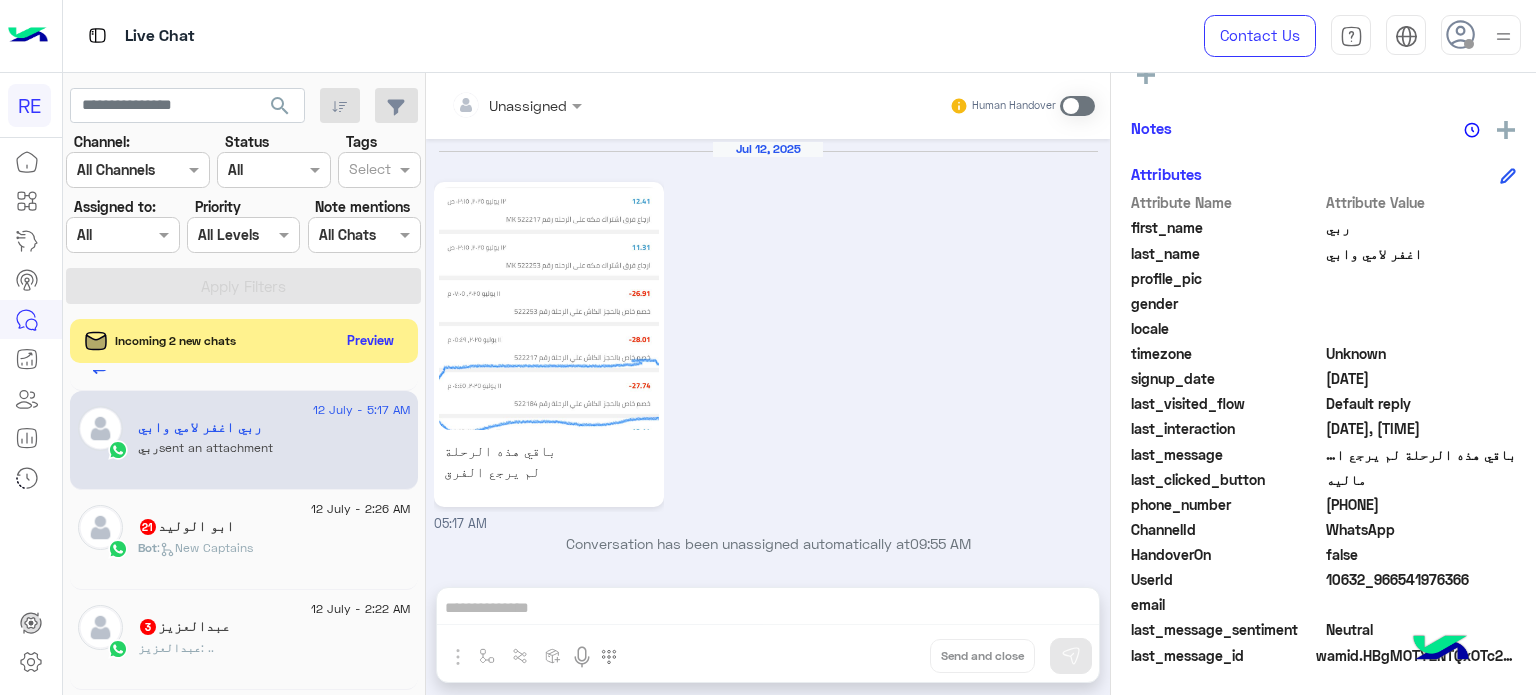 scroll, scrollTop: 820, scrollLeft: 0, axis: vertical 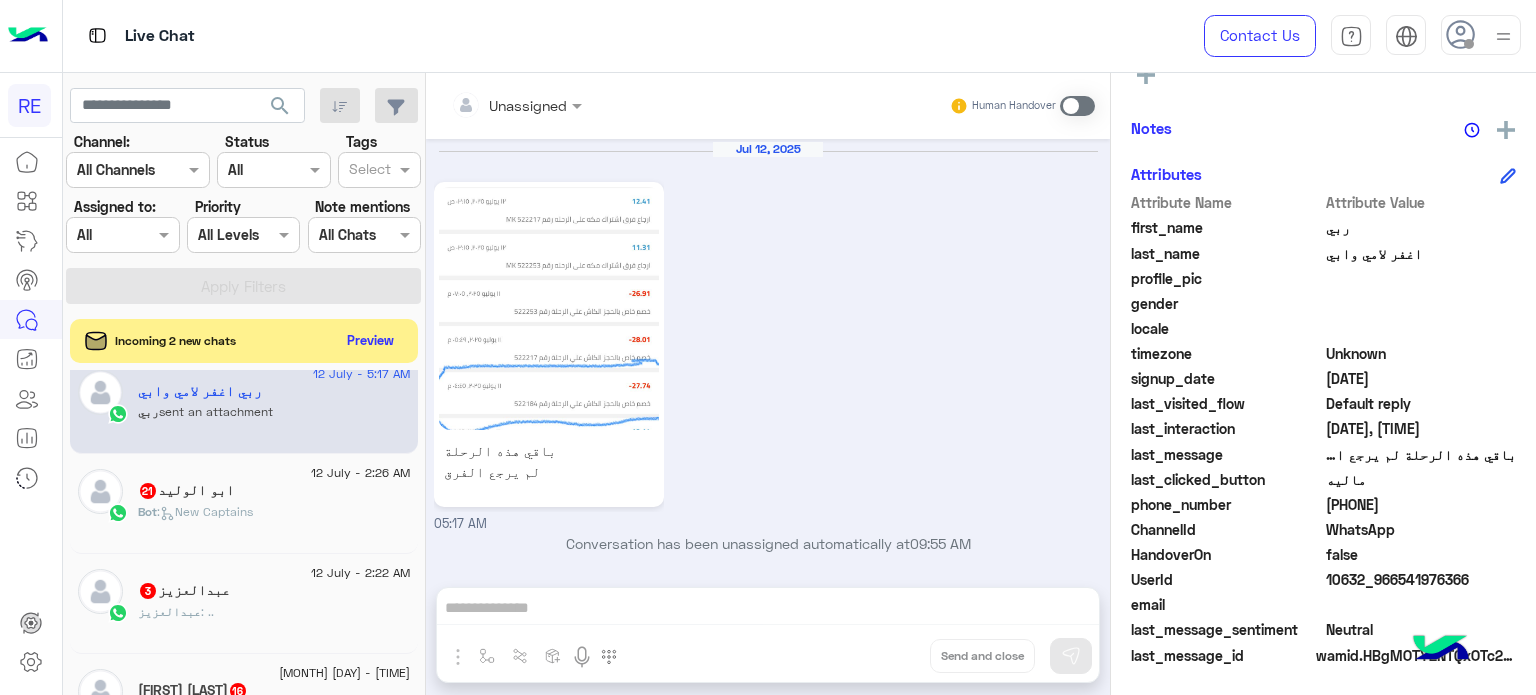 click on "[FIRST] [LAST]  21" 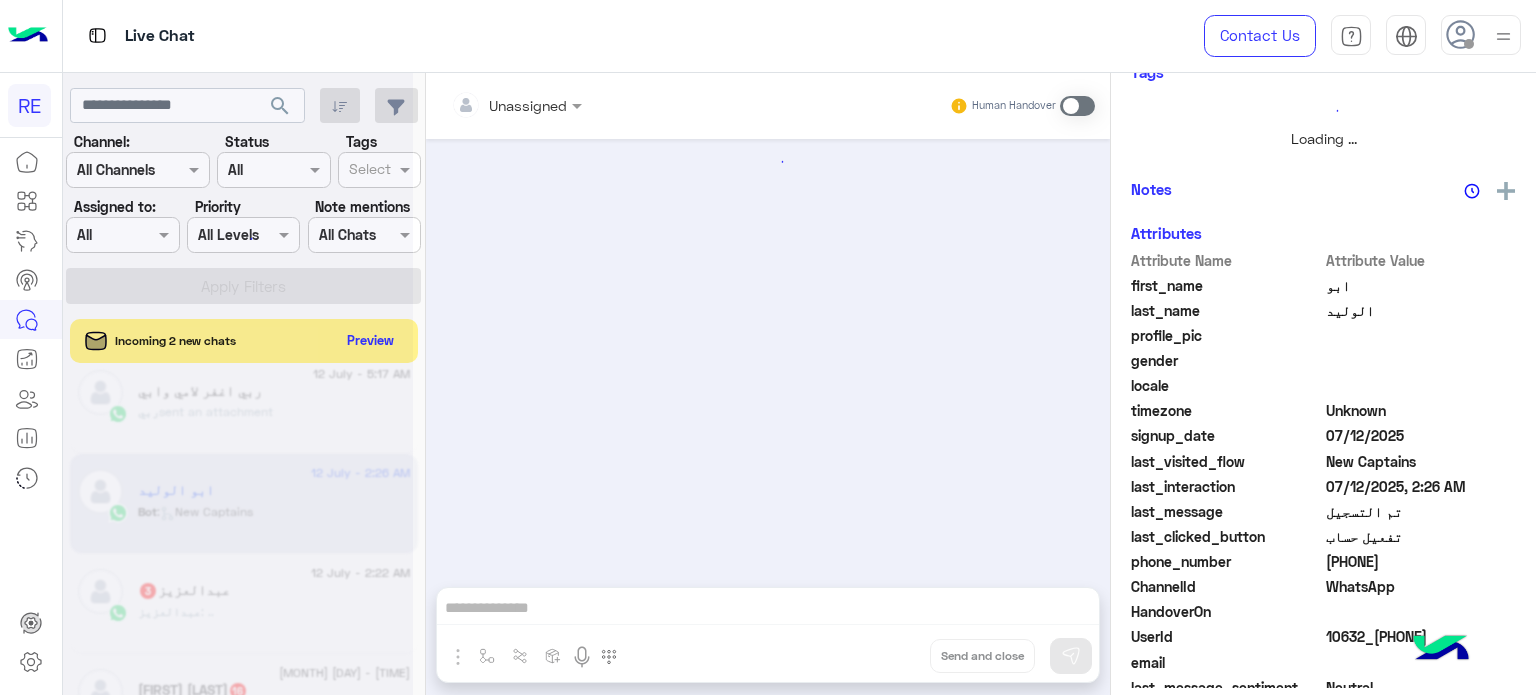 scroll, scrollTop: 438, scrollLeft: 0, axis: vertical 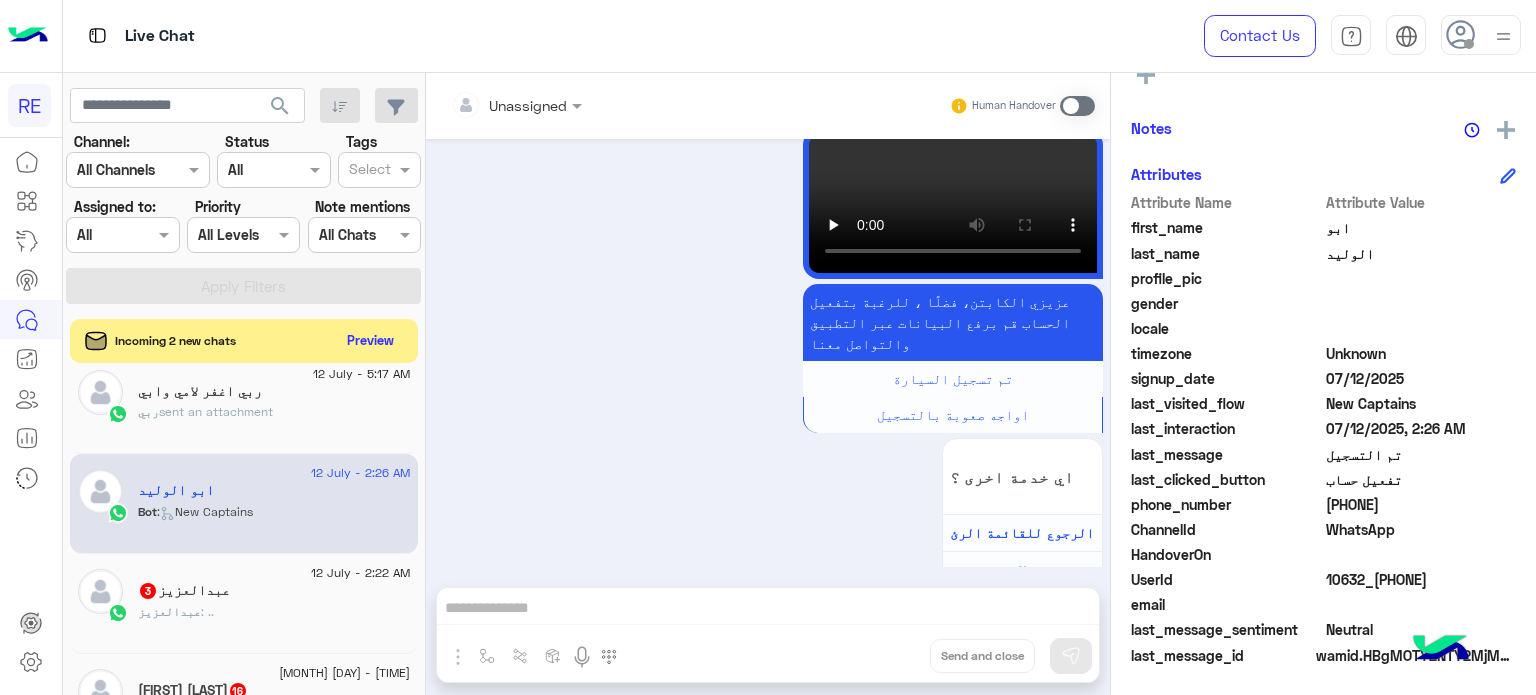 drag, startPoint x: 1465, startPoint y: 575, endPoint x: 1392, endPoint y: 583, distance: 73.43705 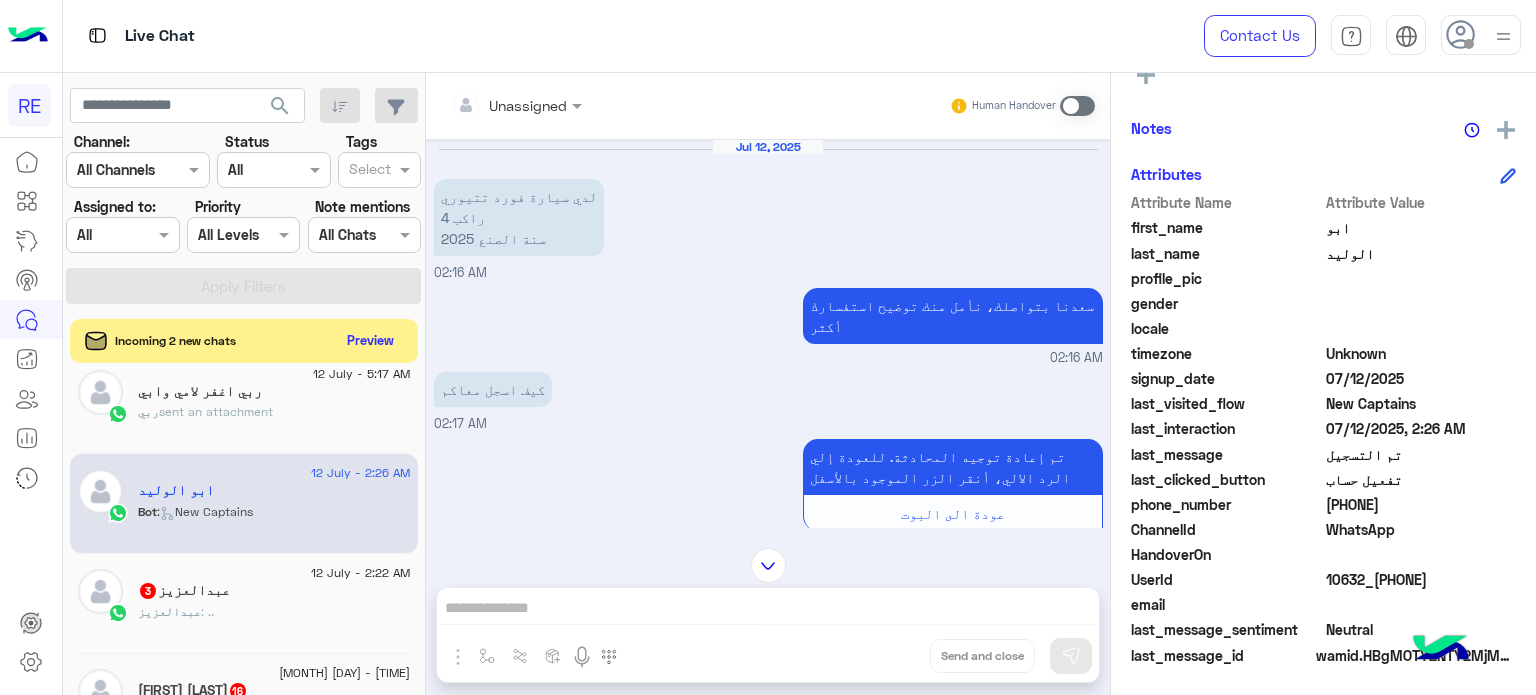 scroll, scrollTop: 1227, scrollLeft: 0, axis: vertical 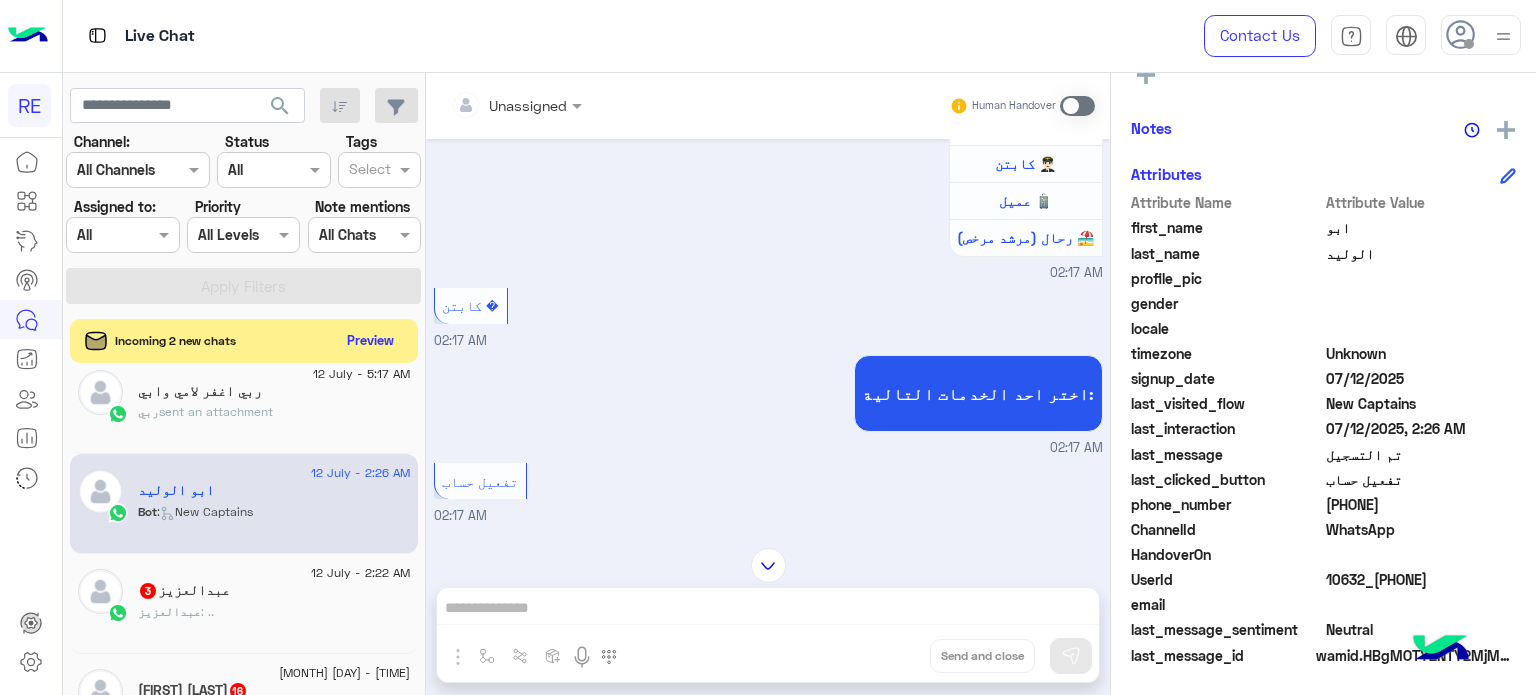 click at bounding box center [1077, 106] 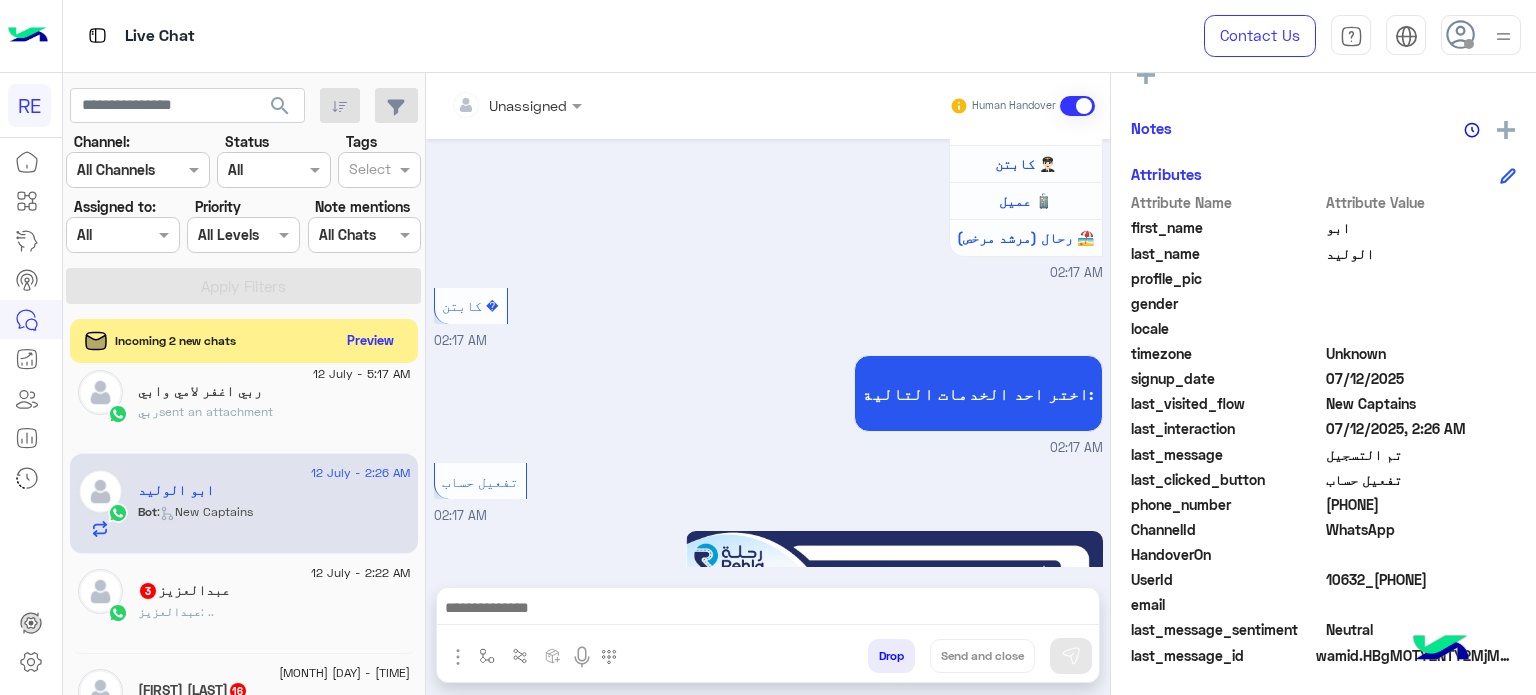 scroll, scrollTop: 4688, scrollLeft: 0, axis: vertical 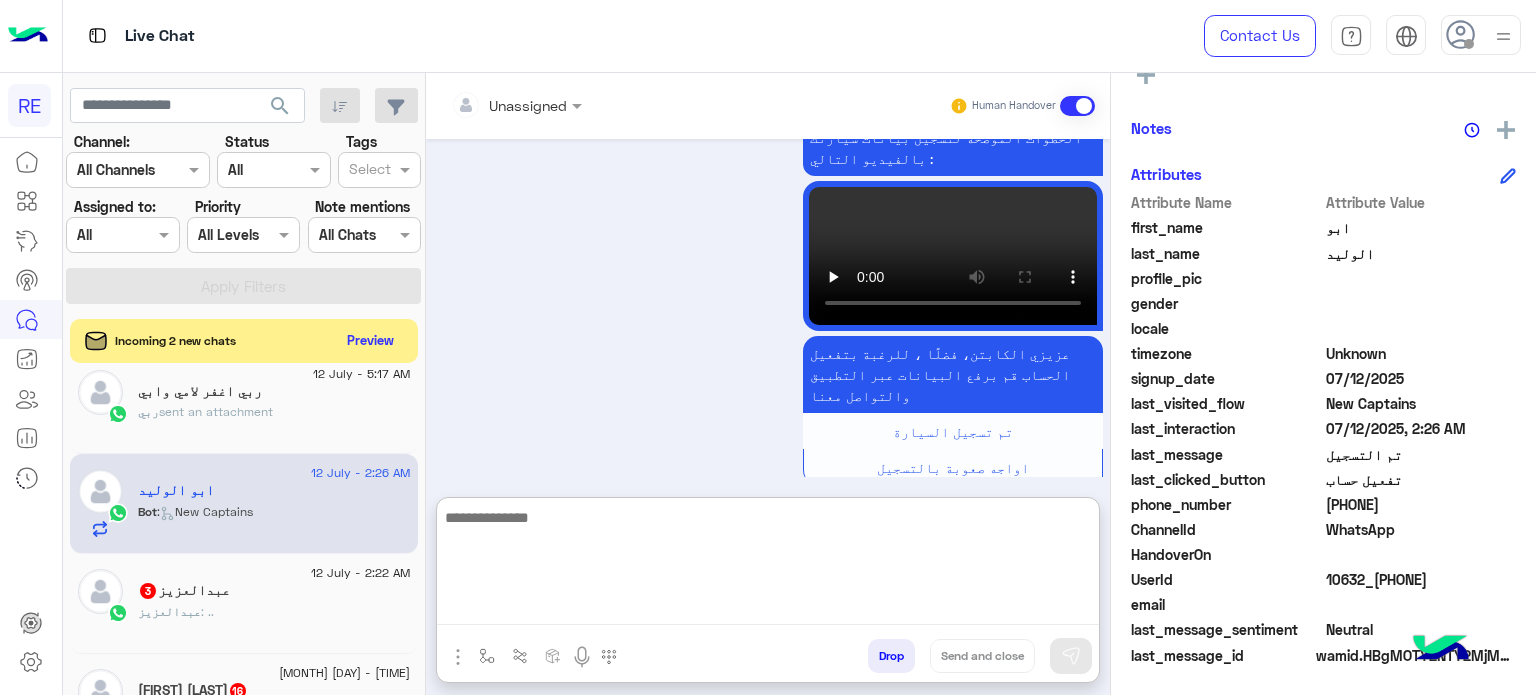 click at bounding box center (768, 565) 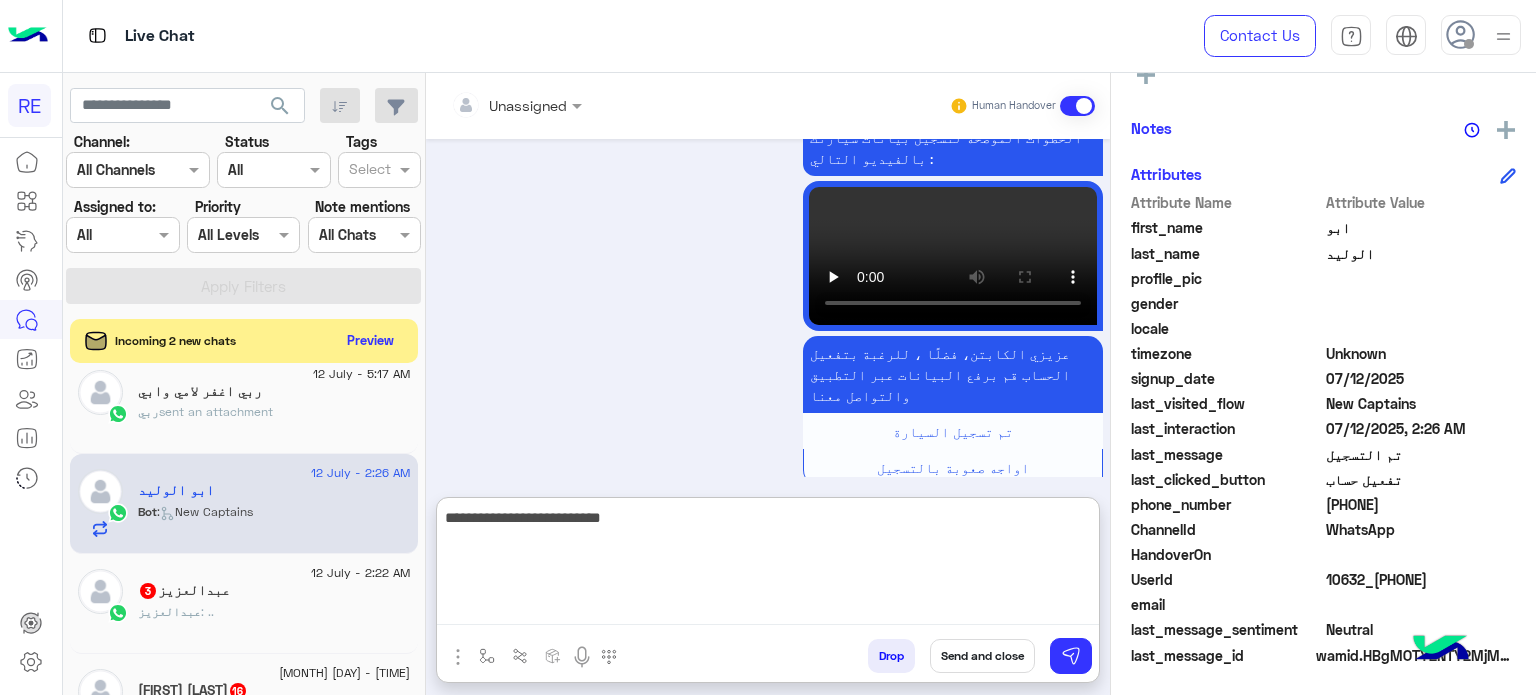 type on "**********" 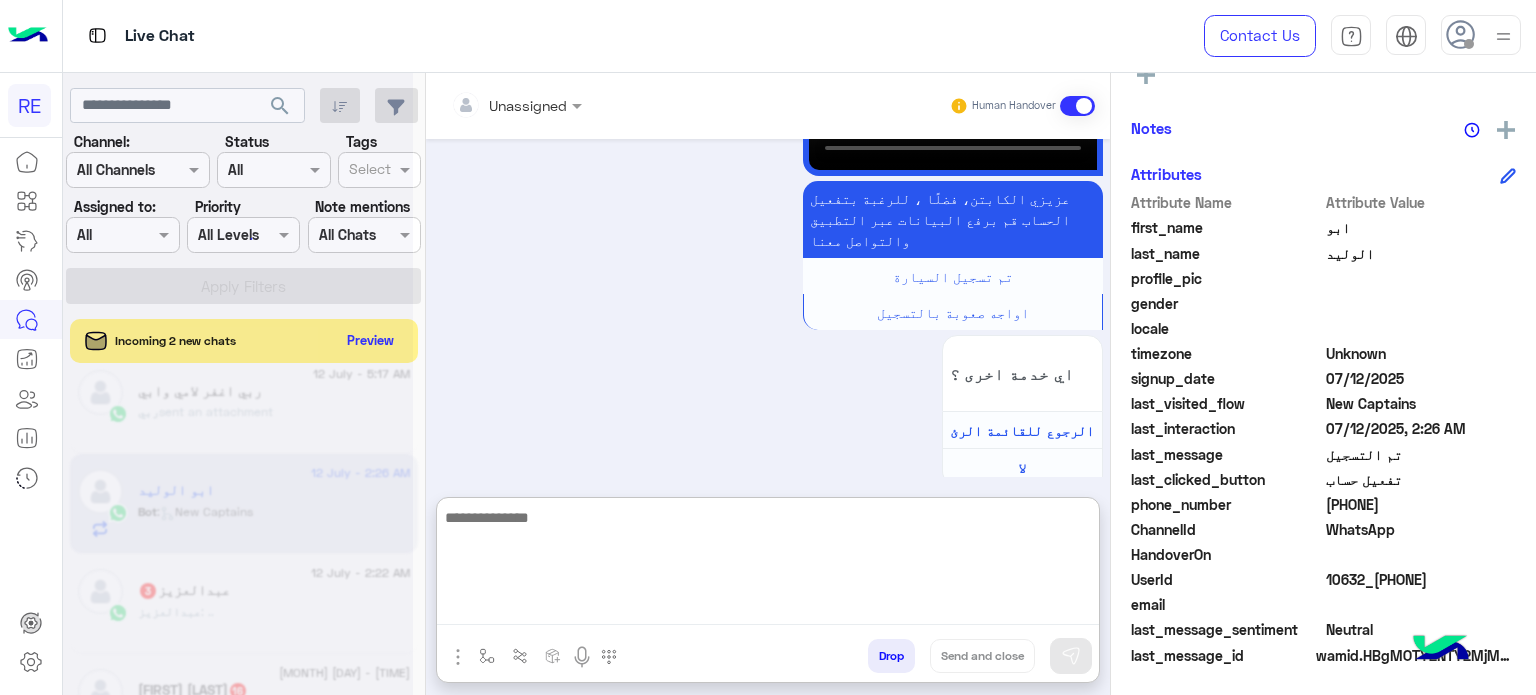 scroll, scrollTop: 4879, scrollLeft: 0, axis: vertical 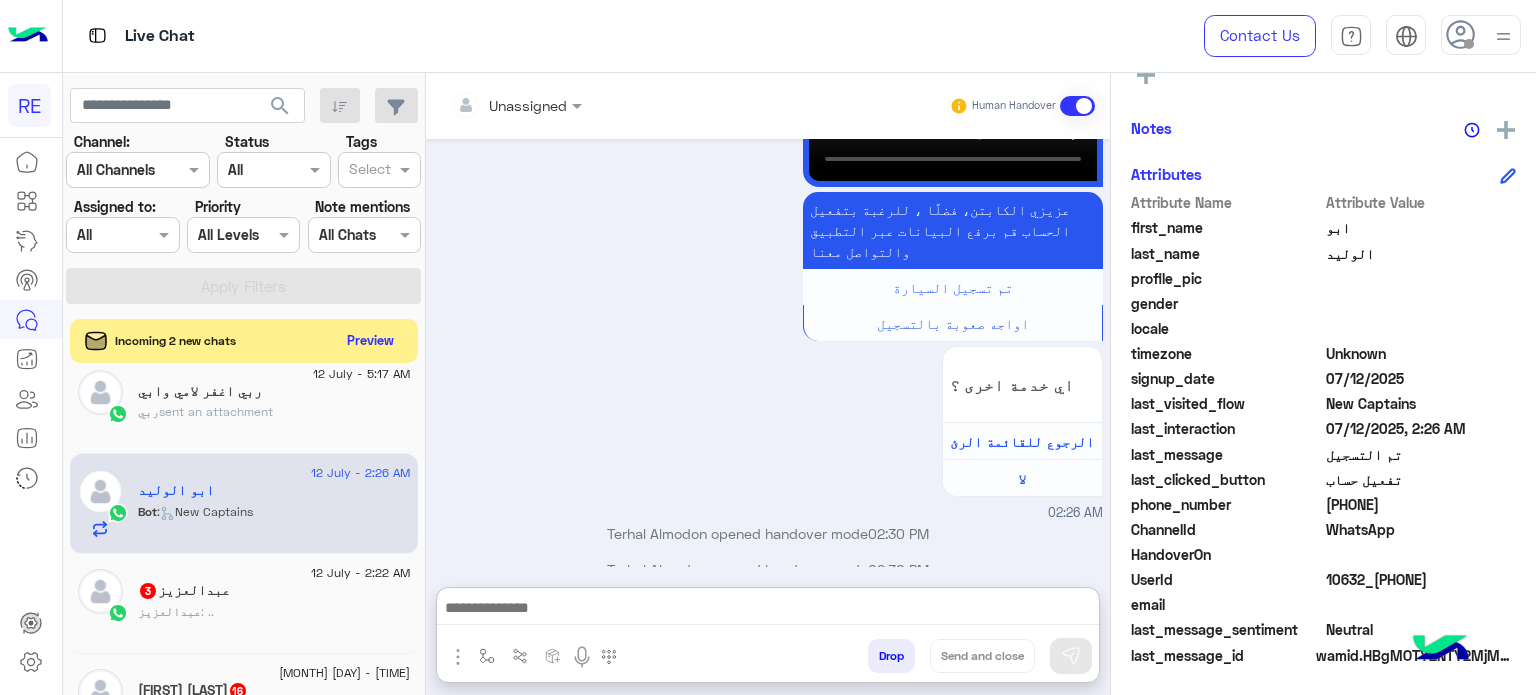 click on "12 July - 2:26 AM [FIRST] [LAST]  Bot :   New Captains" 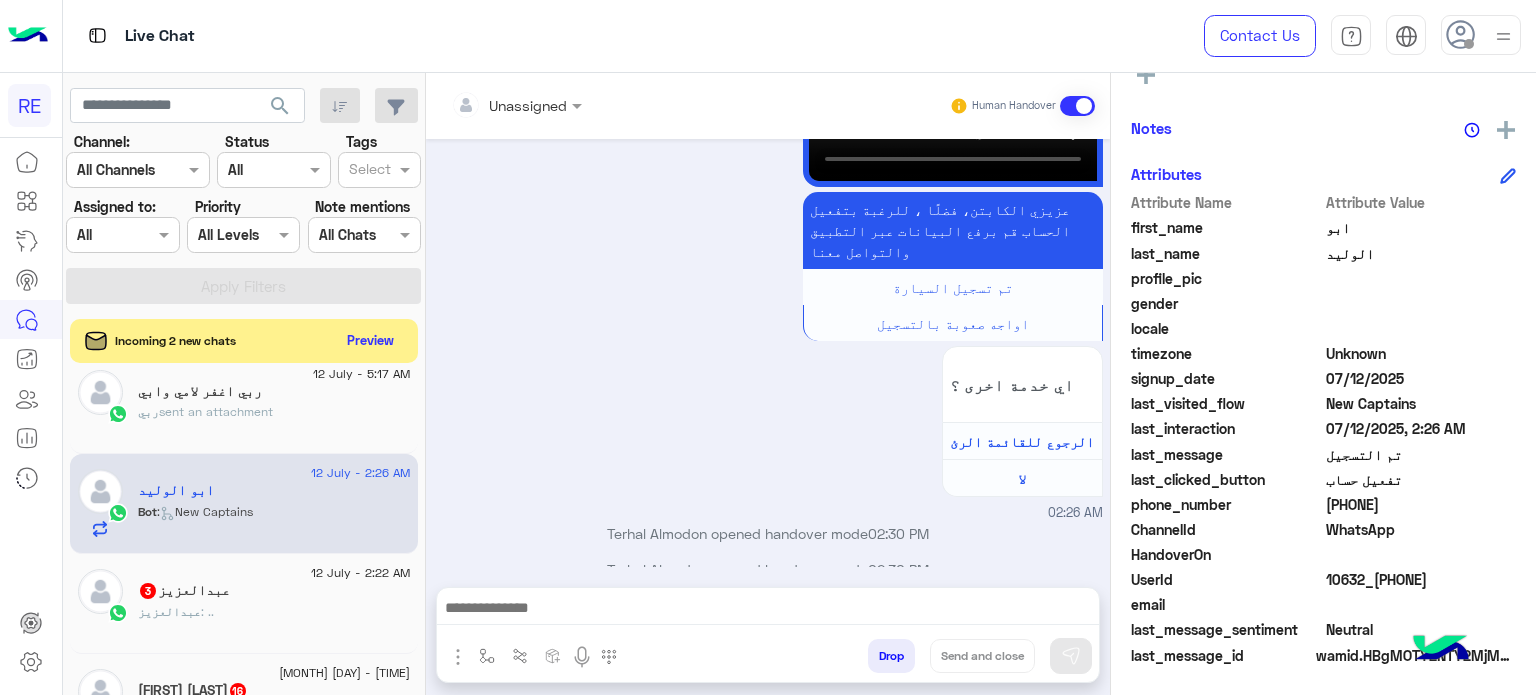 scroll, scrollTop: 4788, scrollLeft: 0, axis: vertical 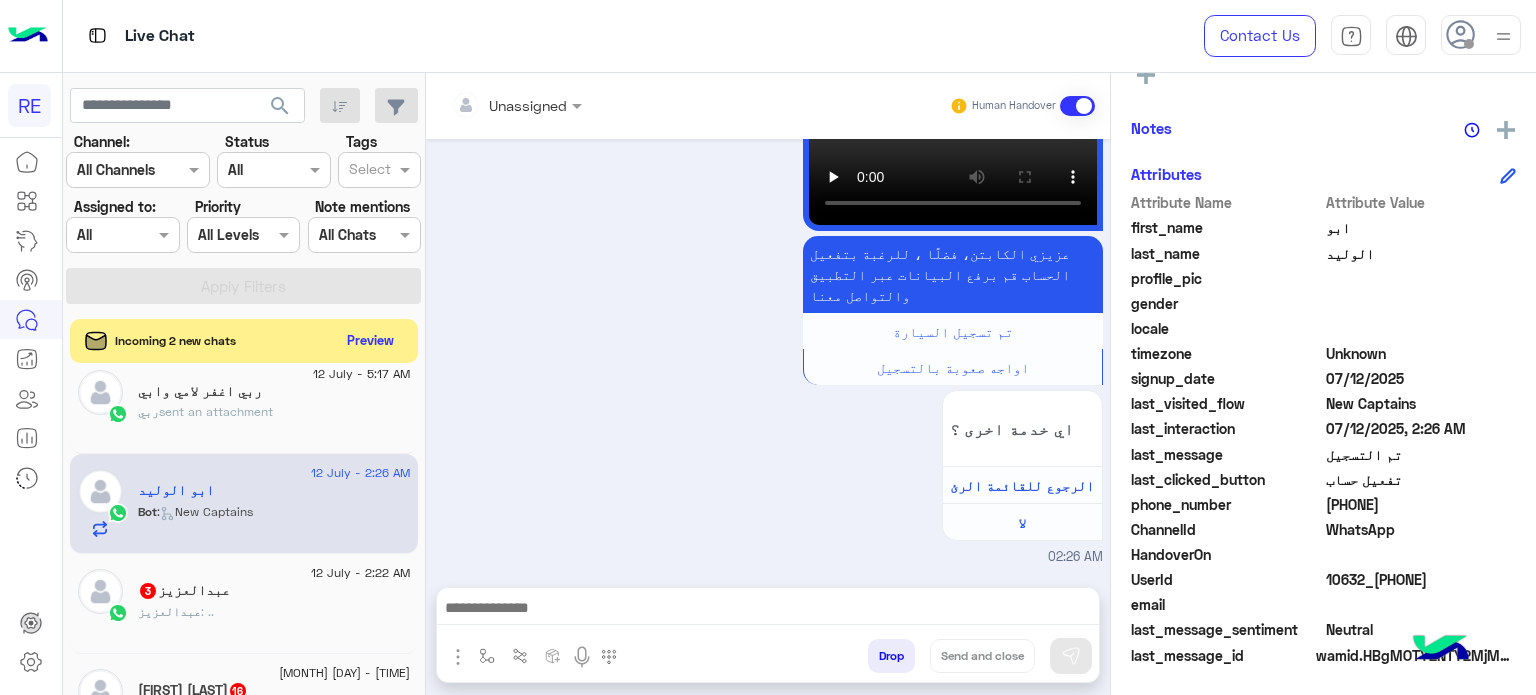 click on "12 July - 2:22 AM" 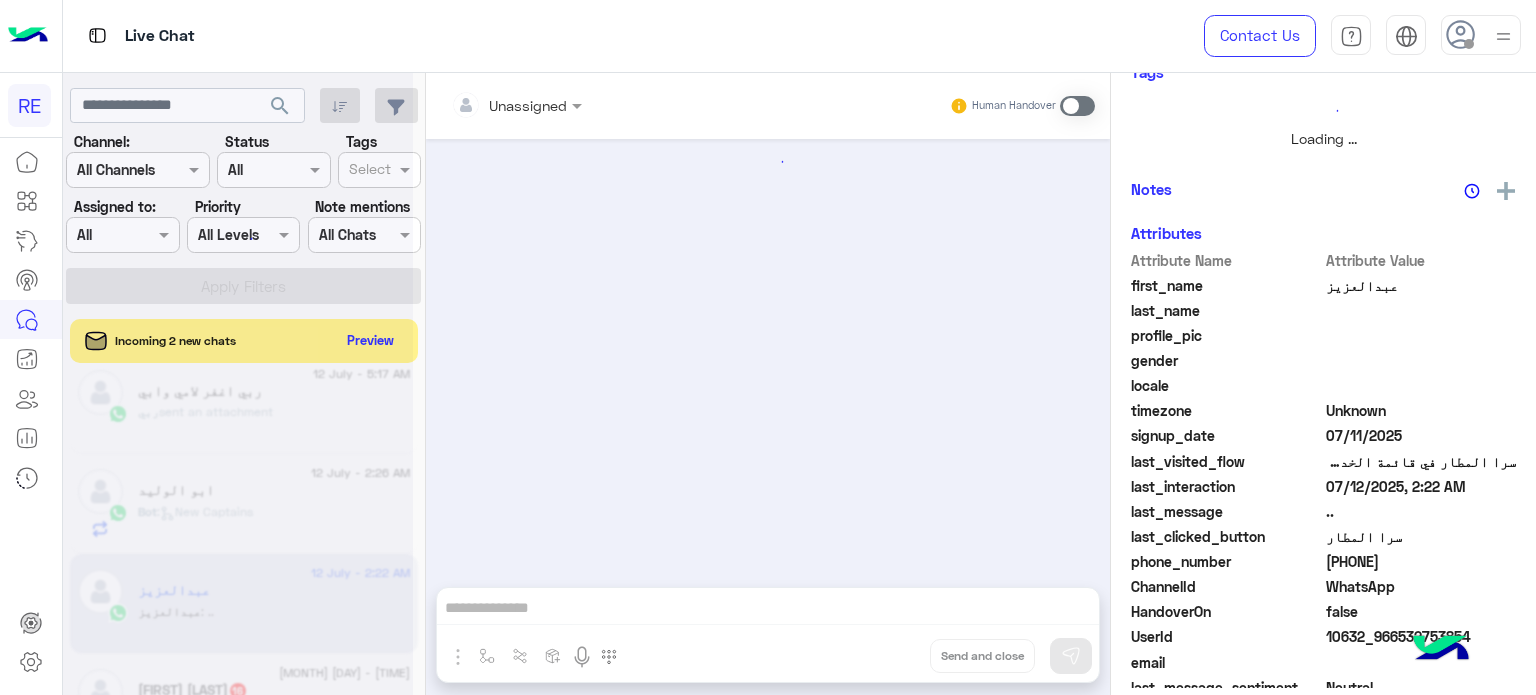 scroll, scrollTop: 438, scrollLeft: 0, axis: vertical 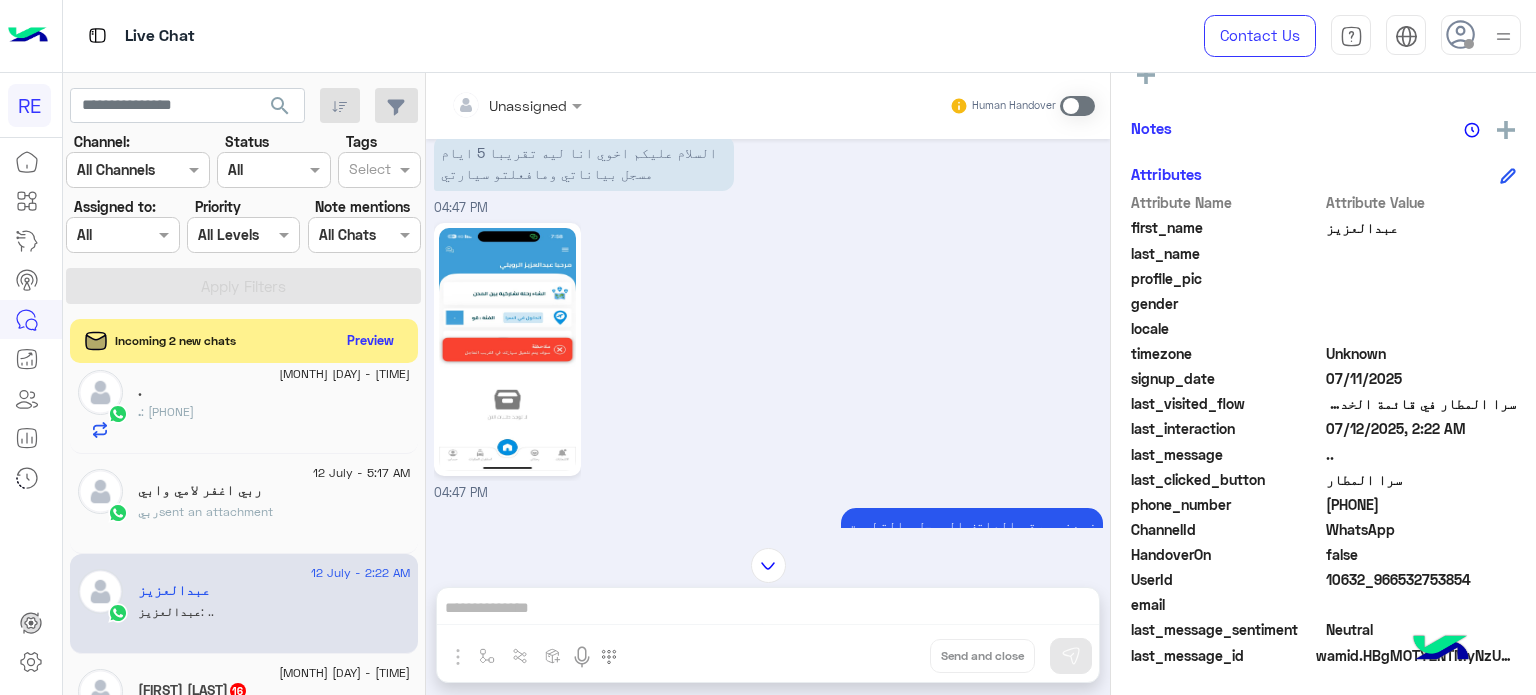 drag, startPoint x: 1417, startPoint y: 498, endPoint x: 1349, endPoint y: 511, distance: 69.2315 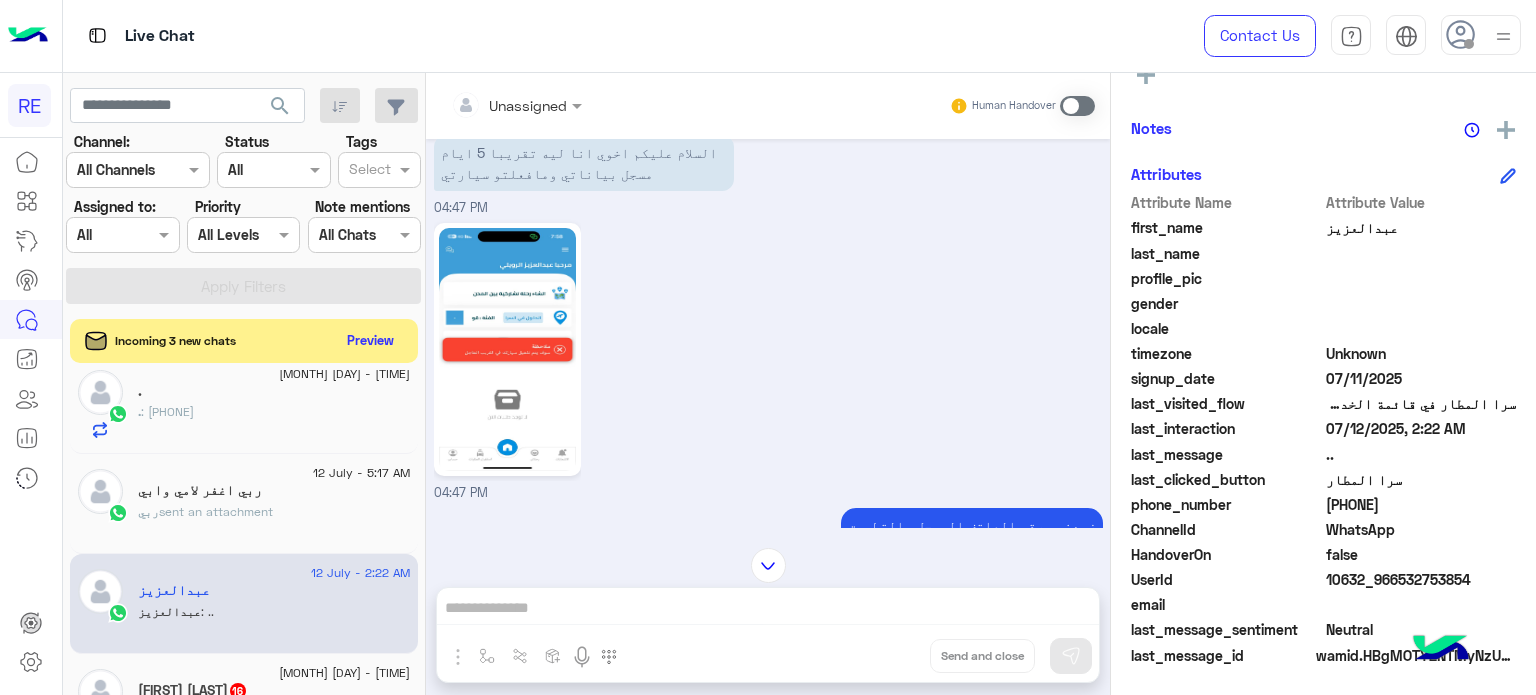 scroll, scrollTop: 448, scrollLeft: 0, axis: vertical 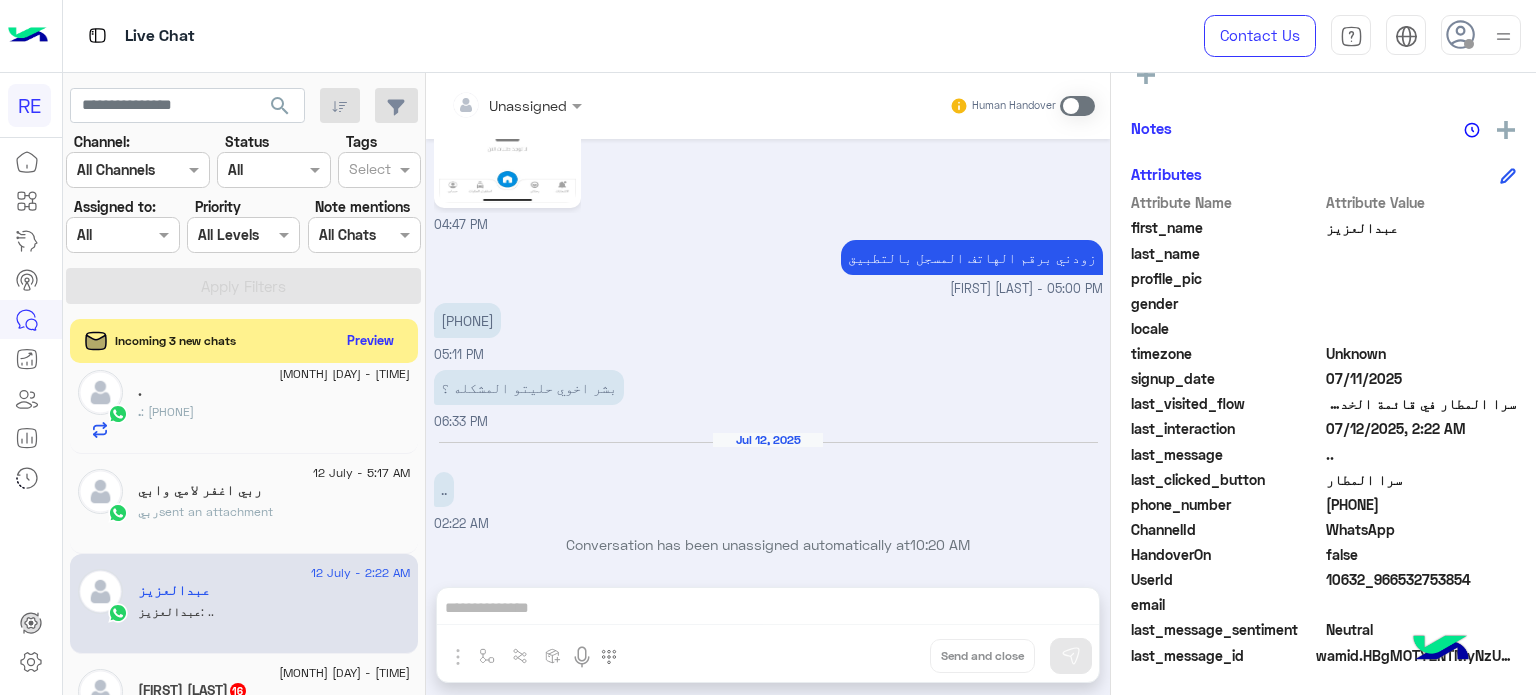click on "Unassigned Human Handover     Jul 11, 2025   [FIRST] [LAST] opened handover mode   10:19 AM      تفضل كيف اخدمك  [FIRST] [LAST] -  10:20 AM   [FIRST] [LAST] joined the conversation   10:20 AM      السلام عليكم اخوي انا ليه تقريبا 5 ايام مسجل بياناتي ومافعلتو سيارتي   04:47 PM    04:47 PM  زودني برقم الهاتف المسجل بالتطبيق  [FIRST] [LAST] -  05:00 PM  [PHONE]   05:11 PM  بشر اخوي حليتو المشكله ؟   06:33 PM   Jul 12, 2025  ..   02:22 AM   Conversation has been unassigned automatically at   10:20 AM       Drop   Send and close" at bounding box center [768, 388] 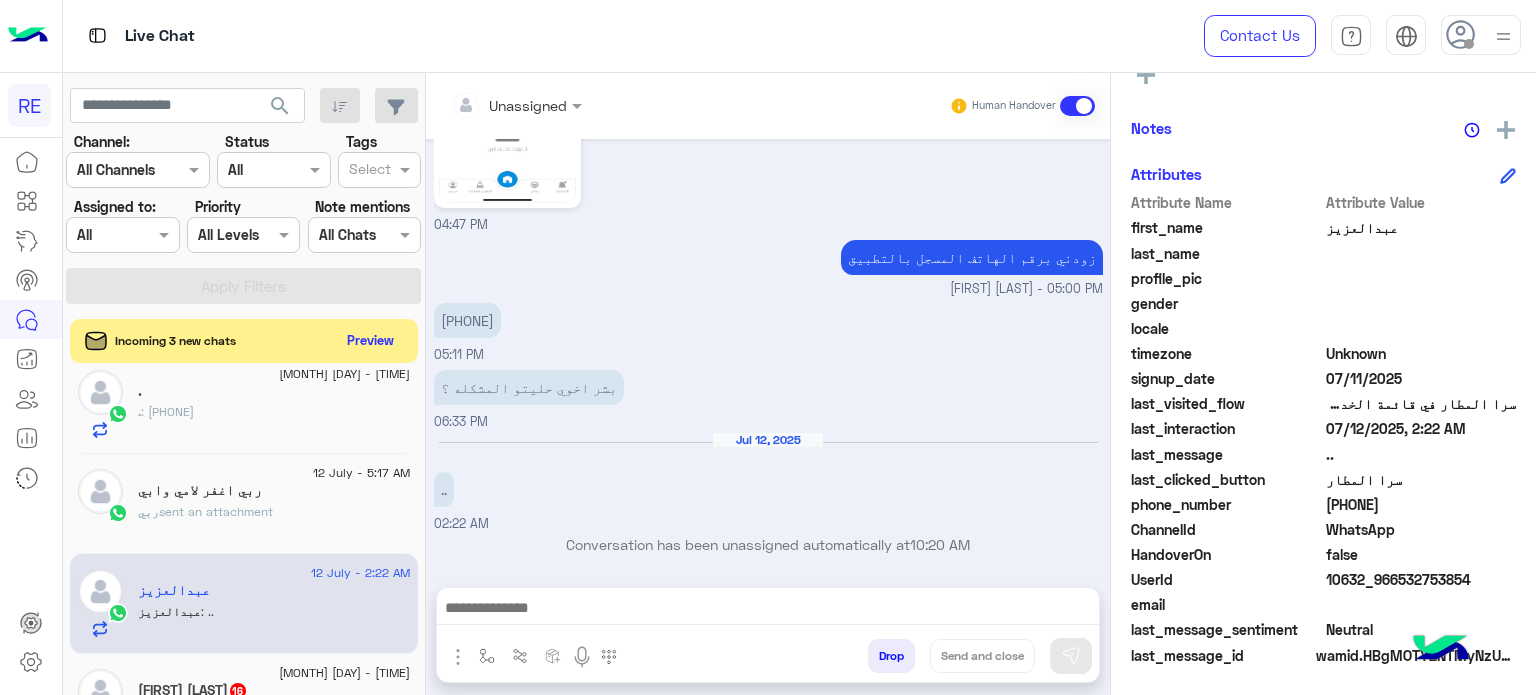 scroll, scrollTop: 485, scrollLeft: 0, axis: vertical 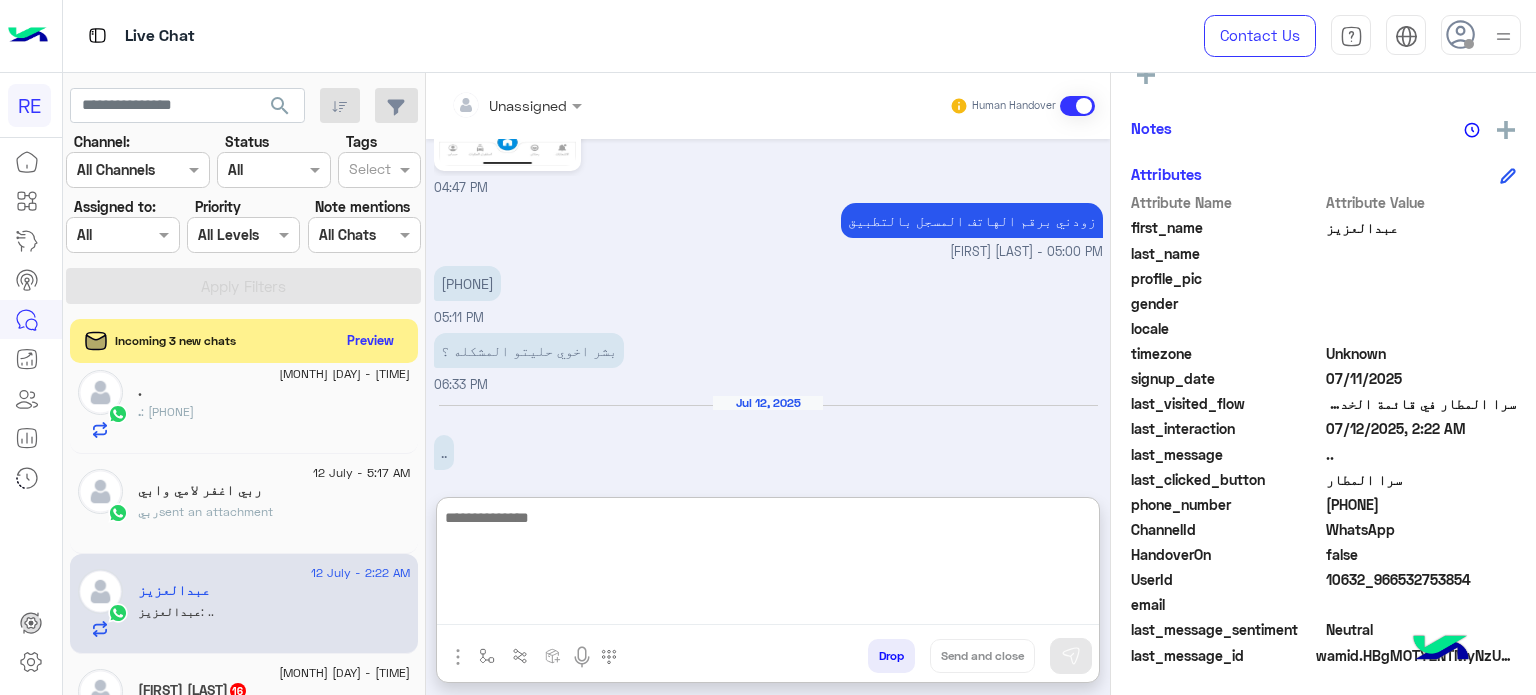 click at bounding box center (768, 565) 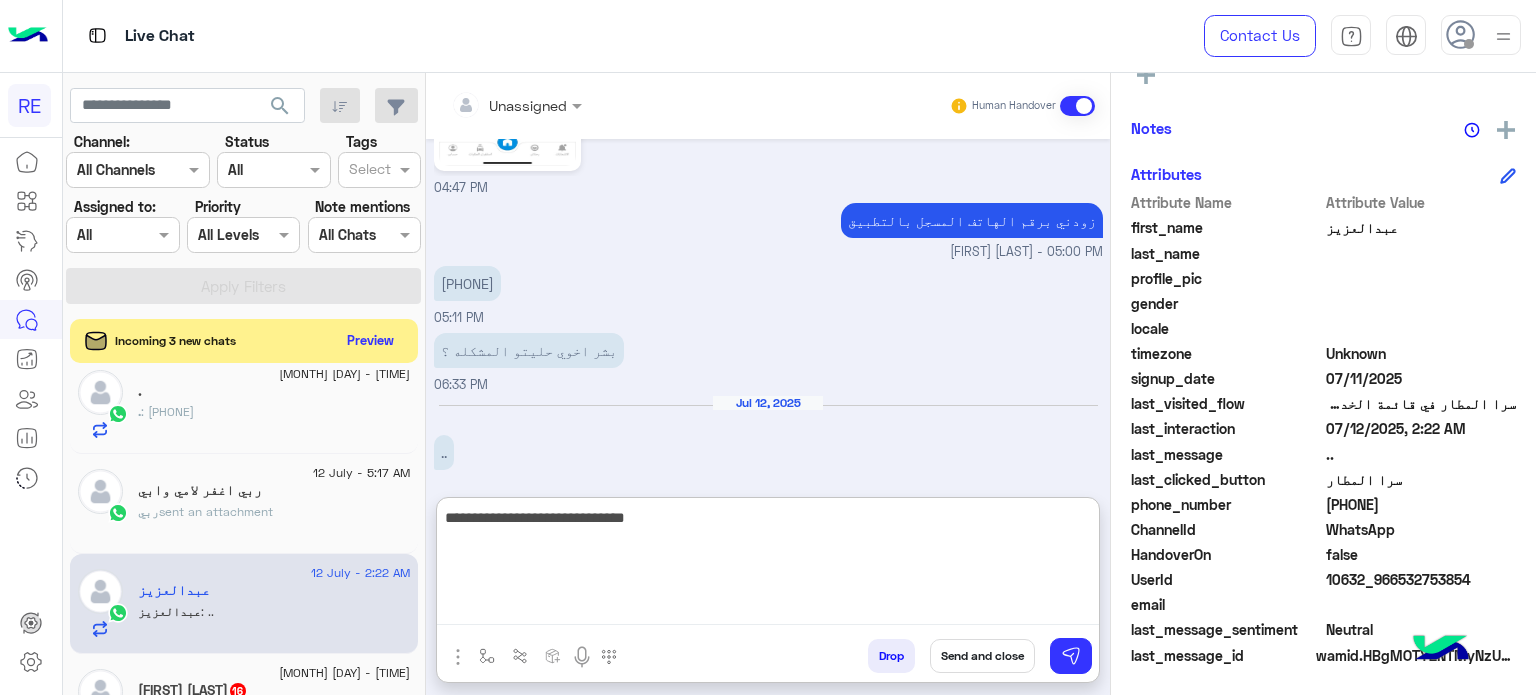 type on "**********" 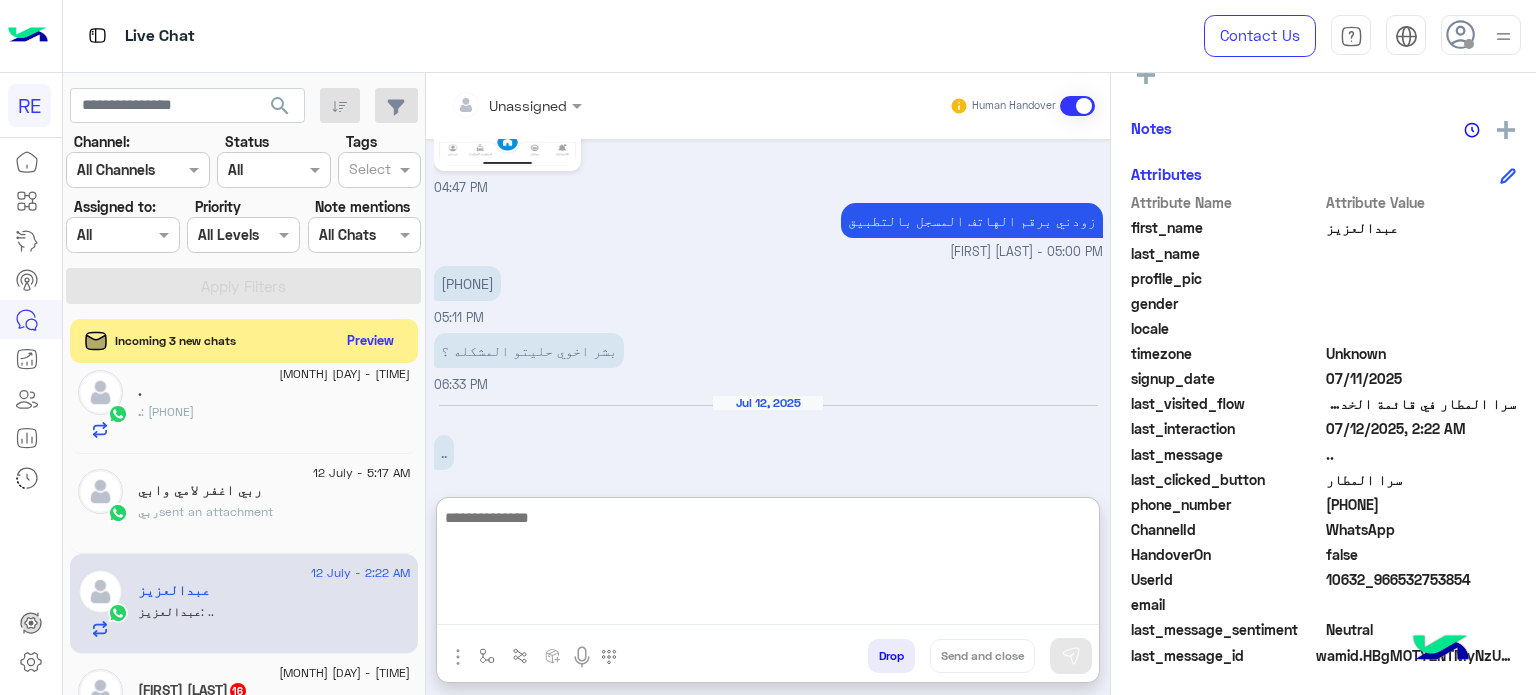 scroll, scrollTop: 639, scrollLeft: 0, axis: vertical 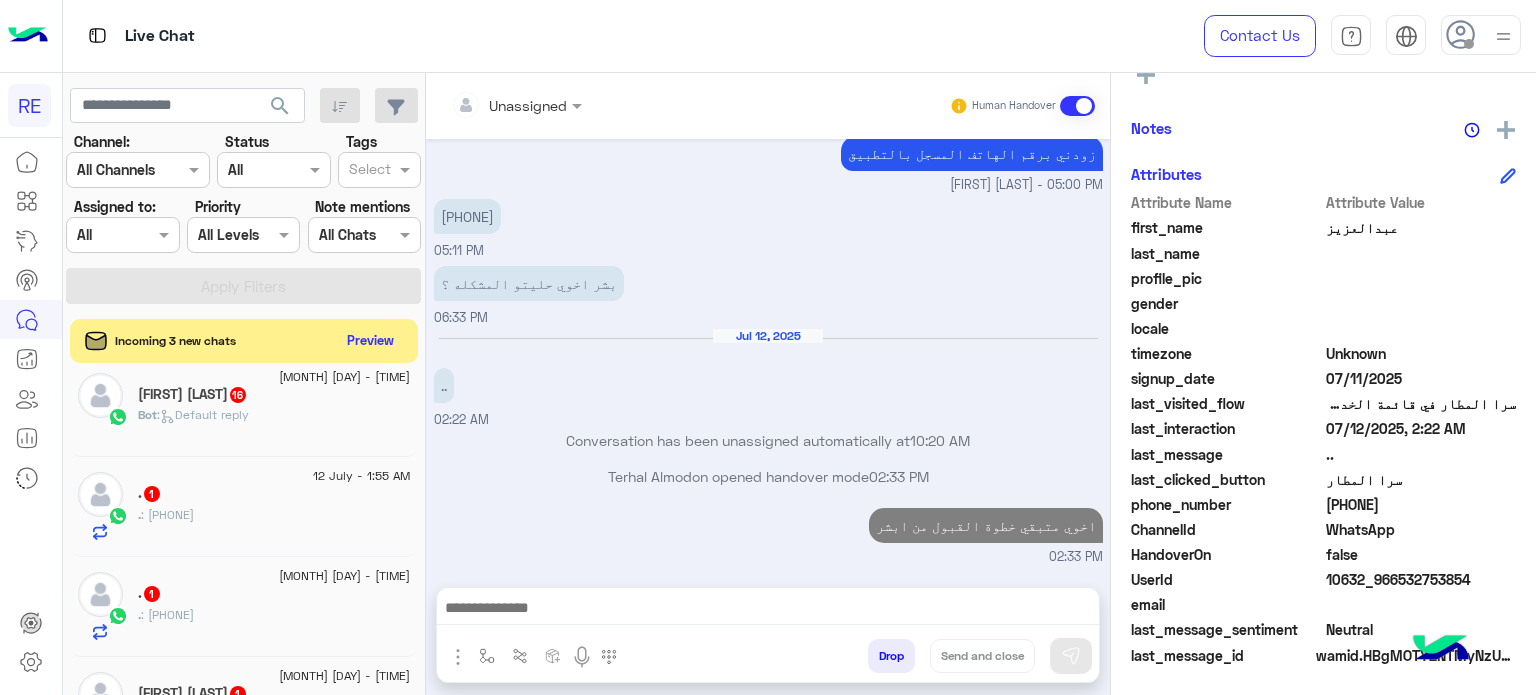 click on "[FIRST] [LAST] 16" 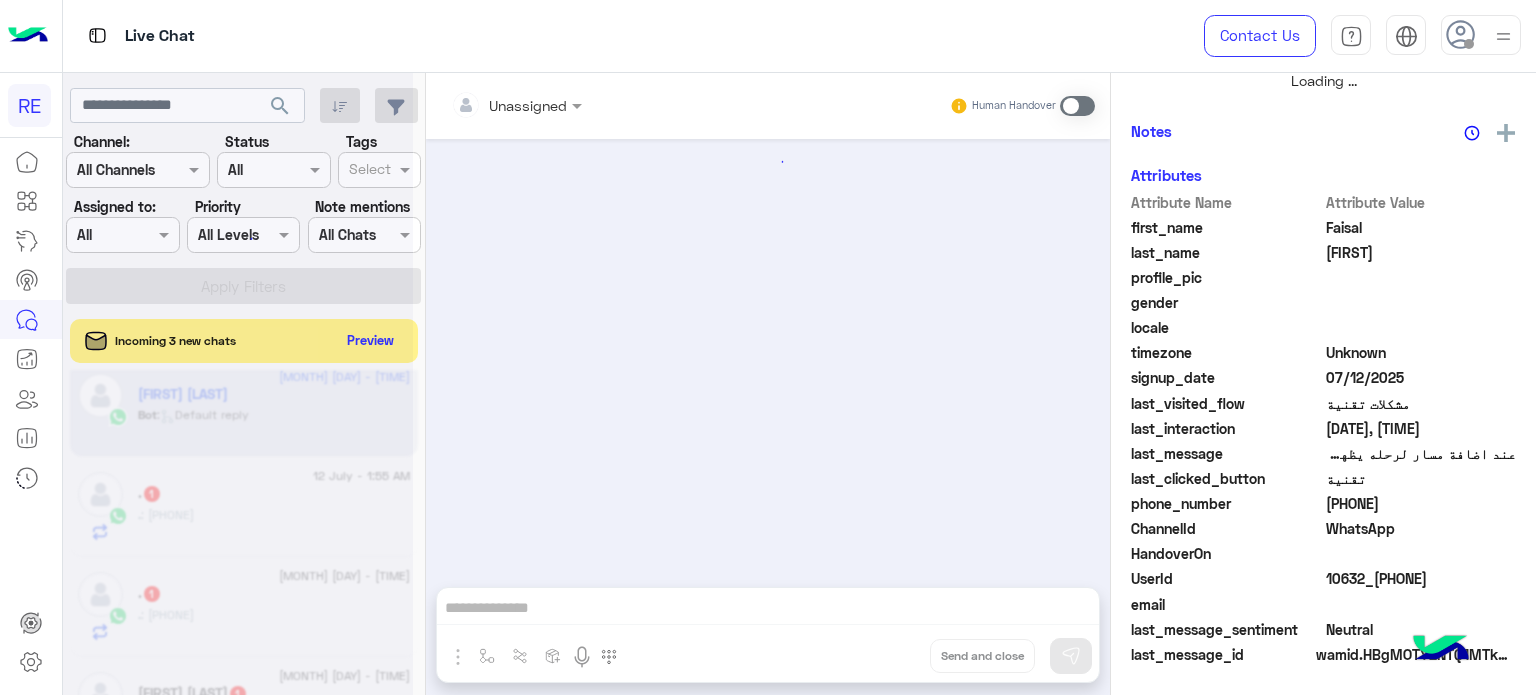 scroll, scrollTop: 337, scrollLeft: 0, axis: vertical 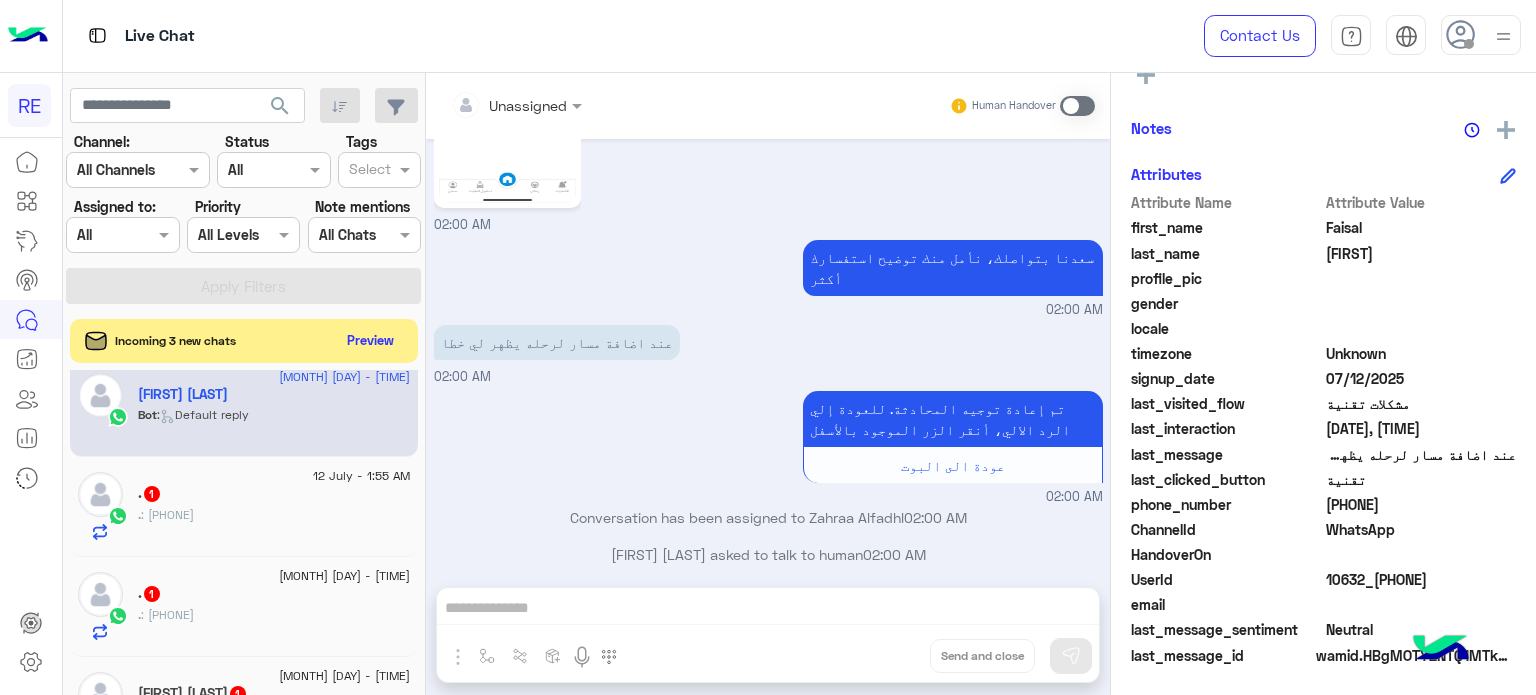 click at bounding box center (1077, 106) 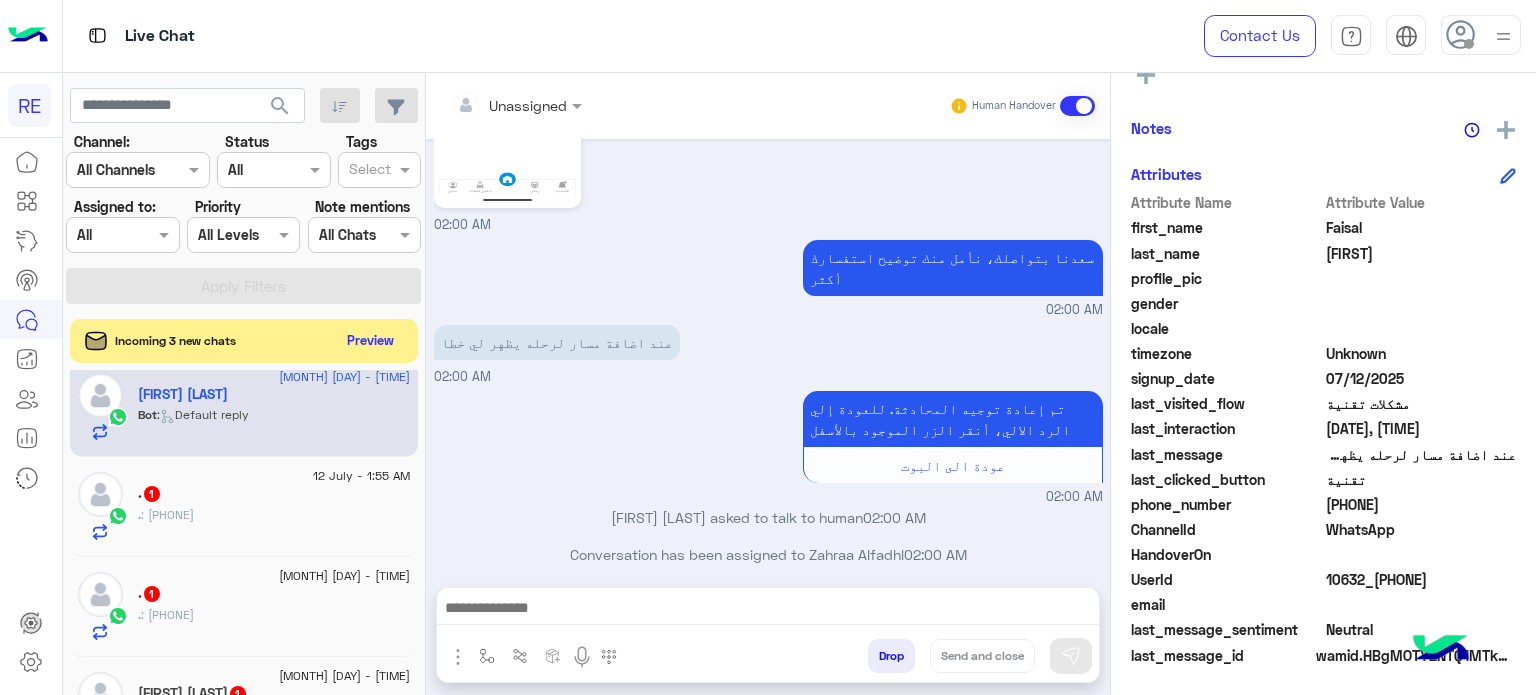 scroll, scrollTop: 847, scrollLeft: 0, axis: vertical 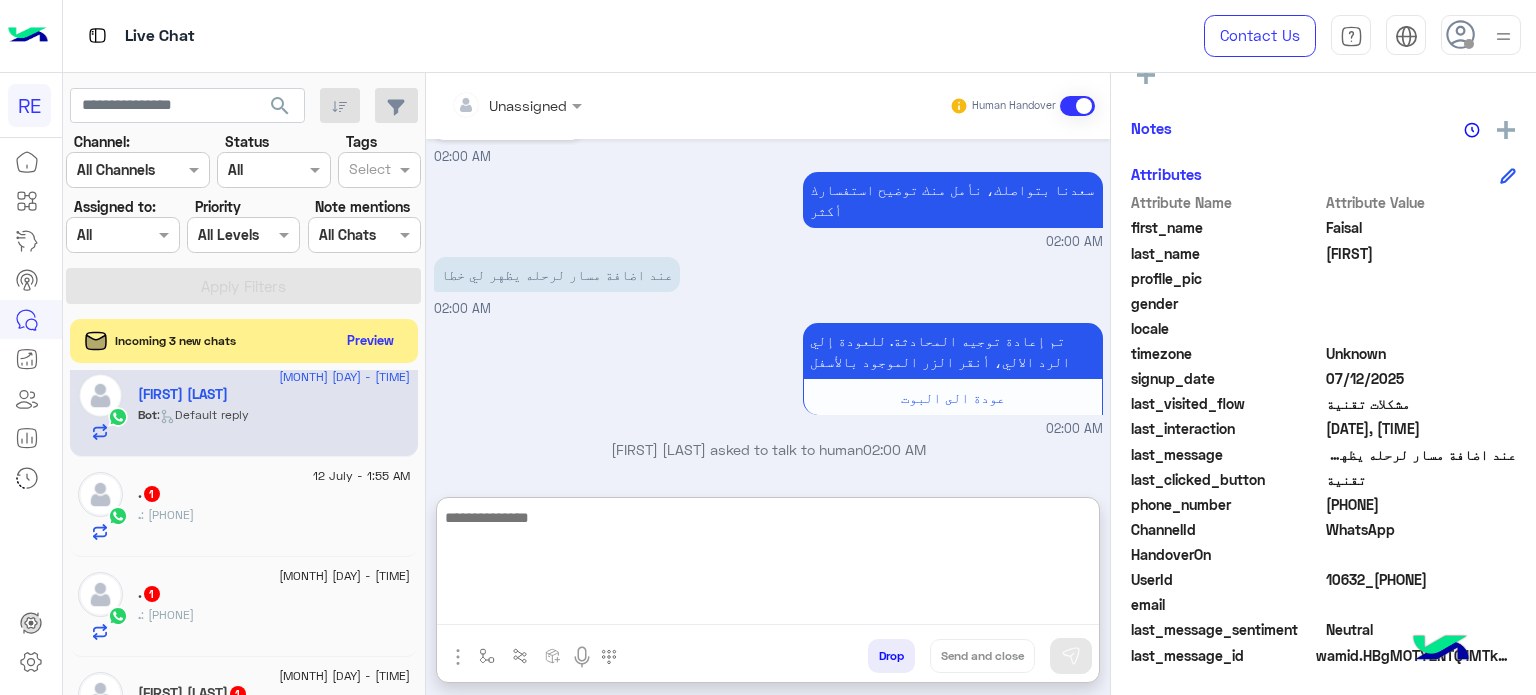 click at bounding box center (768, 565) 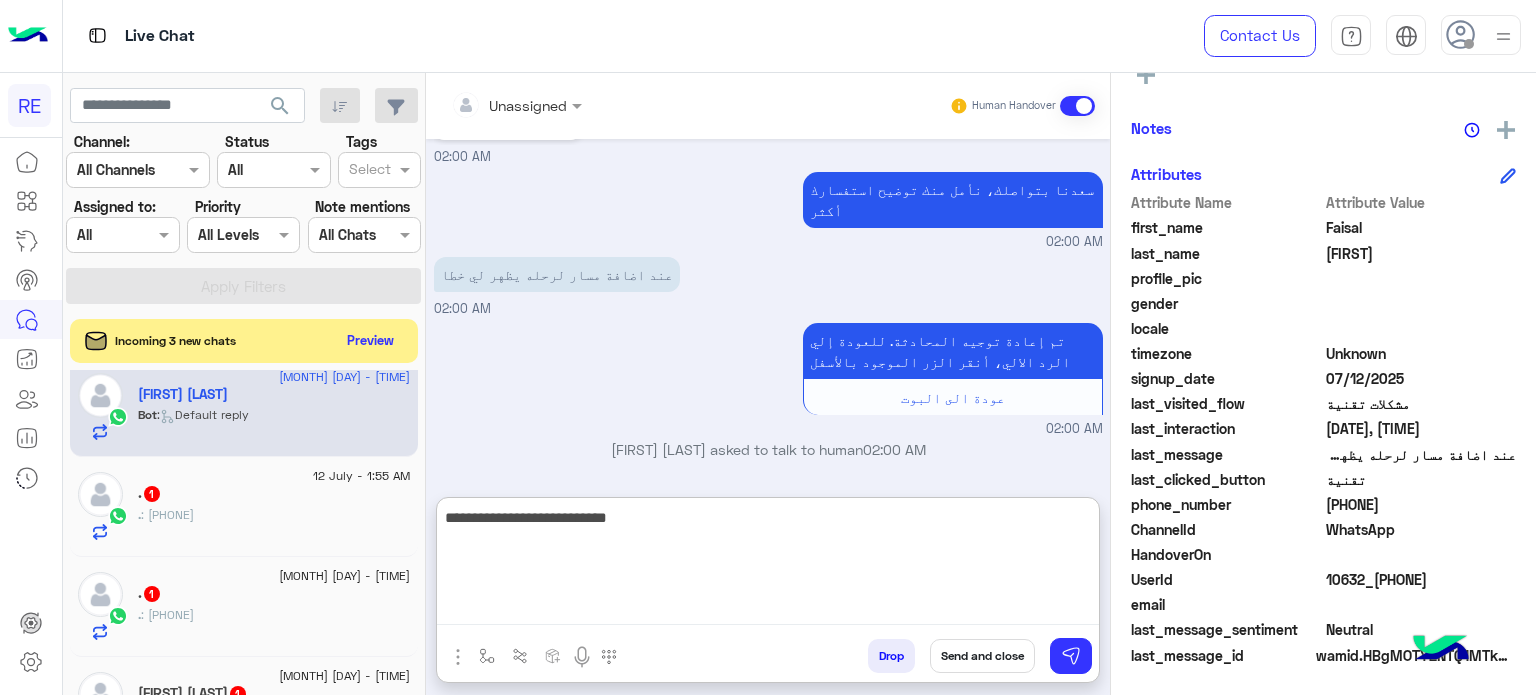 type on "**********" 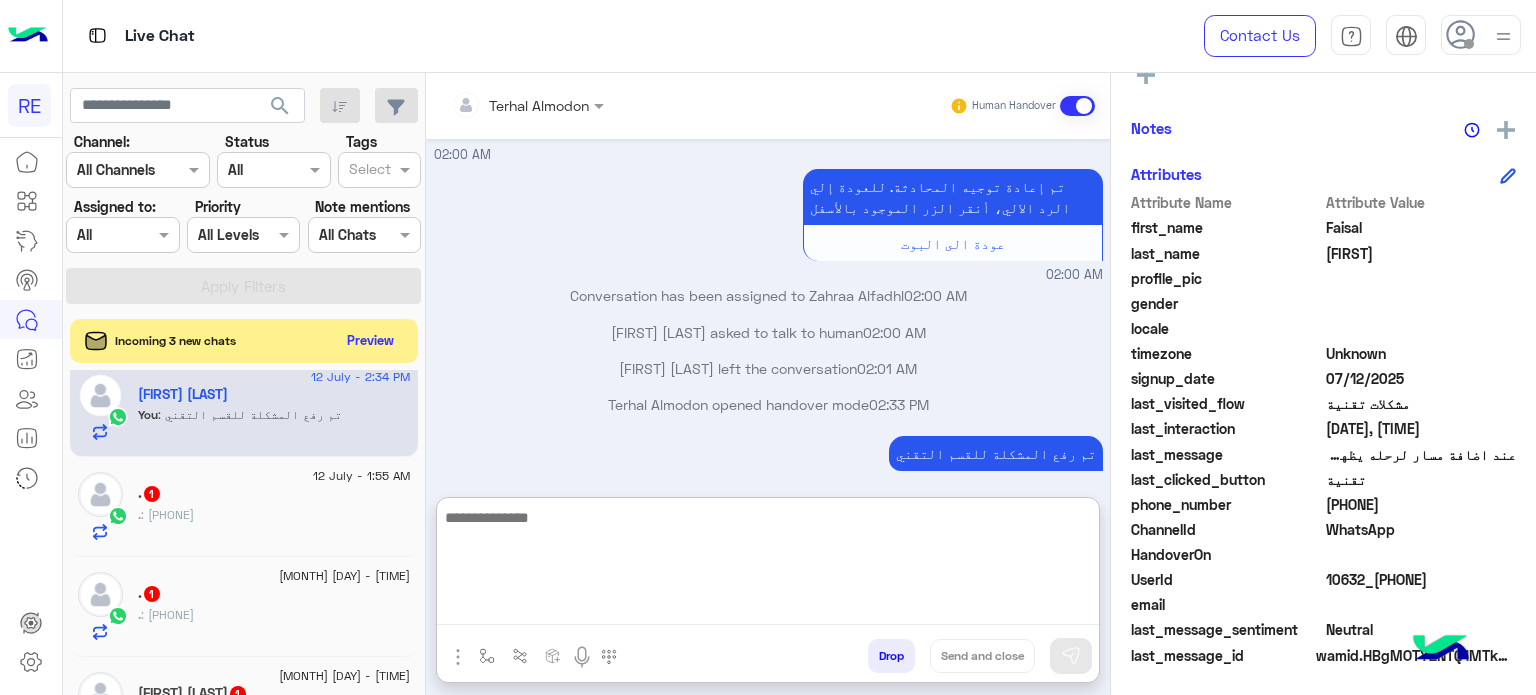 scroll, scrollTop: 1037, scrollLeft: 0, axis: vertical 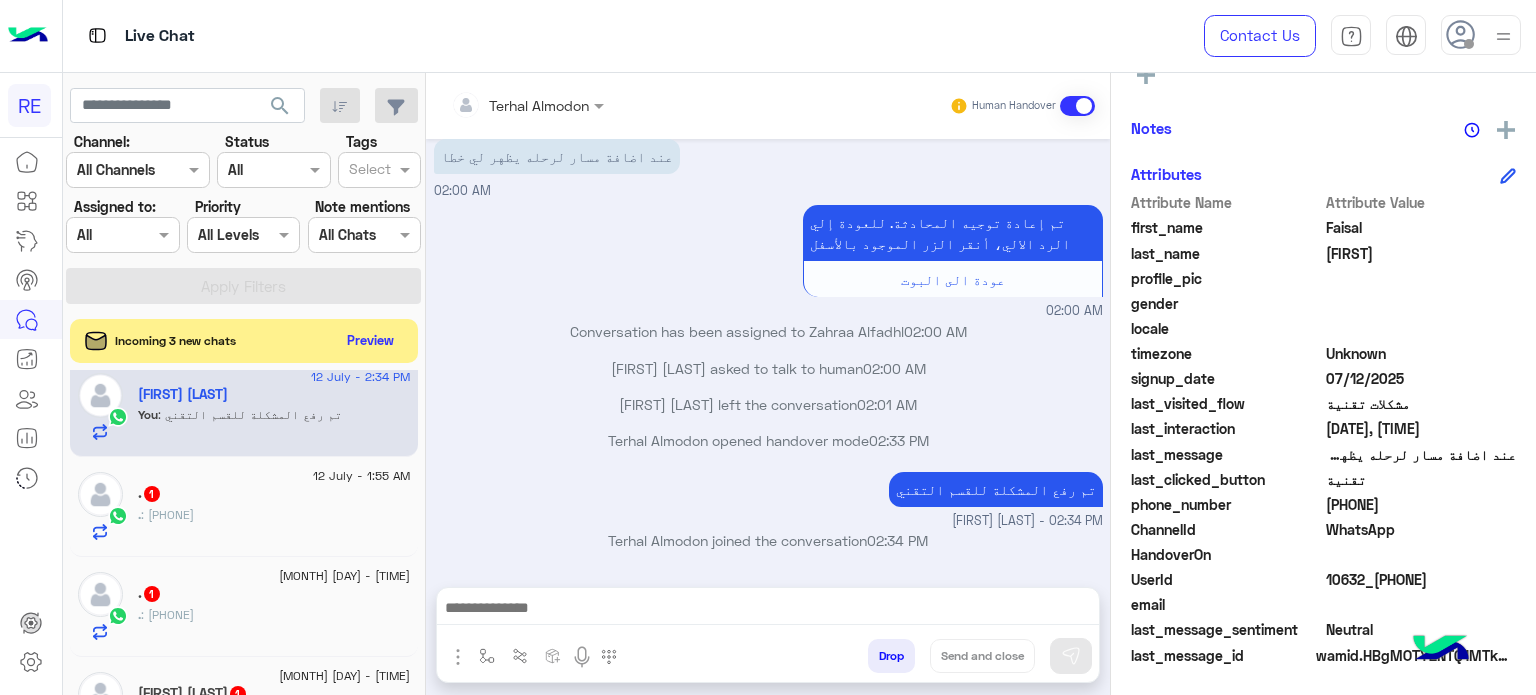 click on ".   1" 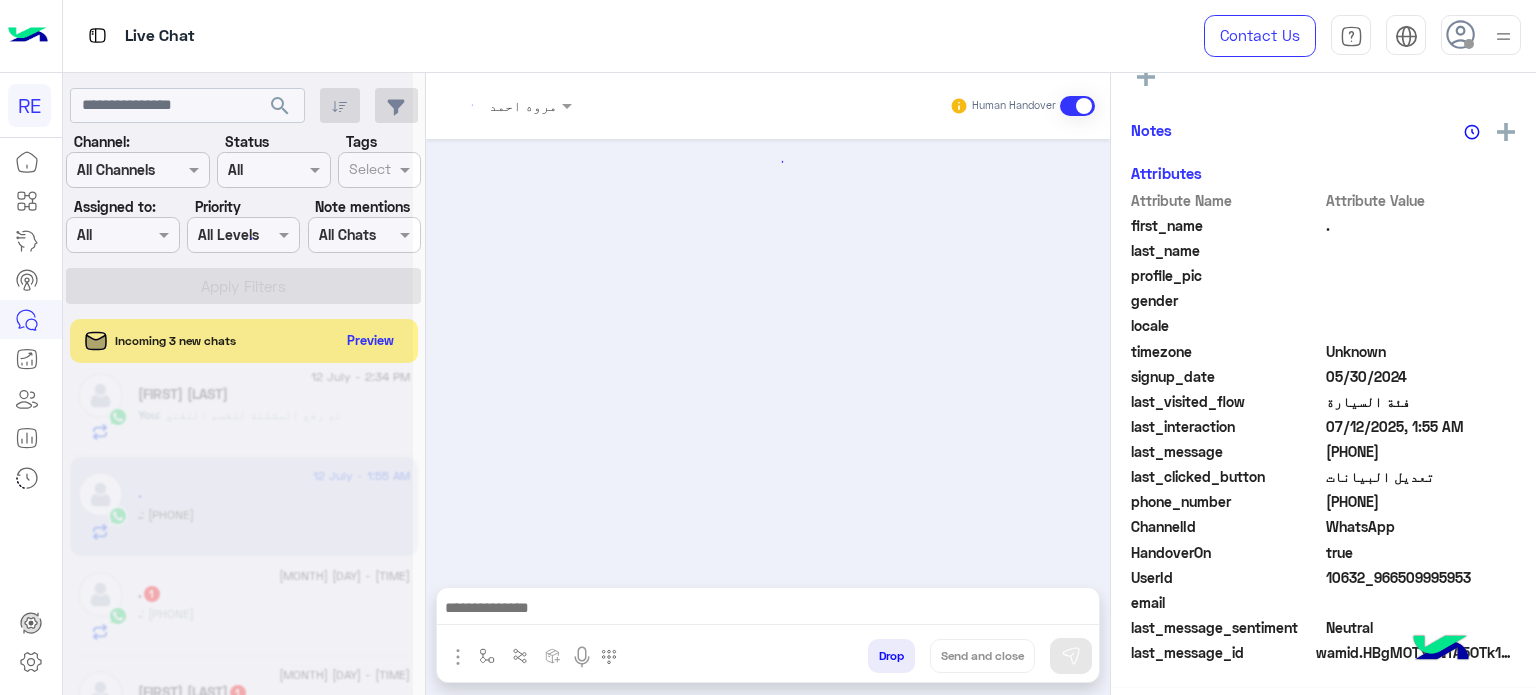 scroll, scrollTop: 376, scrollLeft: 0, axis: vertical 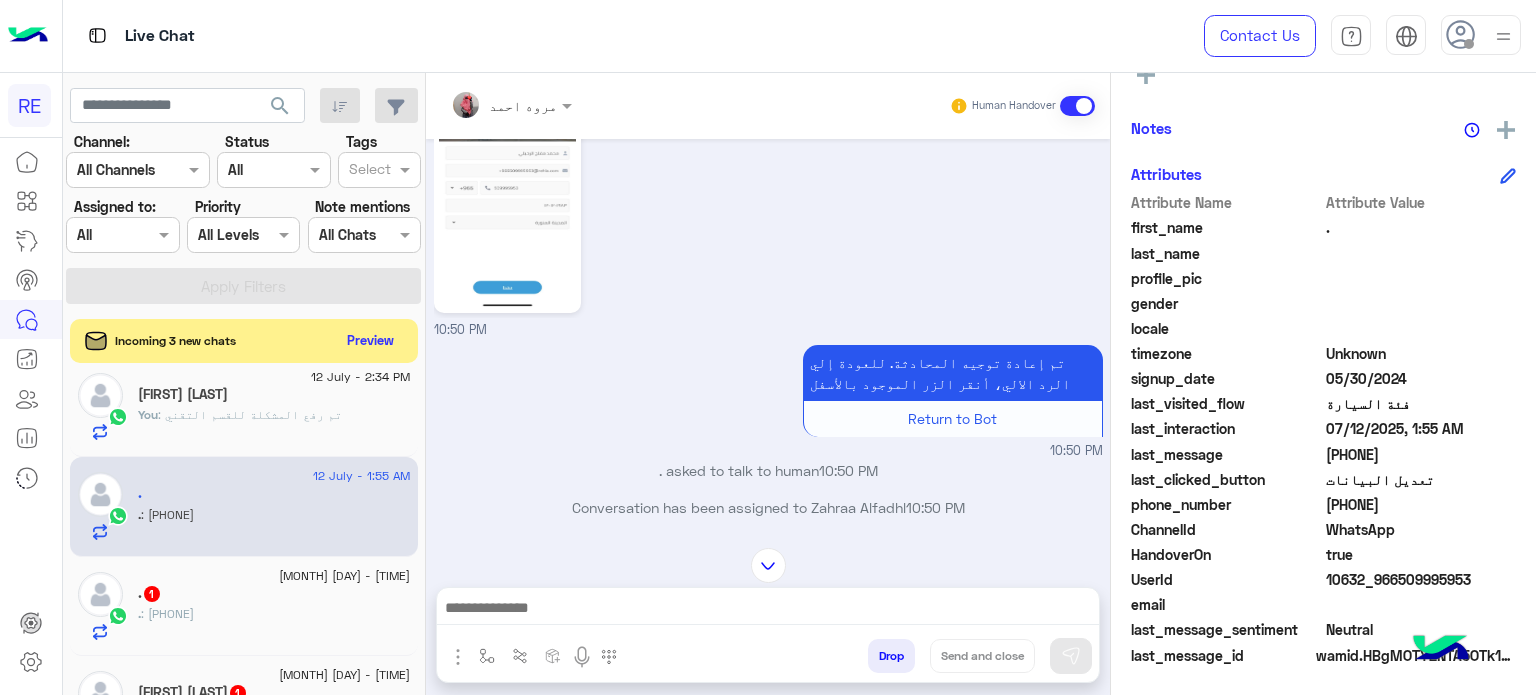 drag, startPoint x: 1419, startPoint y: 503, endPoint x: 1348, endPoint y: 513, distance: 71.70077 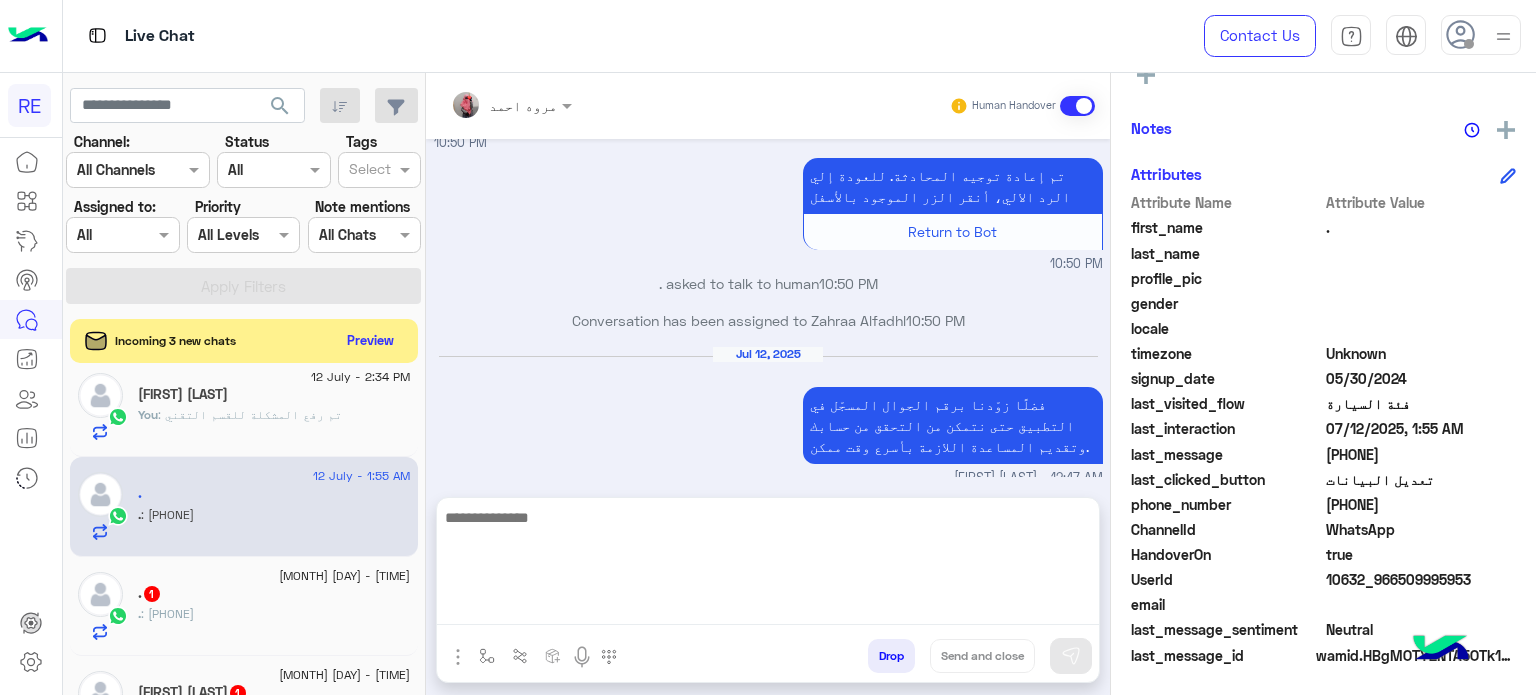 scroll, scrollTop: 577, scrollLeft: 0, axis: vertical 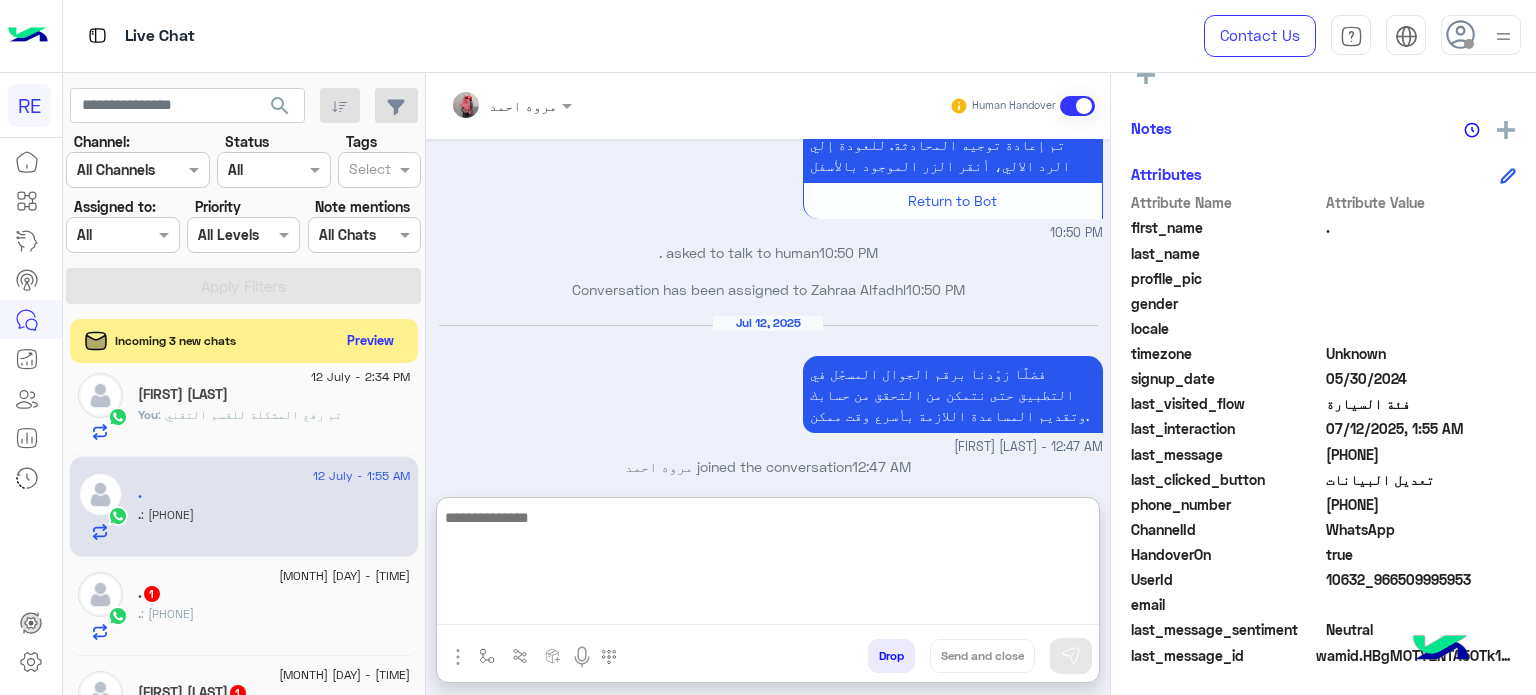 click at bounding box center (768, 565) 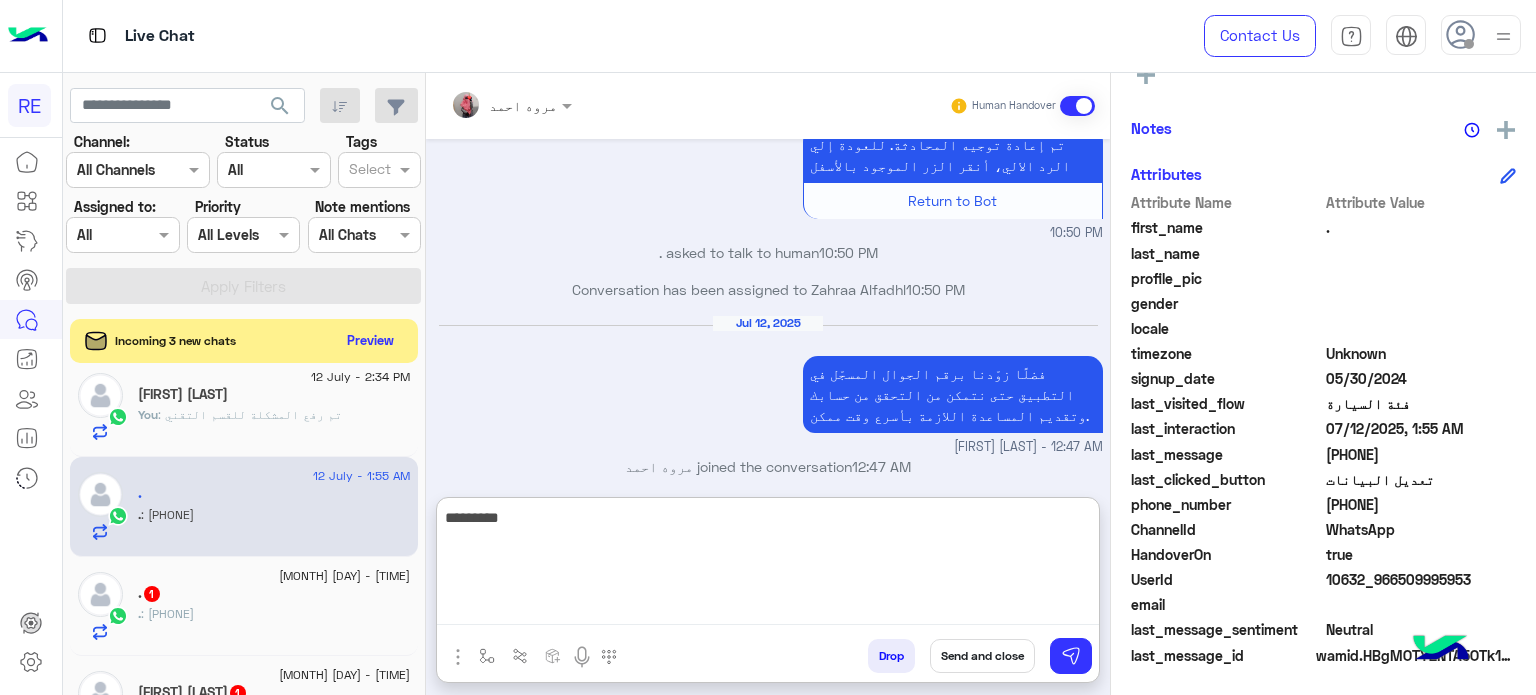 type on "**********" 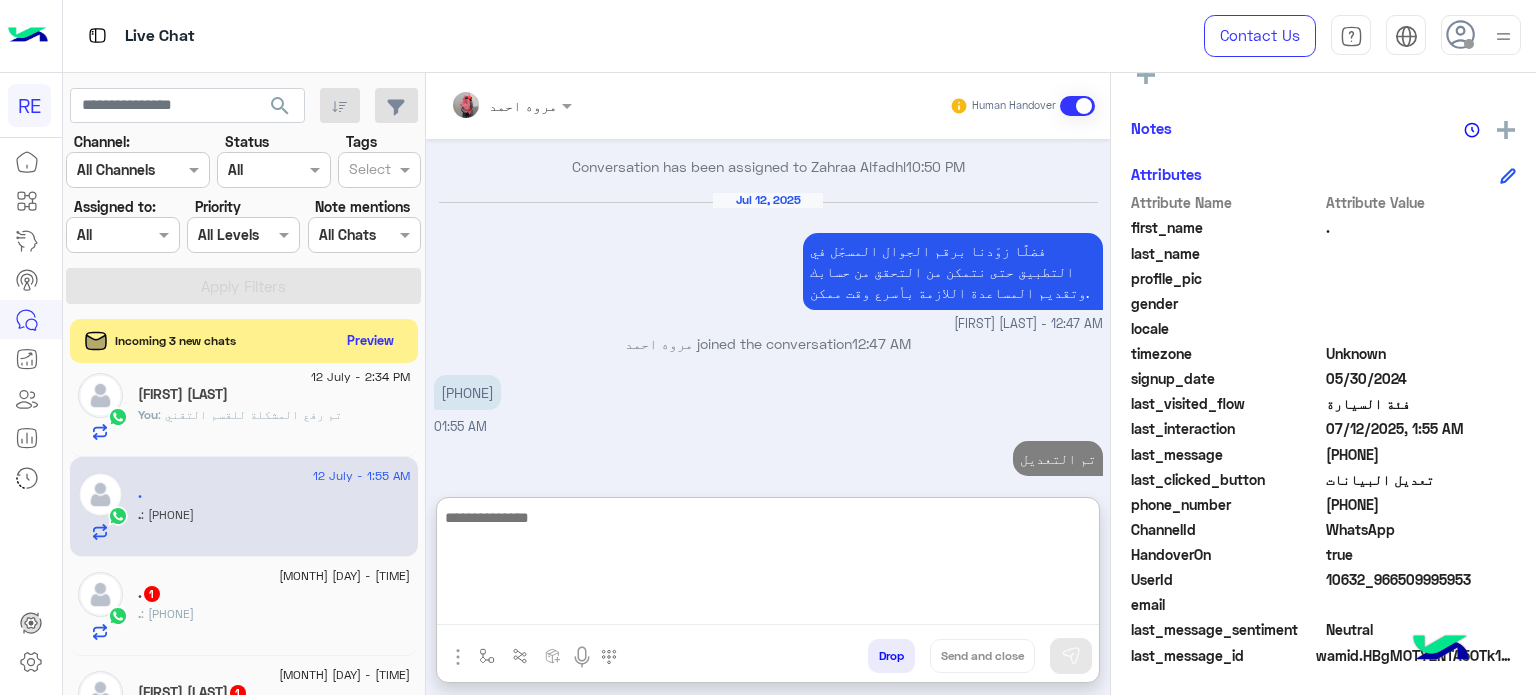 scroll, scrollTop: 736, scrollLeft: 0, axis: vertical 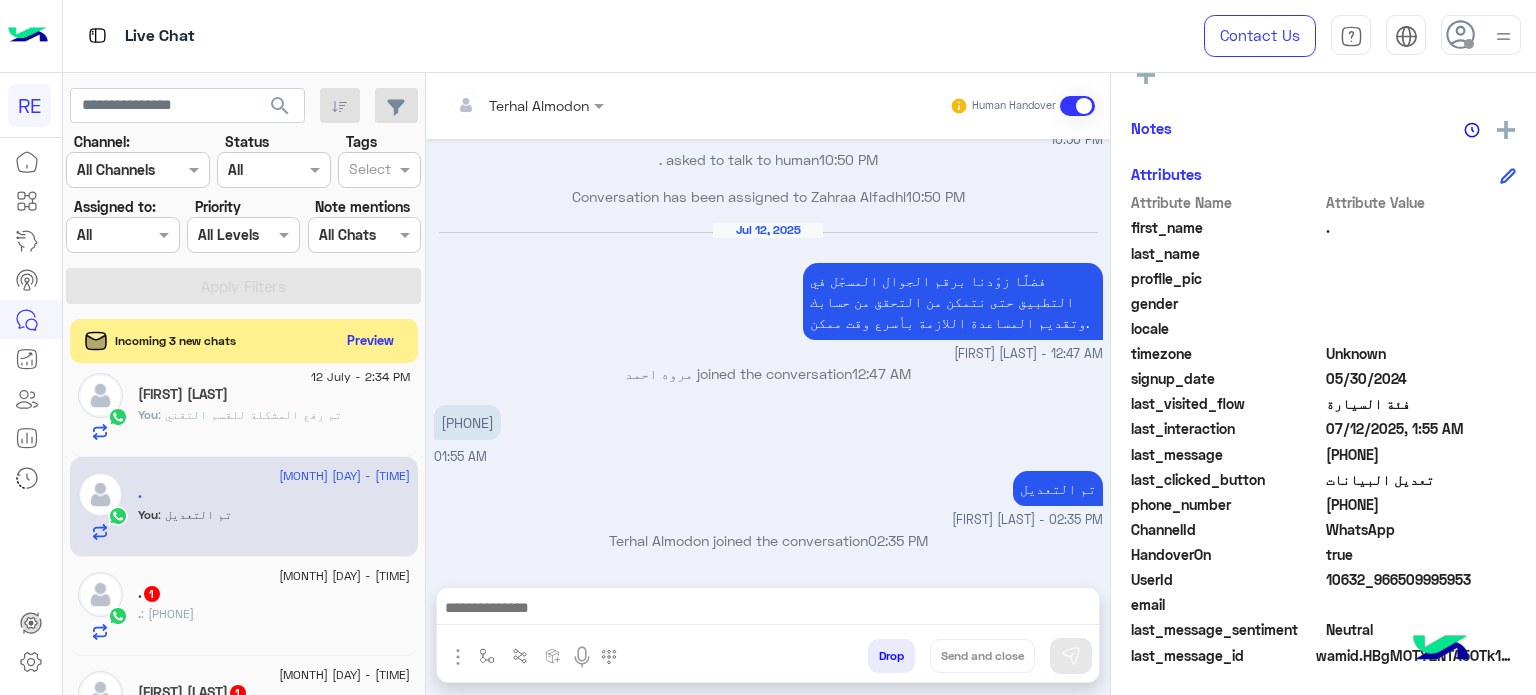 click on ".   1" 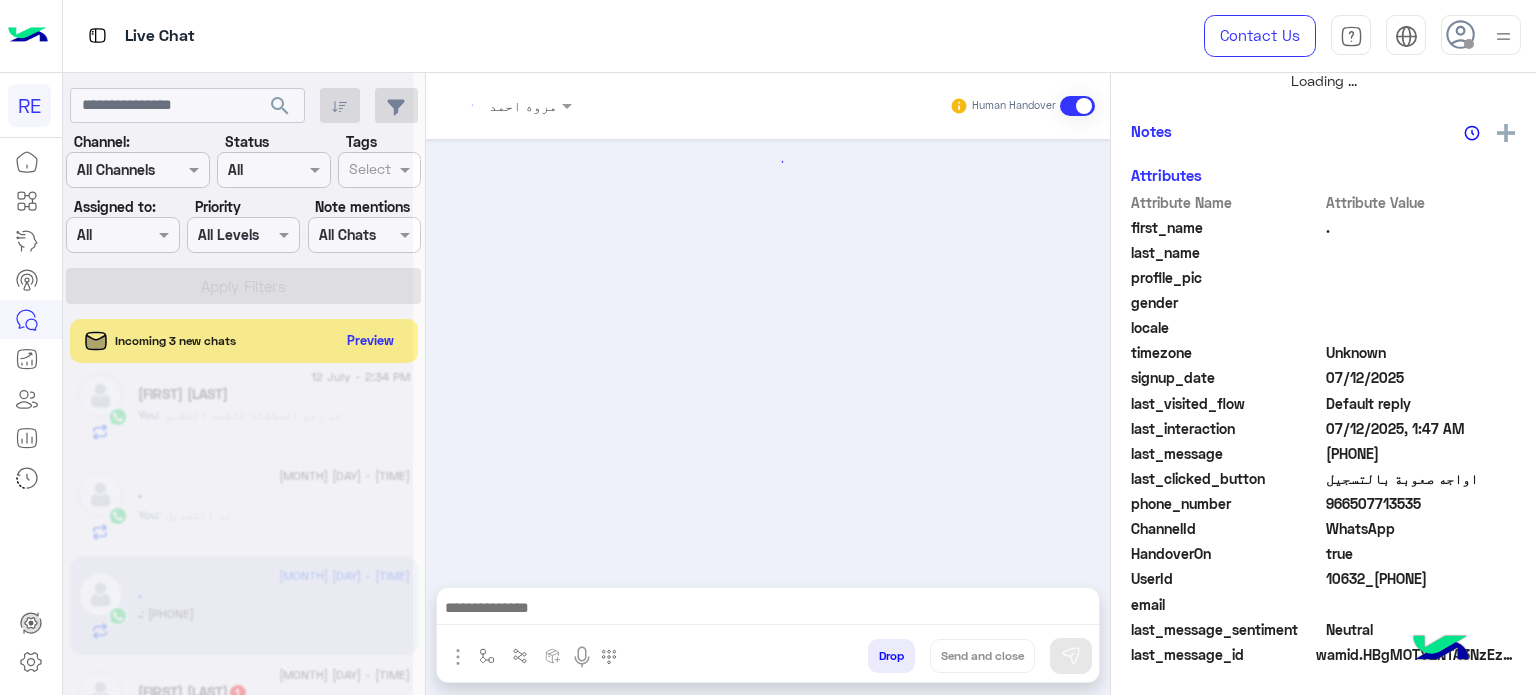 scroll, scrollTop: 337, scrollLeft: 0, axis: vertical 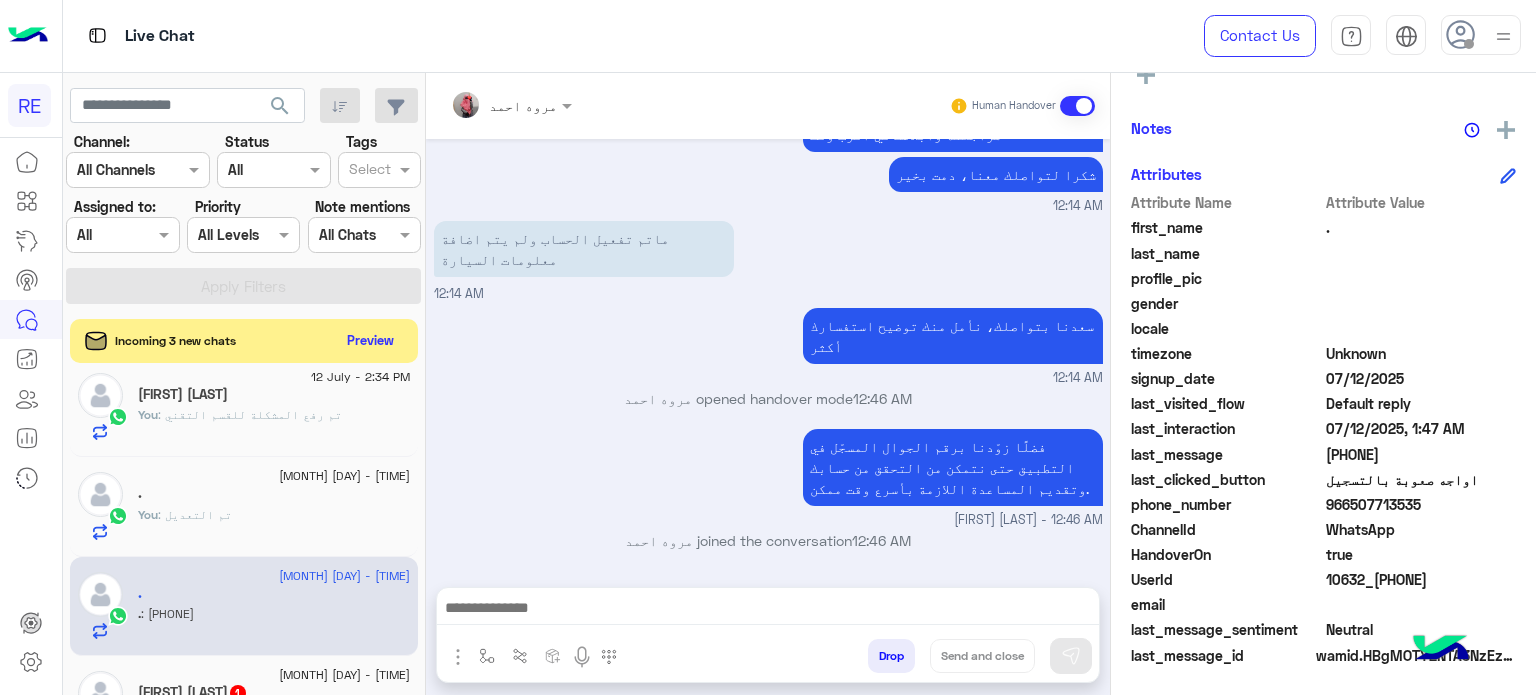 drag, startPoint x: 1416, startPoint y: 503, endPoint x: 1344, endPoint y: 507, distance: 72.11102 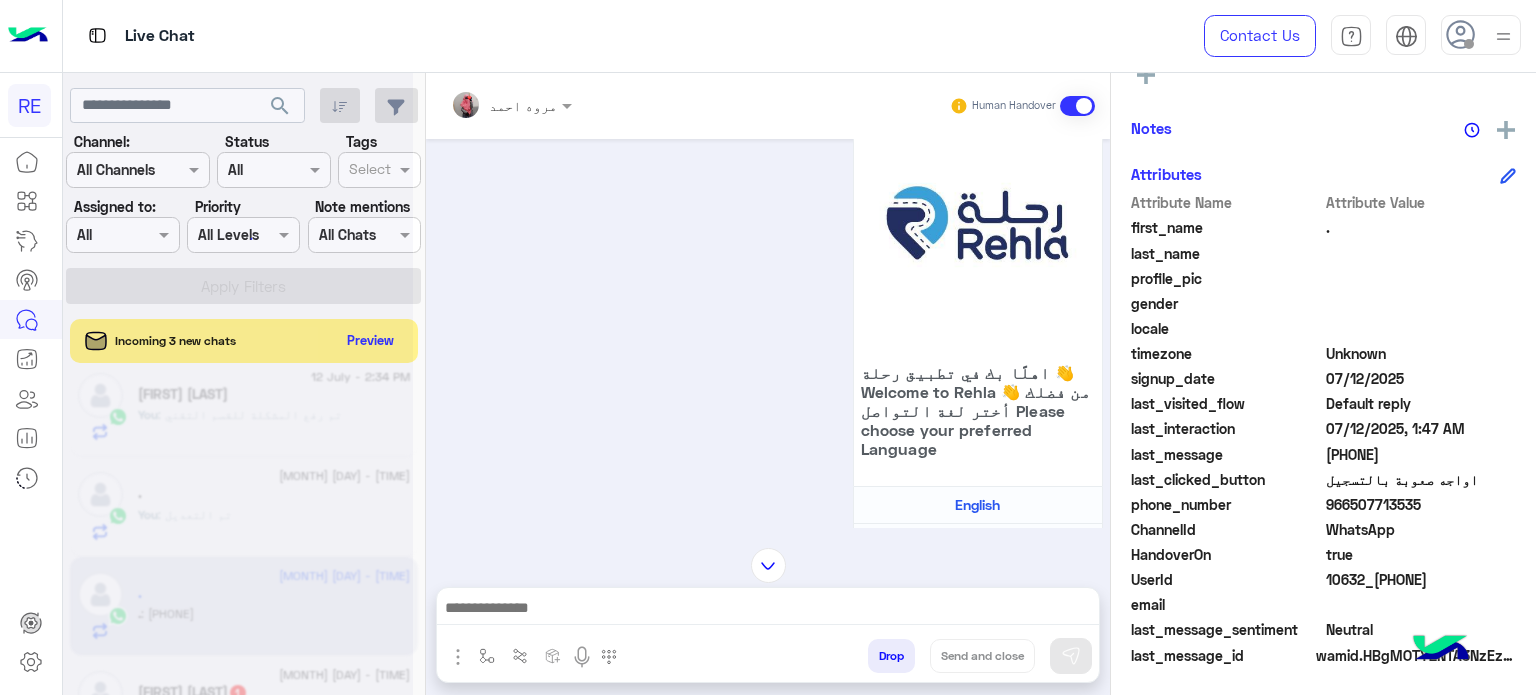 scroll, scrollTop: 0, scrollLeft: 0, axis: both 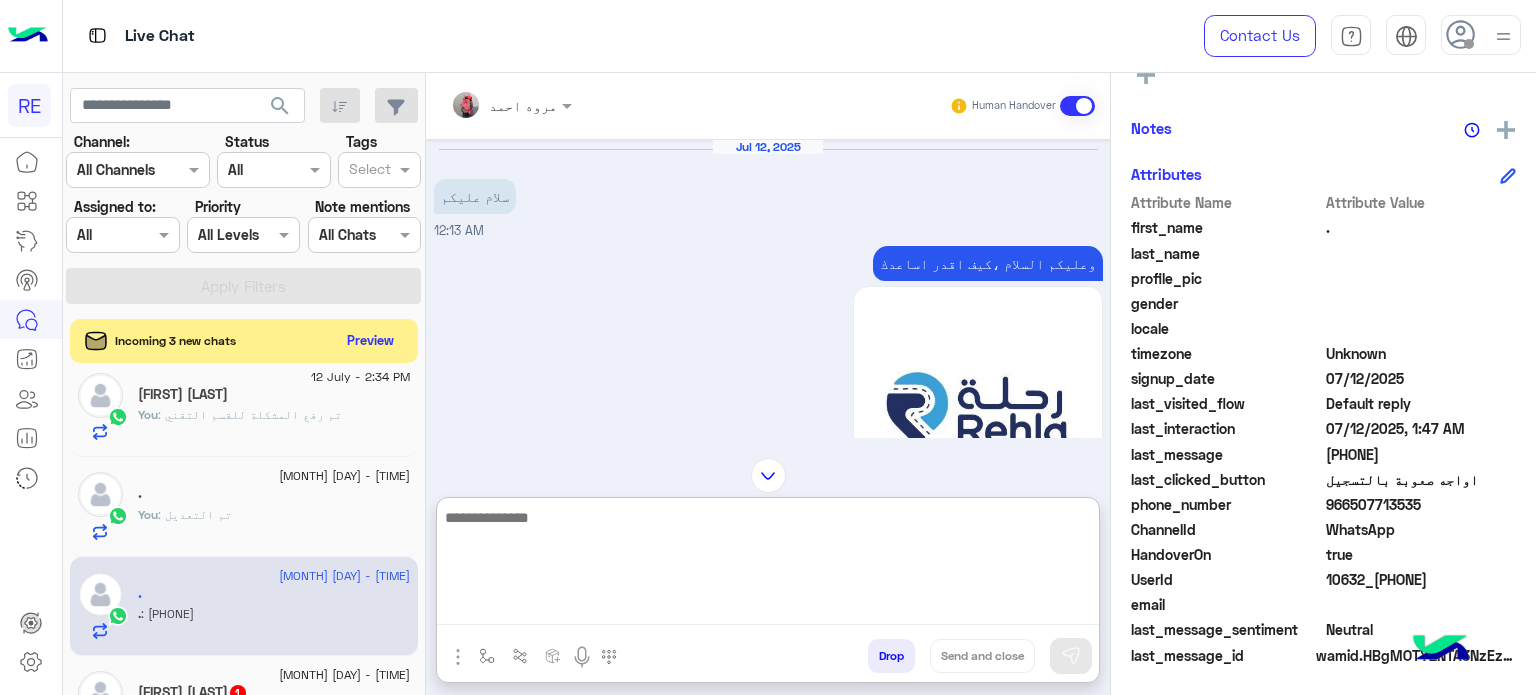 click at bounding box center (768, 565) 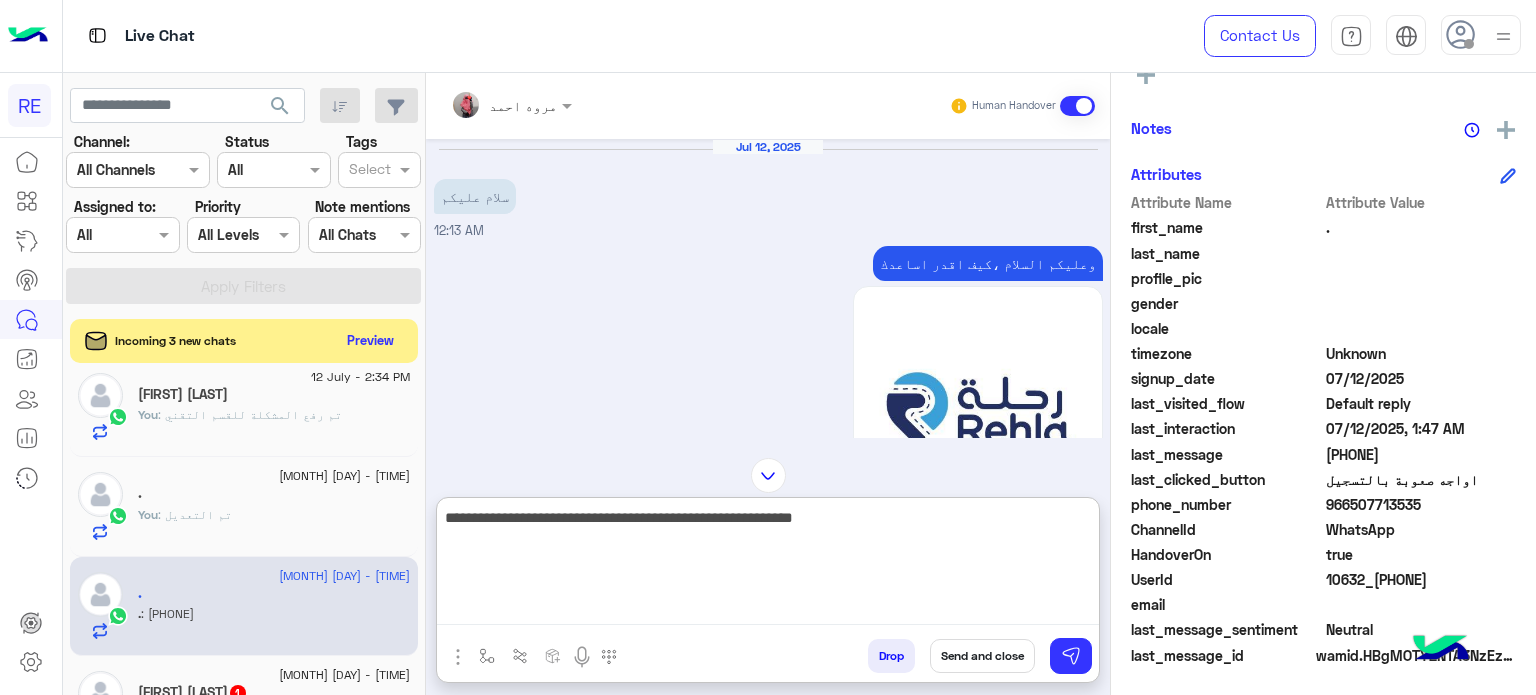 type on "**********" 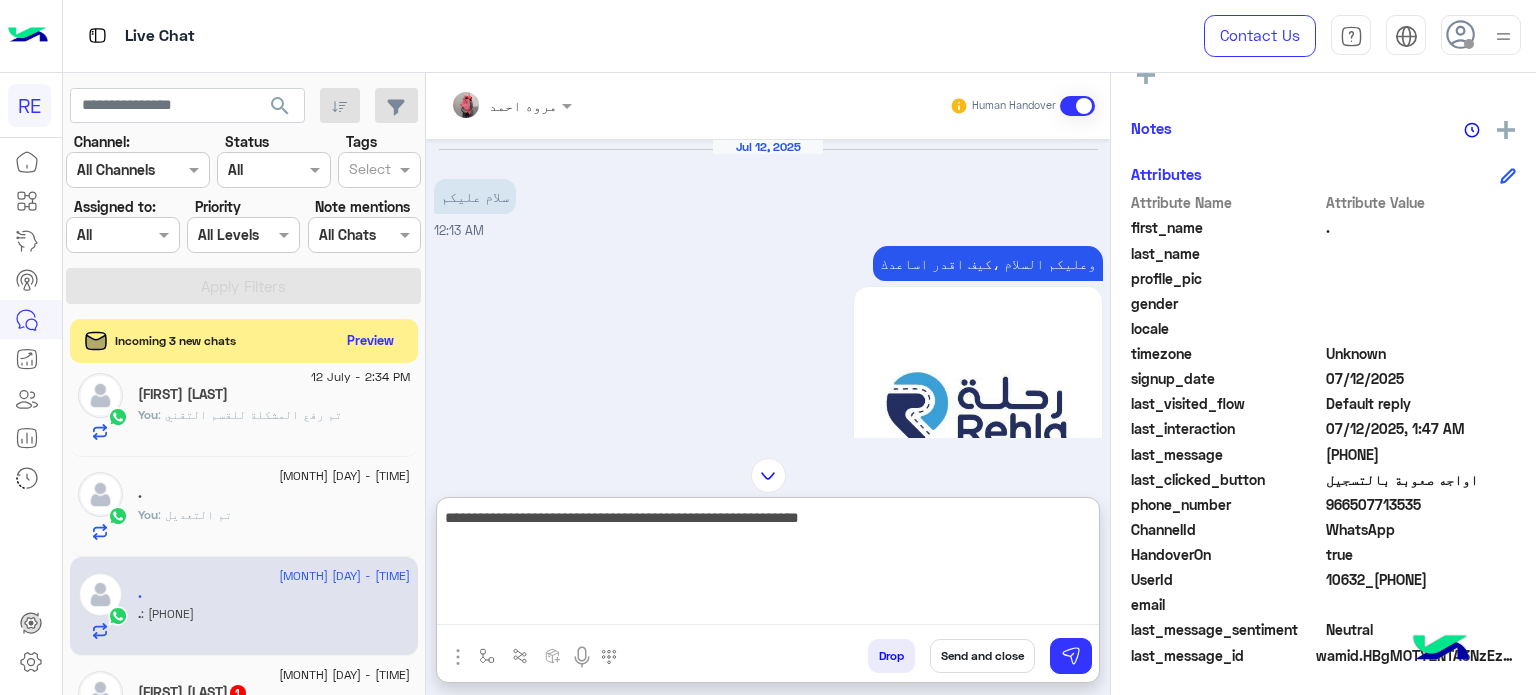 type 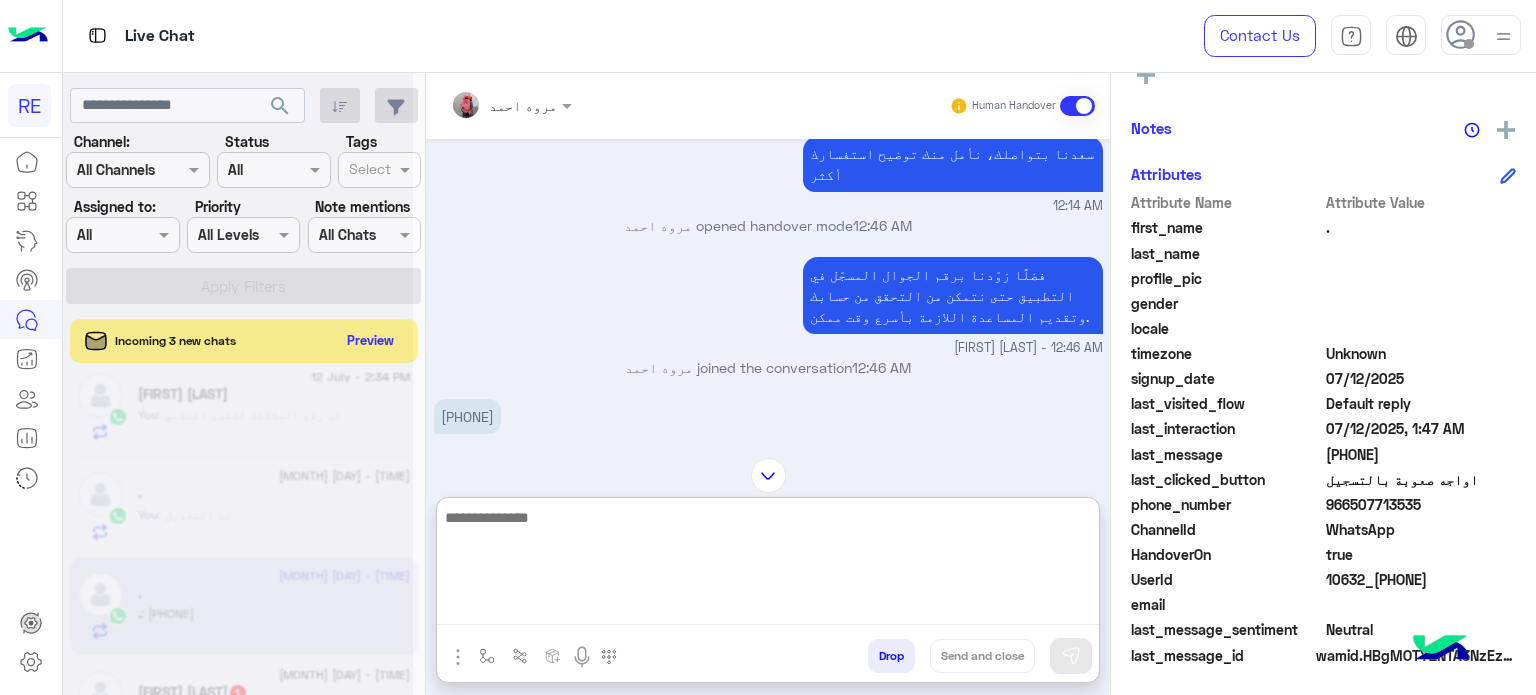 scroll, scrollTop: 0, scrollLeft: 0, axis: both 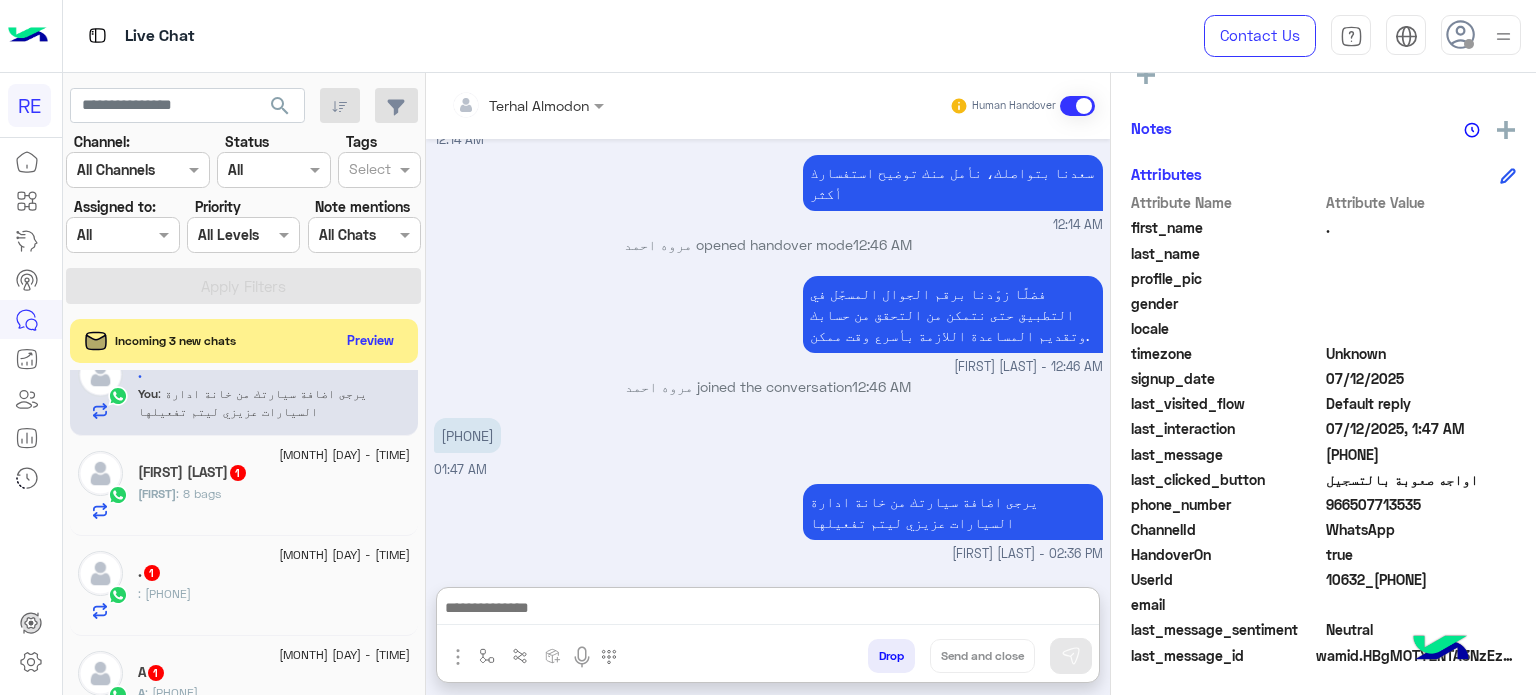 click on "[FIRST] [LAST]  1" 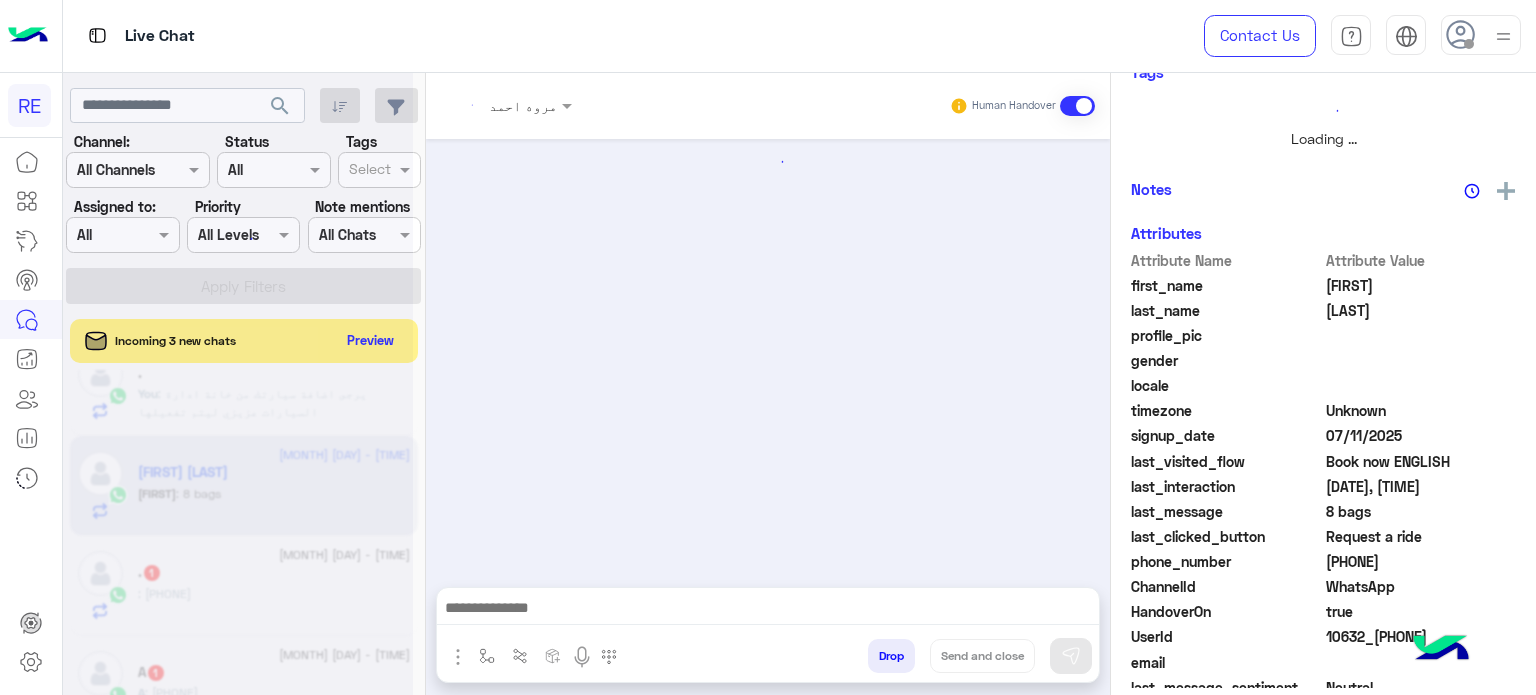 scroll, scrollTop: 0, scrollLeft: 0, axis: both 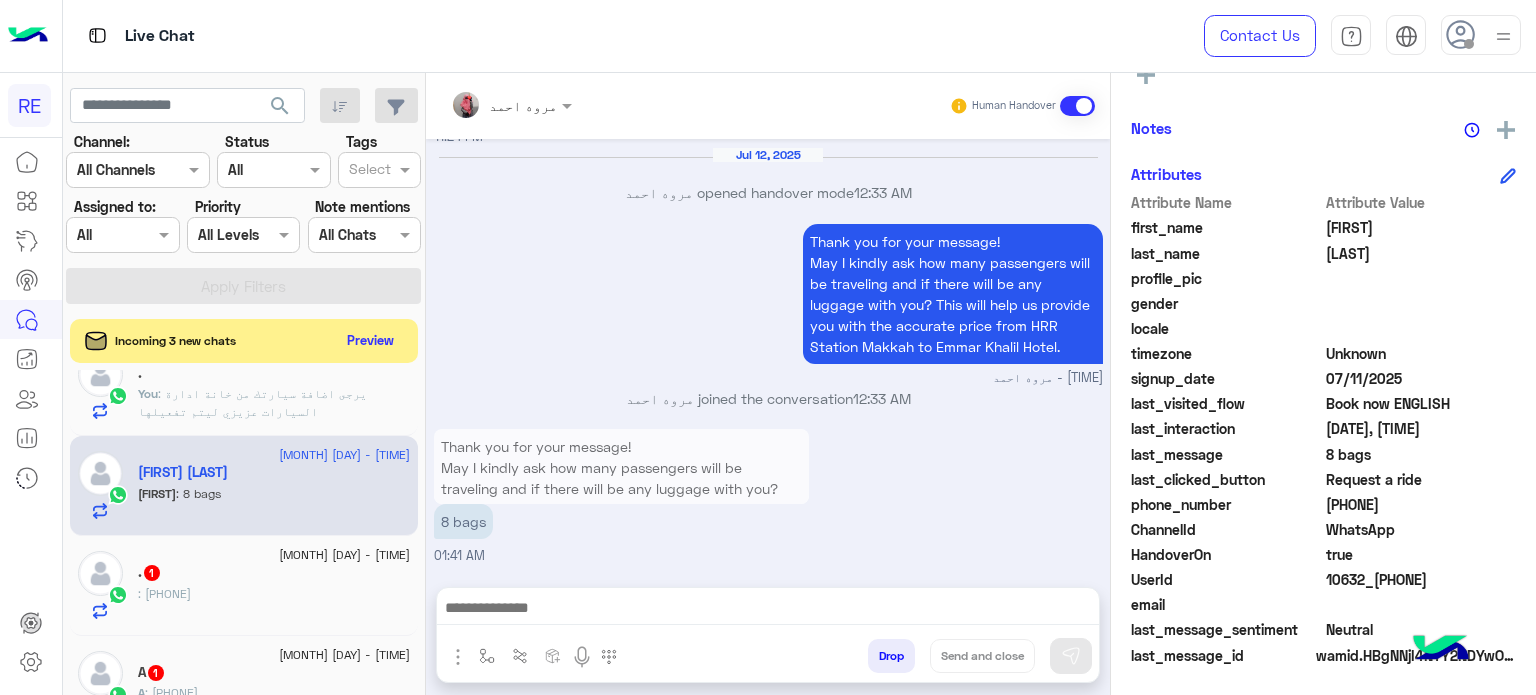 click on ": [PHONE]" 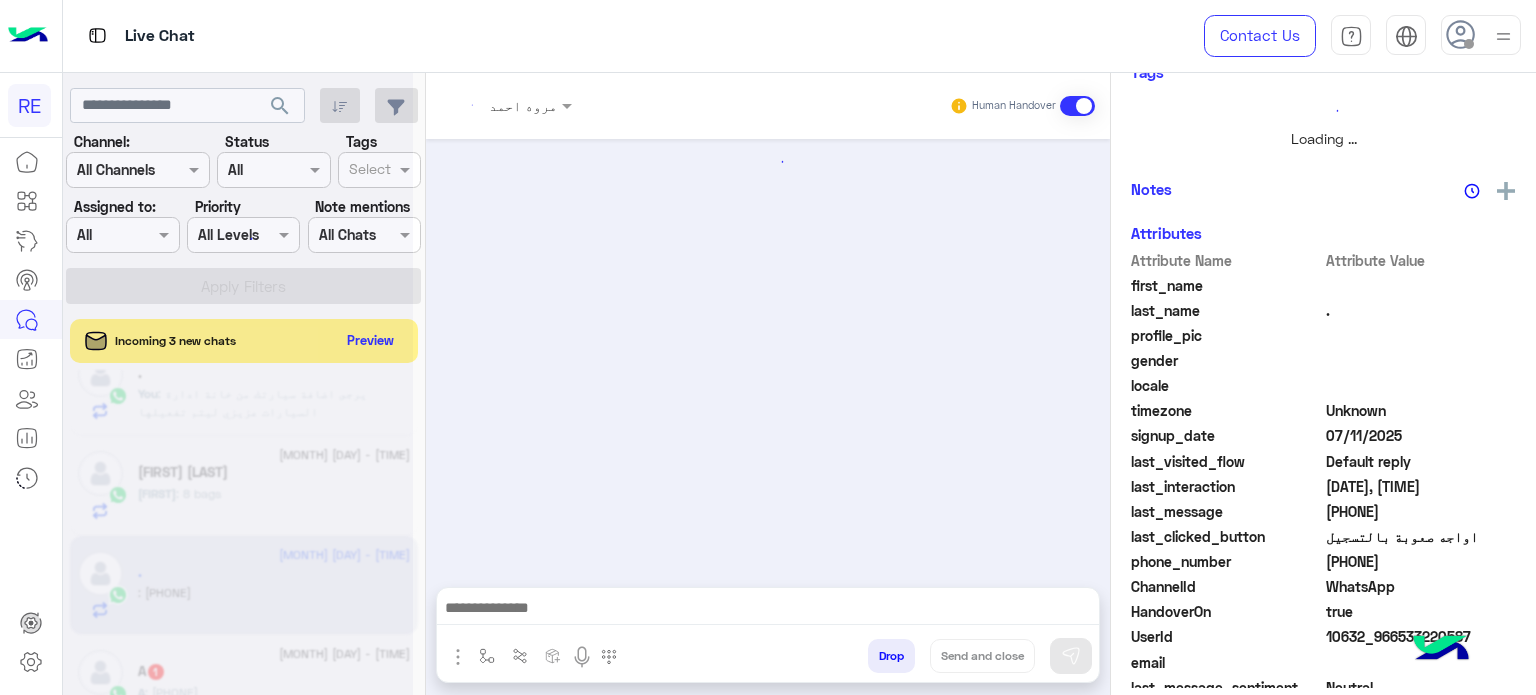 scroll, scrollTop: 438, scrollLeft: 0, axis: vertical 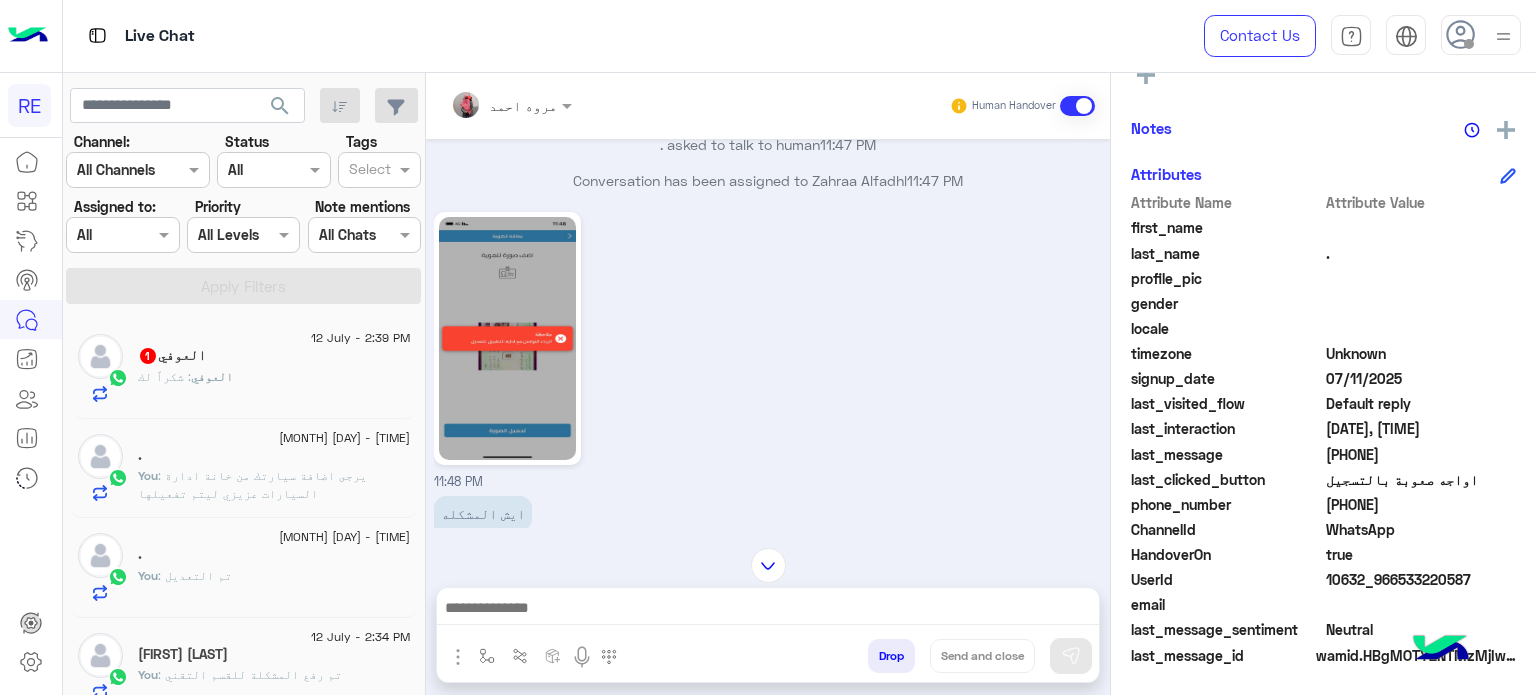 click on "[FIRST] [LAST] : شكراً لك" 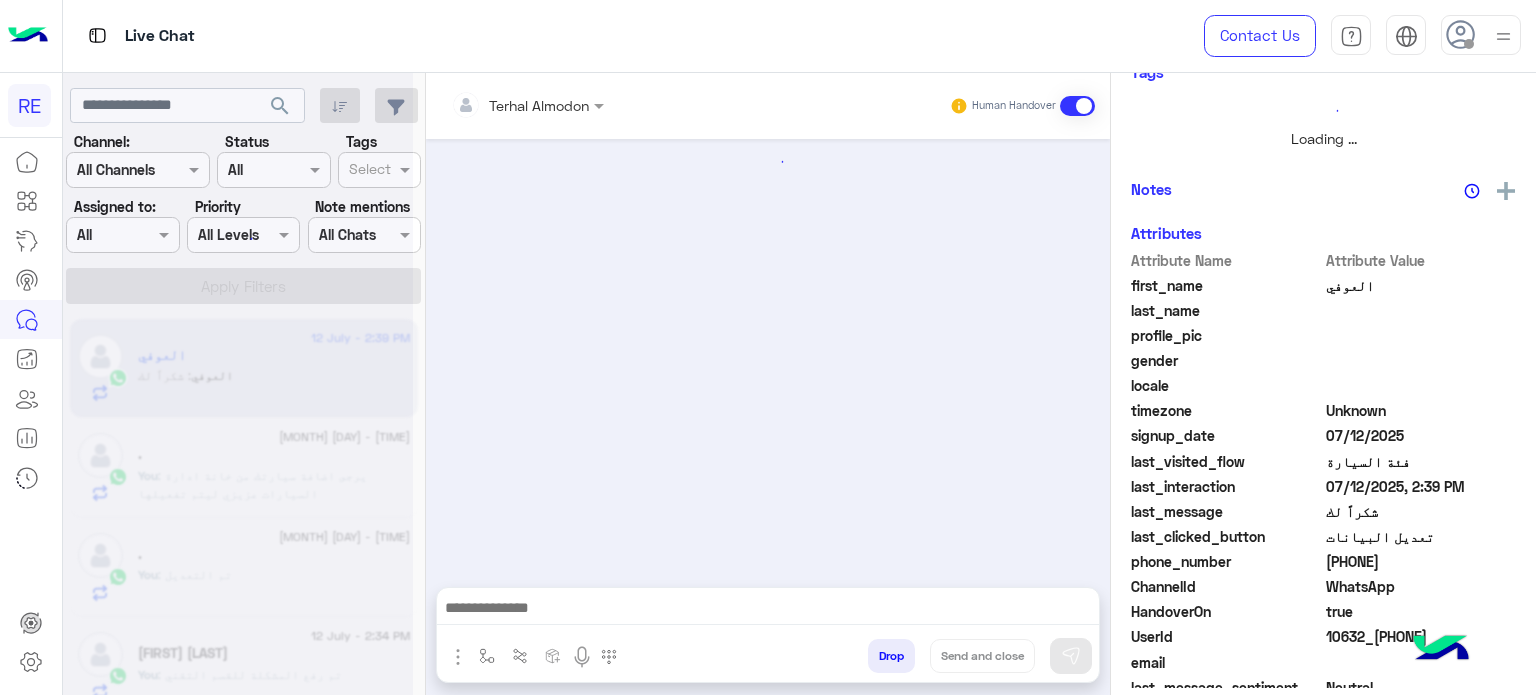 scroll, scrollTop: 438, scrollLeft: 0, axis: vertical 